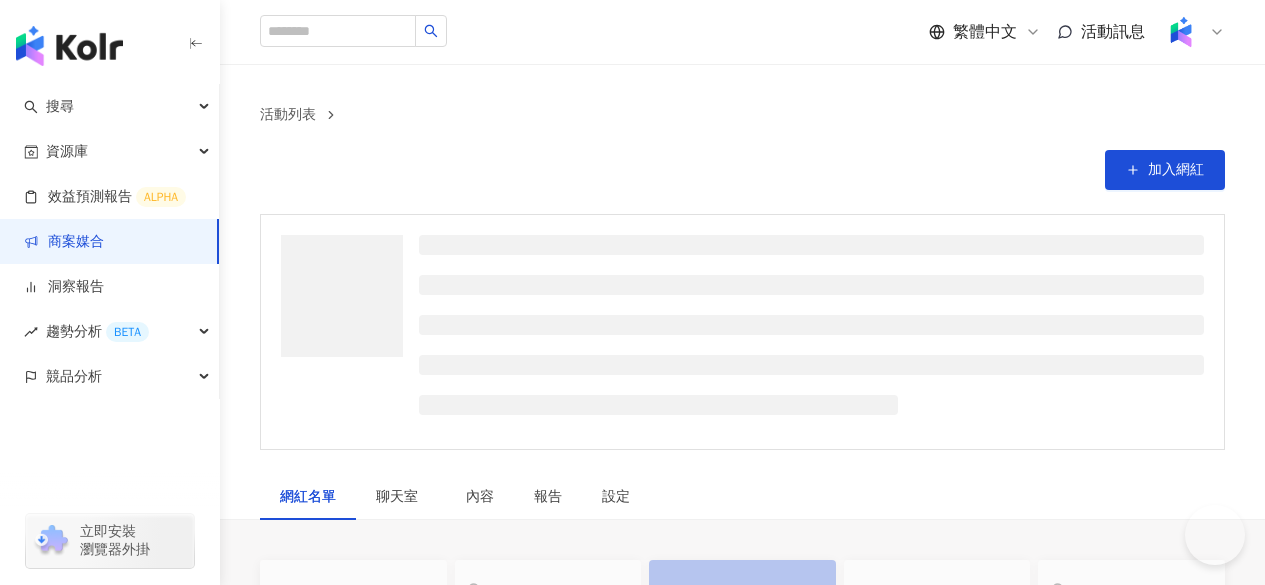 scroll, scrollTop: 0, scrollLeft: 0, axis: both 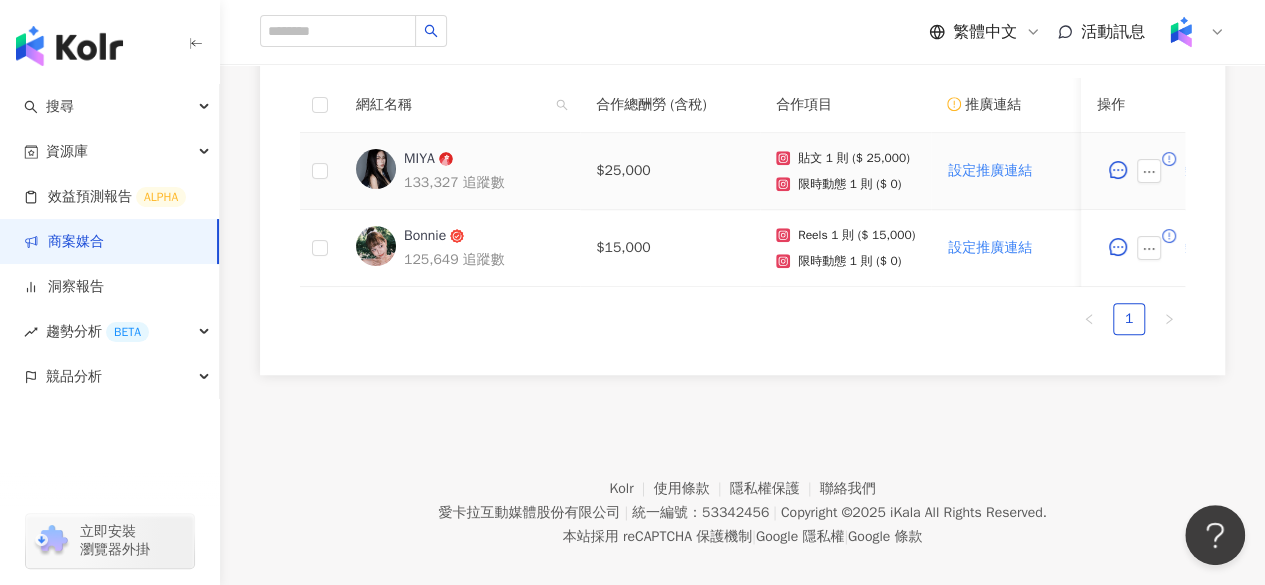 click on "MIYA" at bounding box center [419, 159] 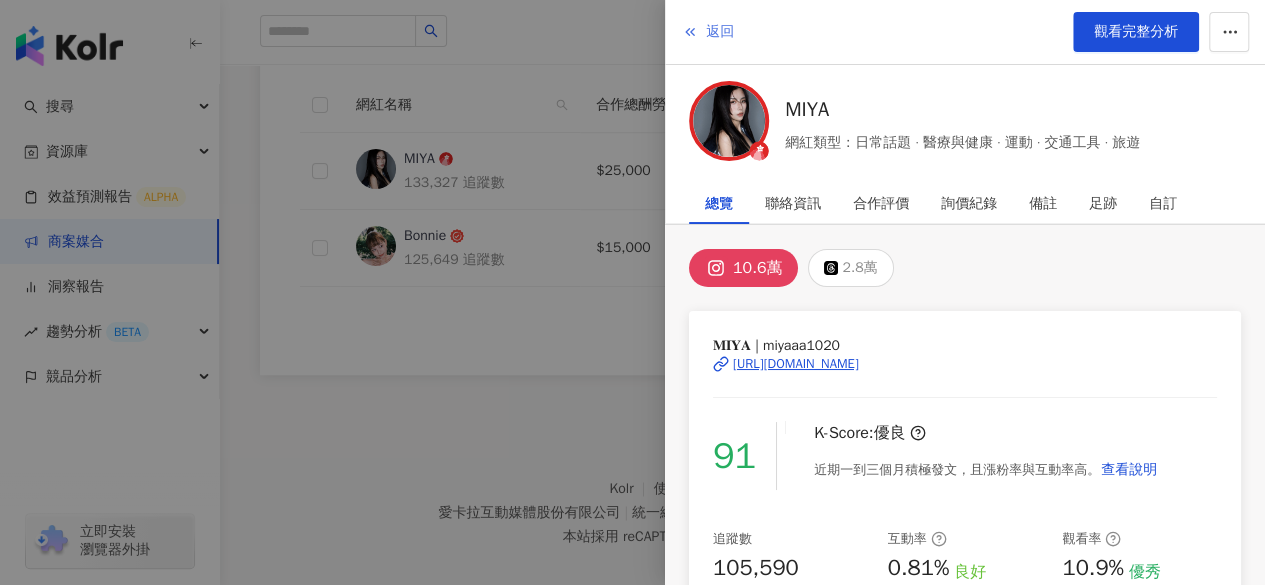 click on "返回" at bounding box center [720, 32] 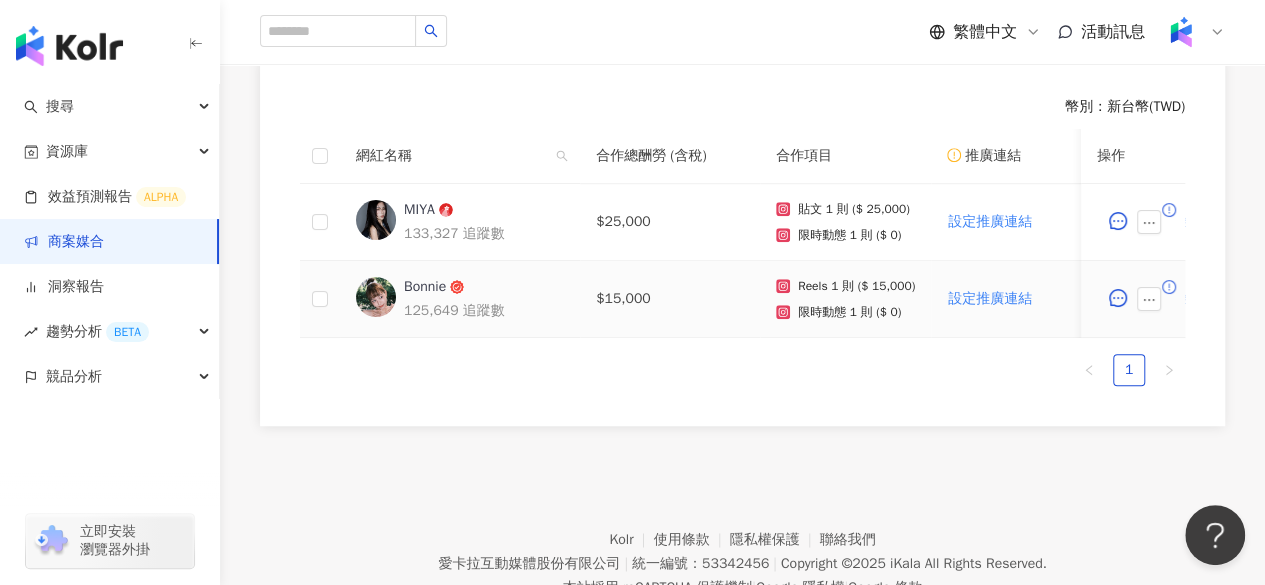 scroll, scrollTop: 557, scrollLeft: 0, axis: vertical 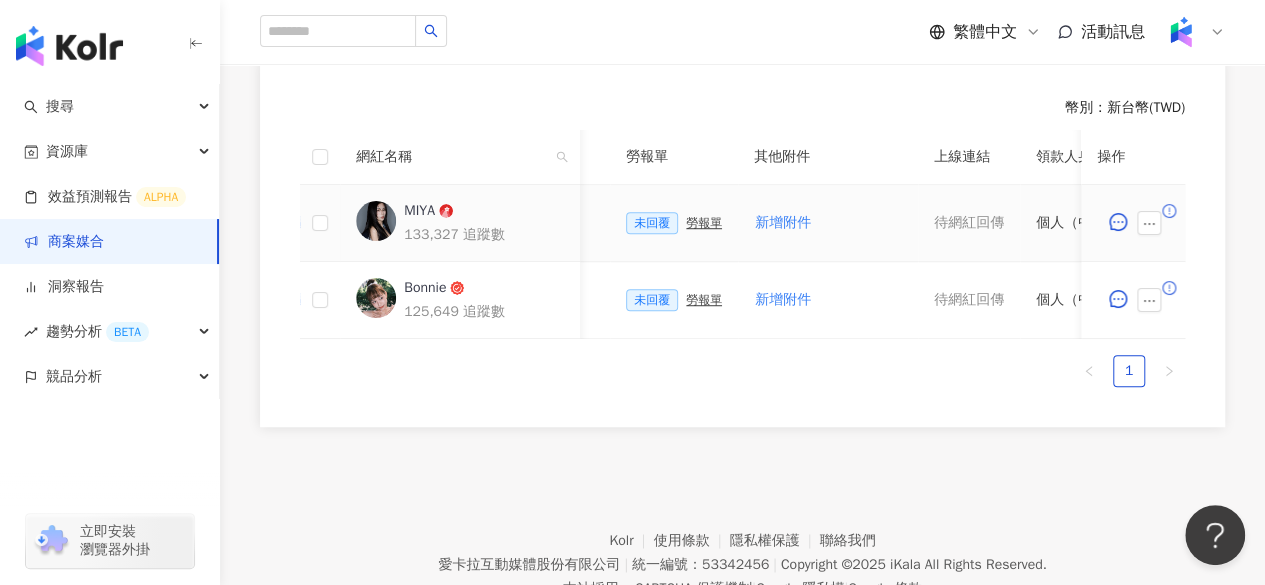 click on "勞報單" at bounding box center (704, 223) 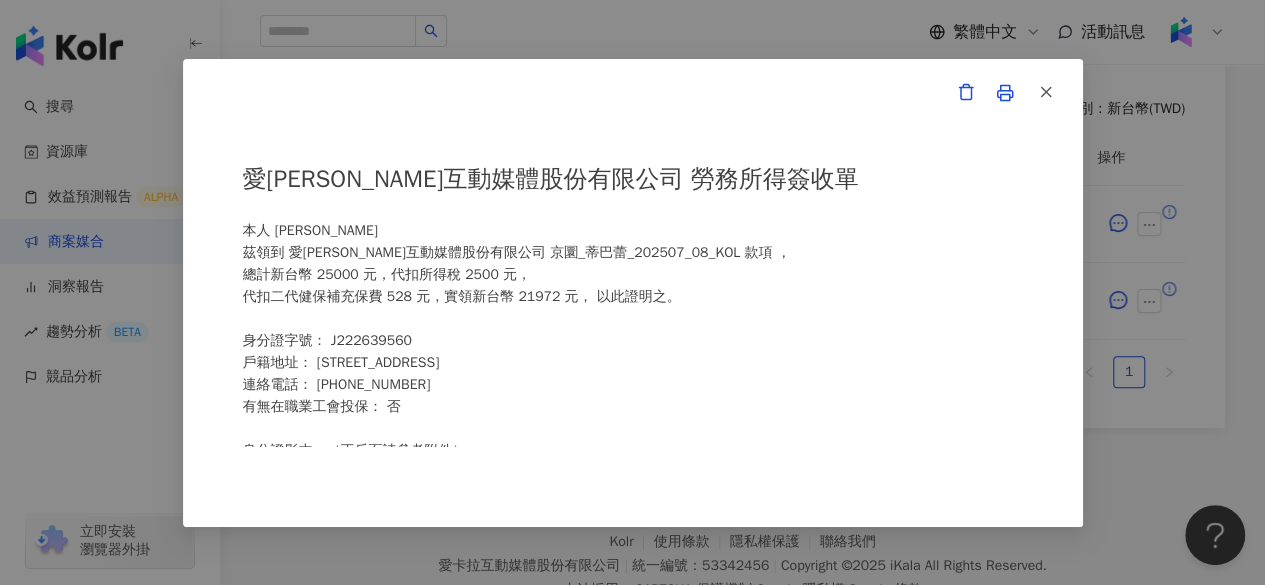 scroll, scrollTop: 556, scrollLeft: 0, axis: vertical 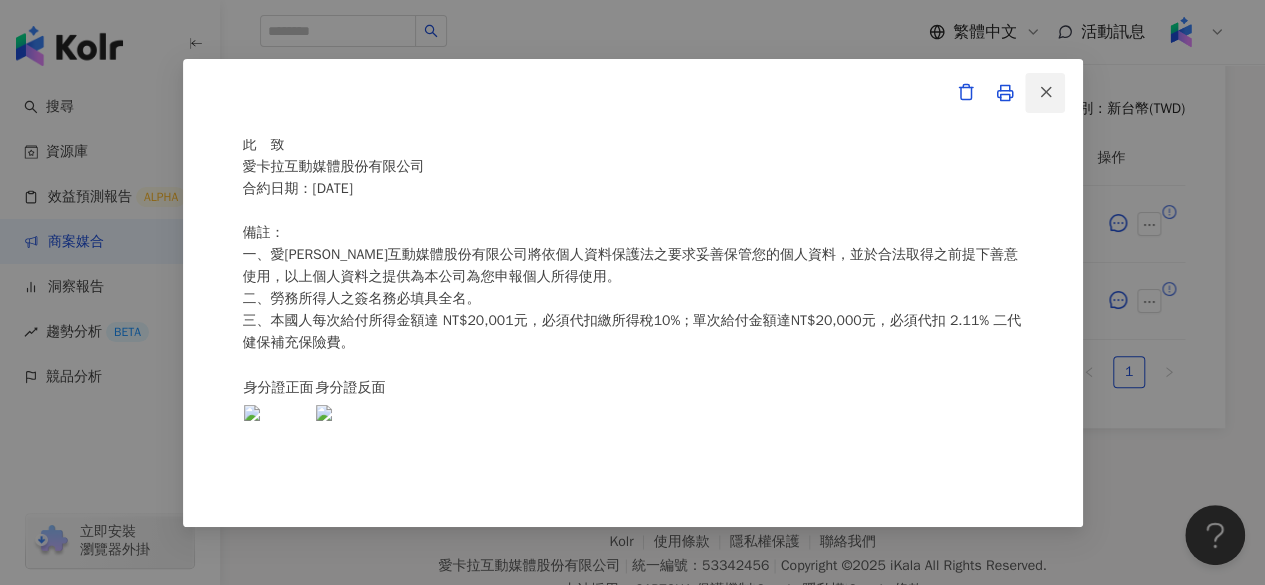 click 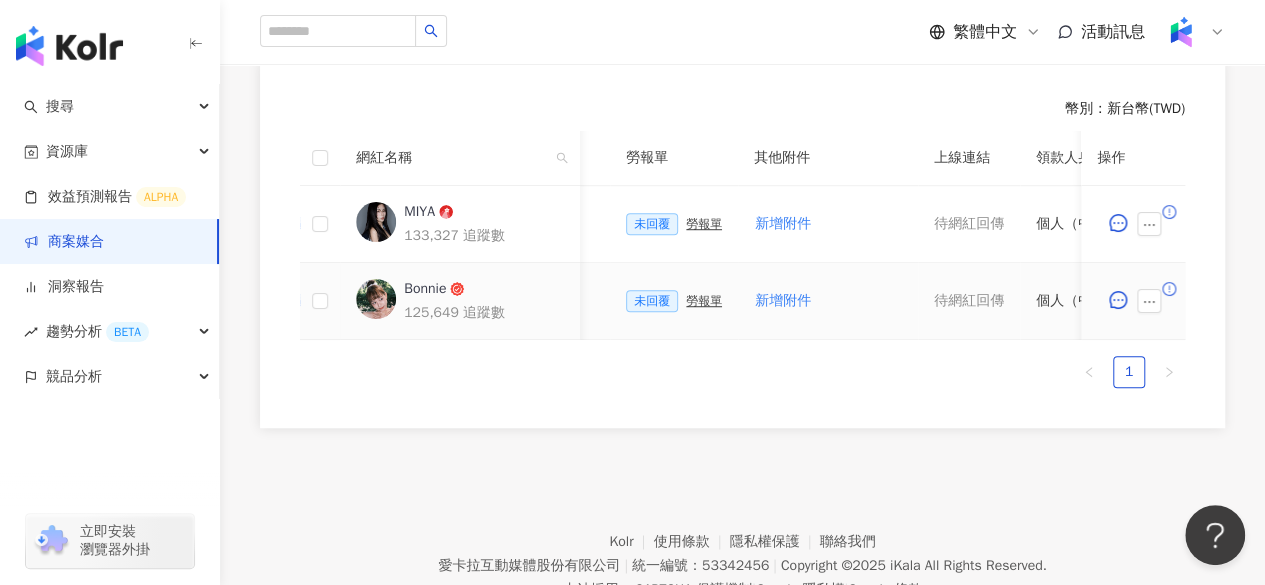 scroll, scrollTop: 542, scrollLeft: 0, axis: vertical 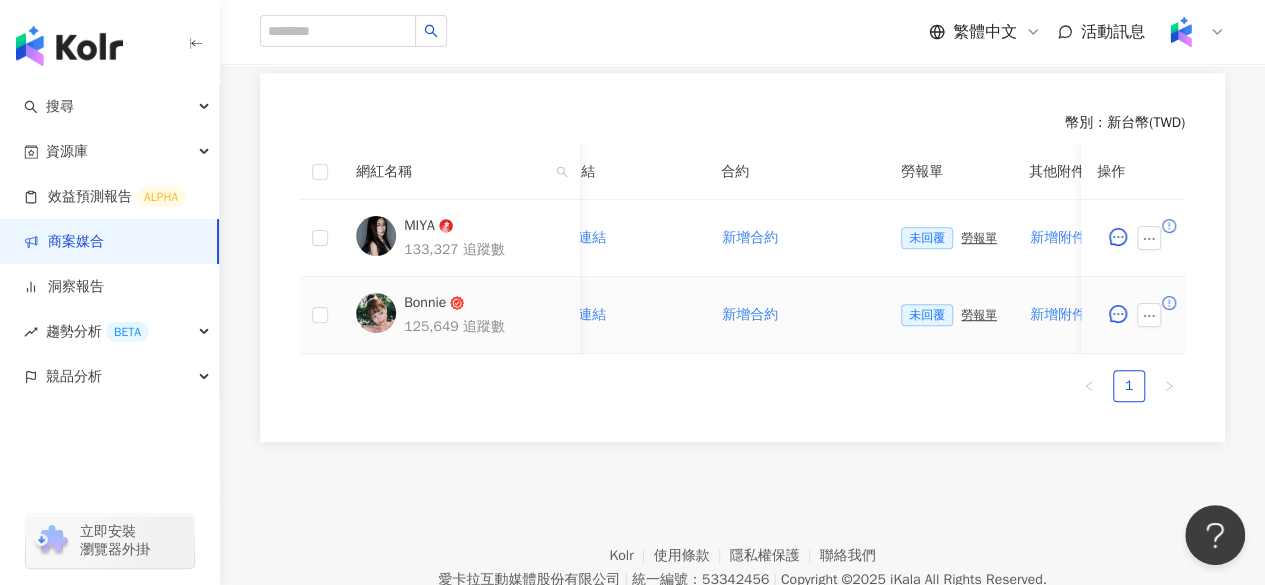 click on "未回覆 勞報單" at bounding box center [949, 315] 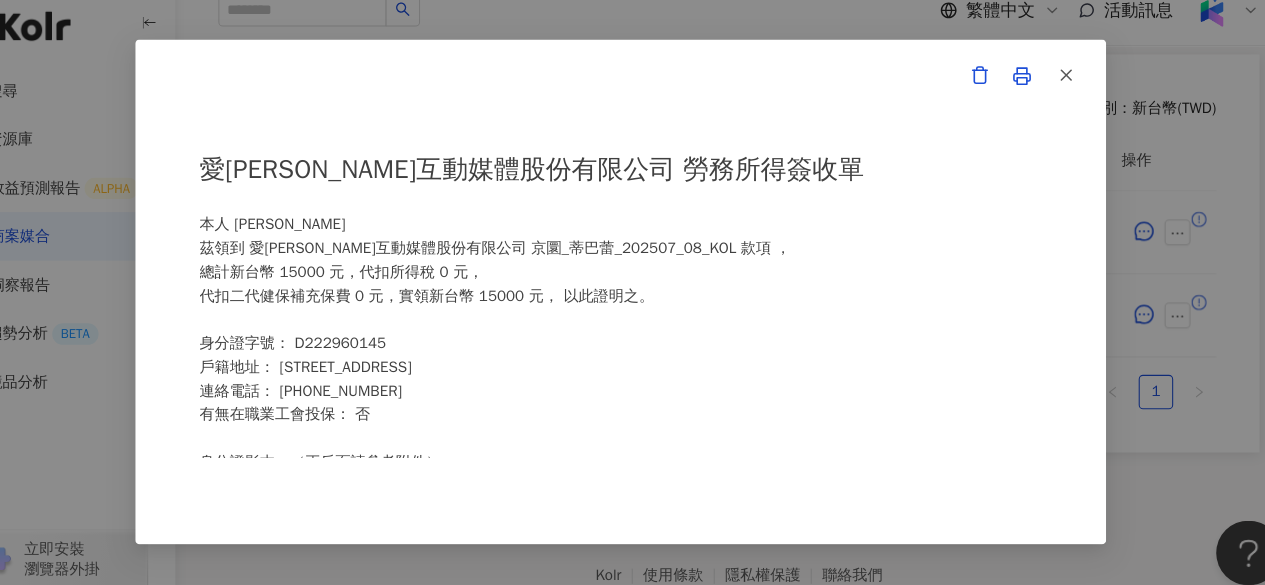 scroll, scrollTop: 542, scrollLeft: 0, axis: vertical 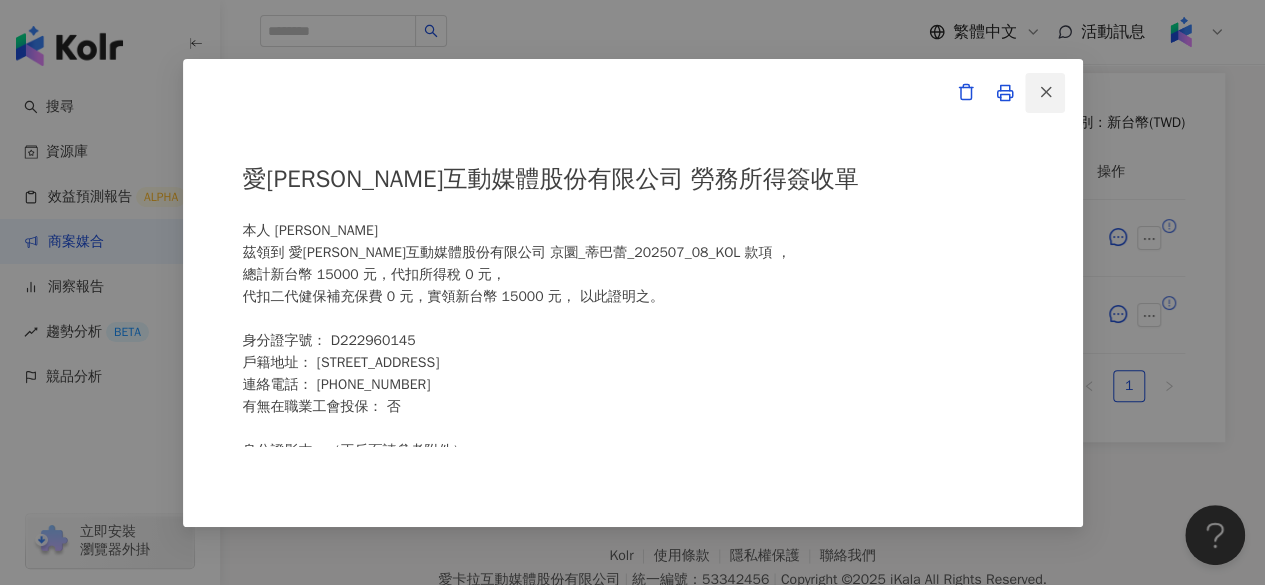 click 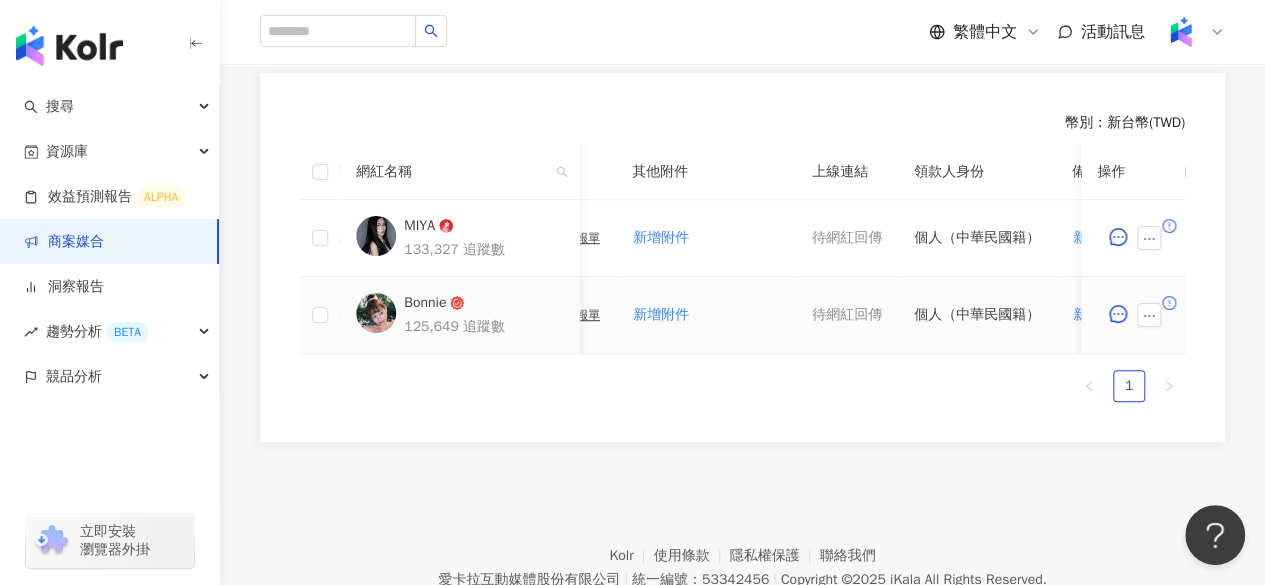 scroll, scrollTop: 0, scrollLeft: 1094, axis: horizontal 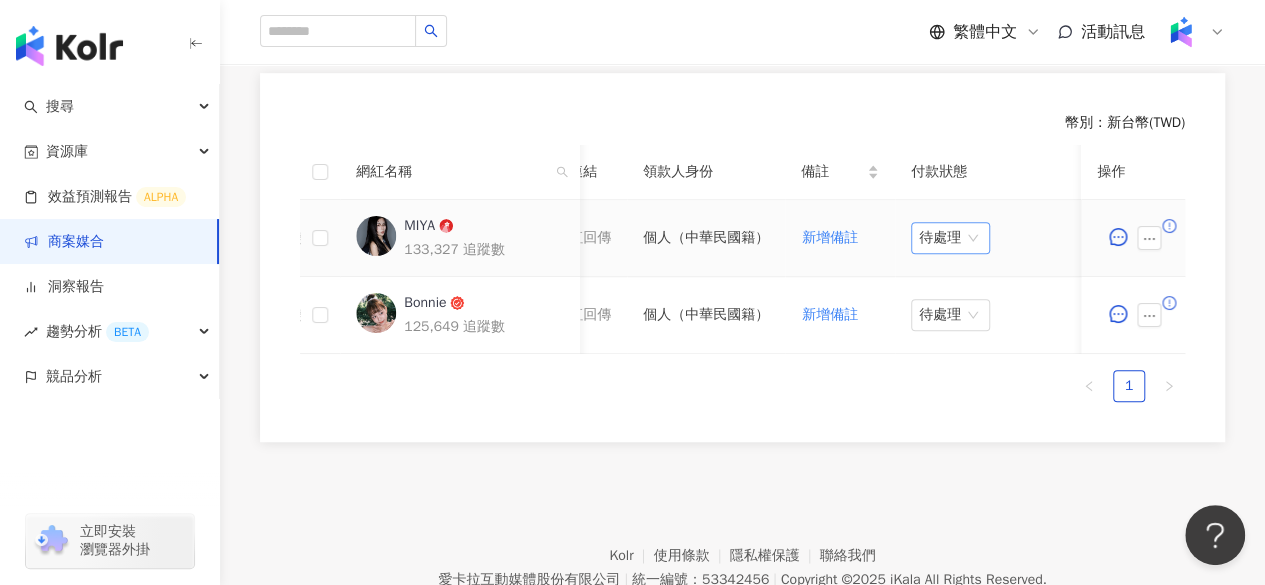 click on "待處理" at bounding box center [950, 238] 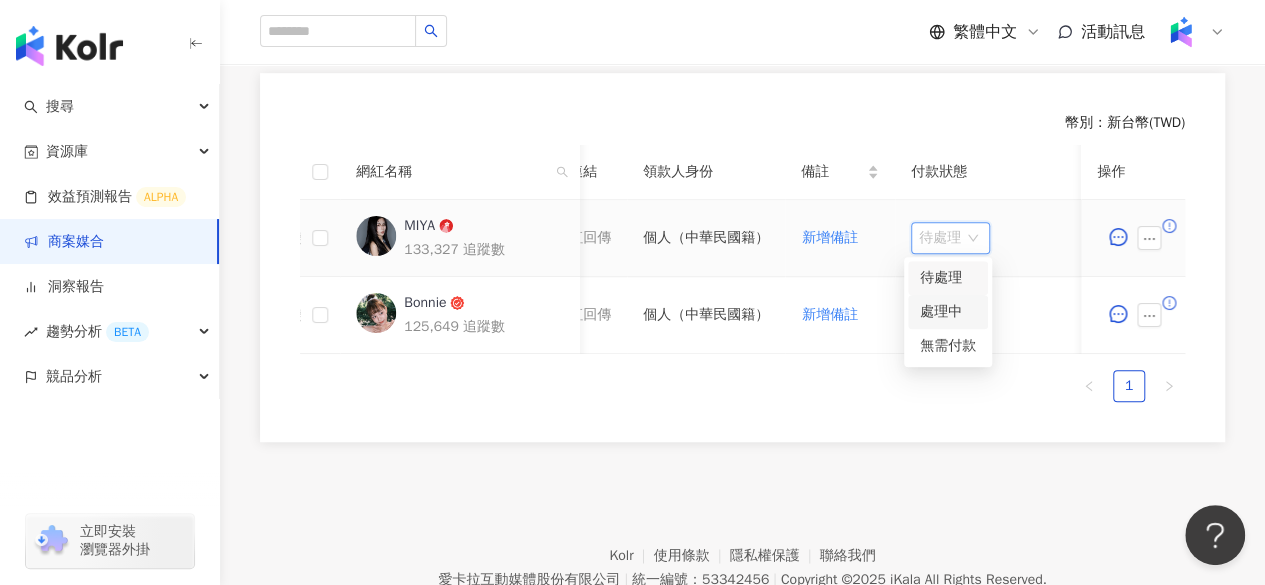 click on "處理中" at bounding box center [948, 312] 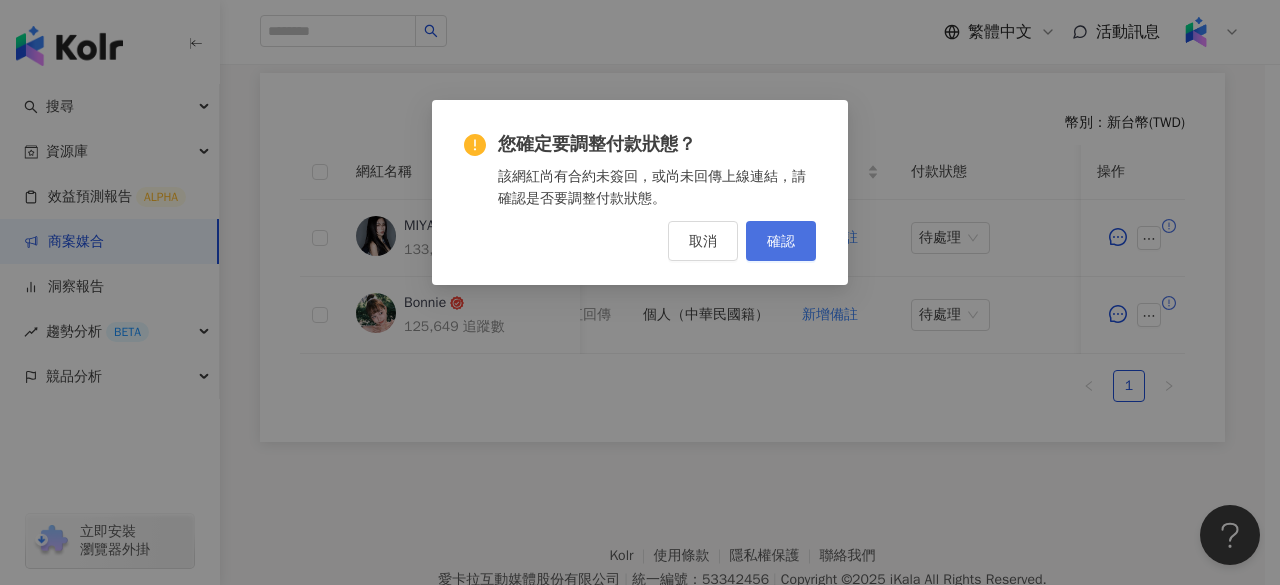 click on "確認" at bounding box center [781, 241] 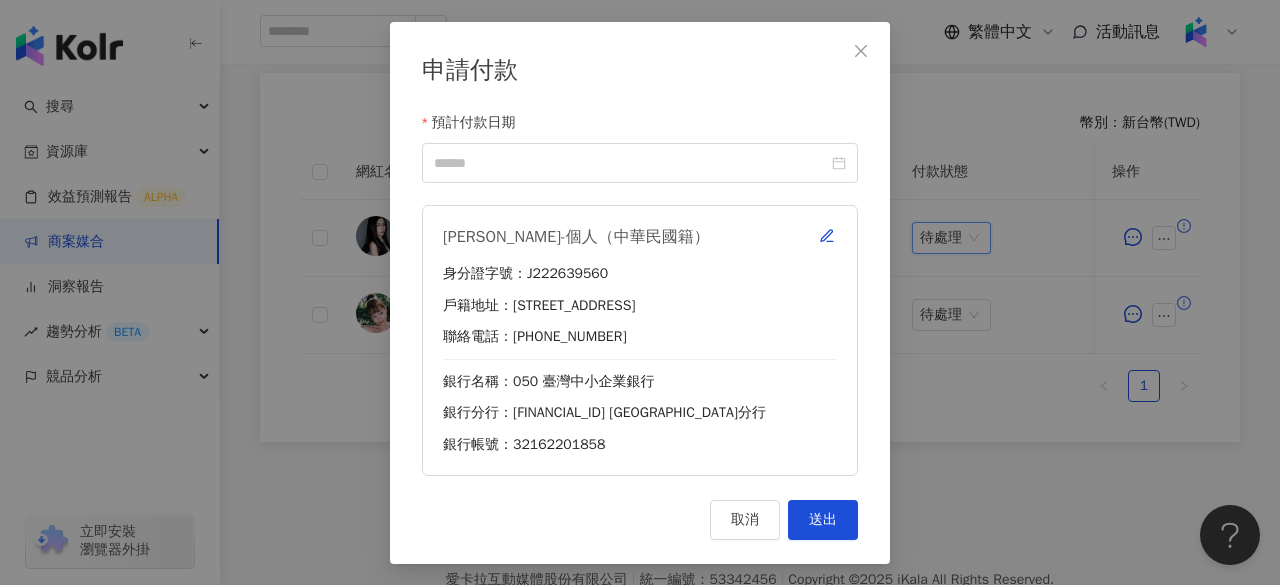 scroll, scrollTop: 0, scrollLeft: 1086, axis: horizontal 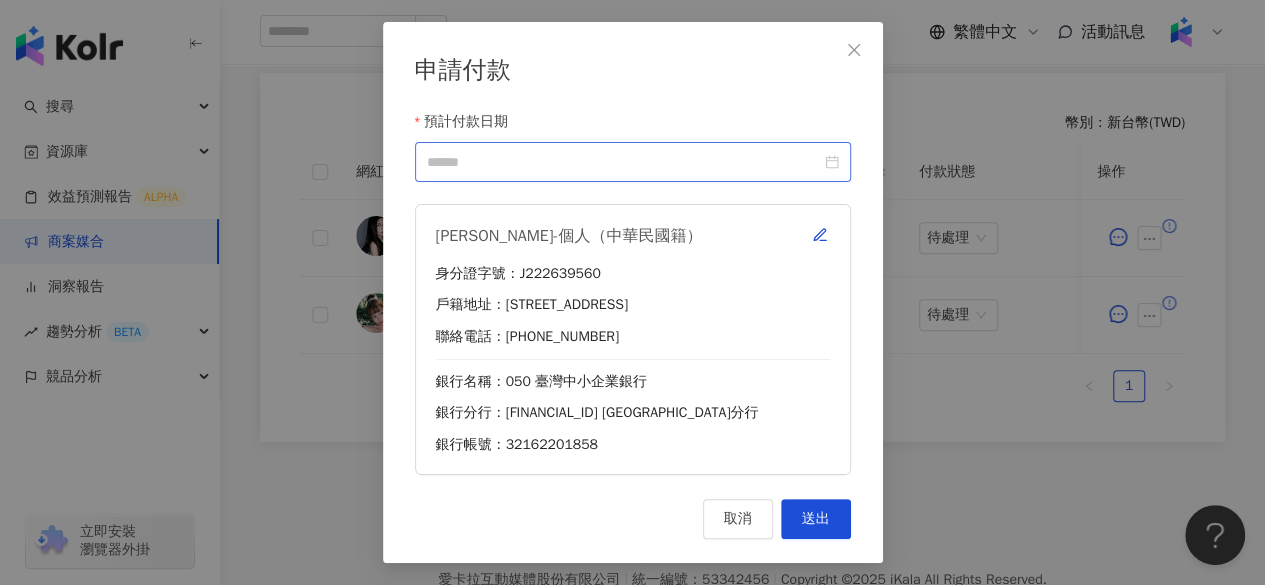 click at bounding box center [633, 162] 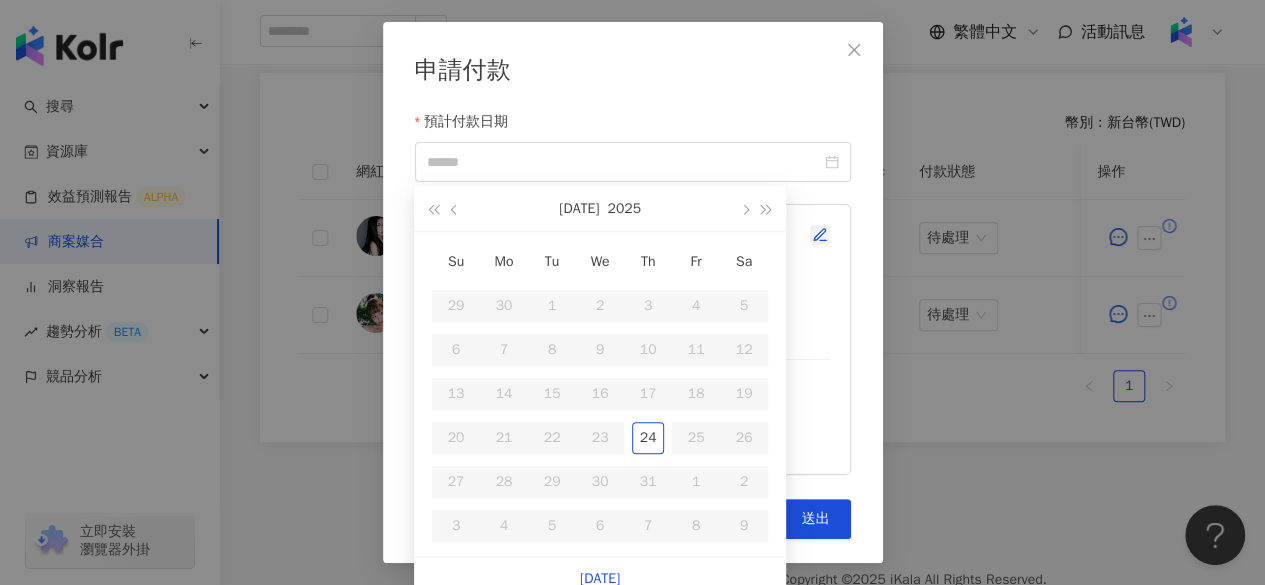 click 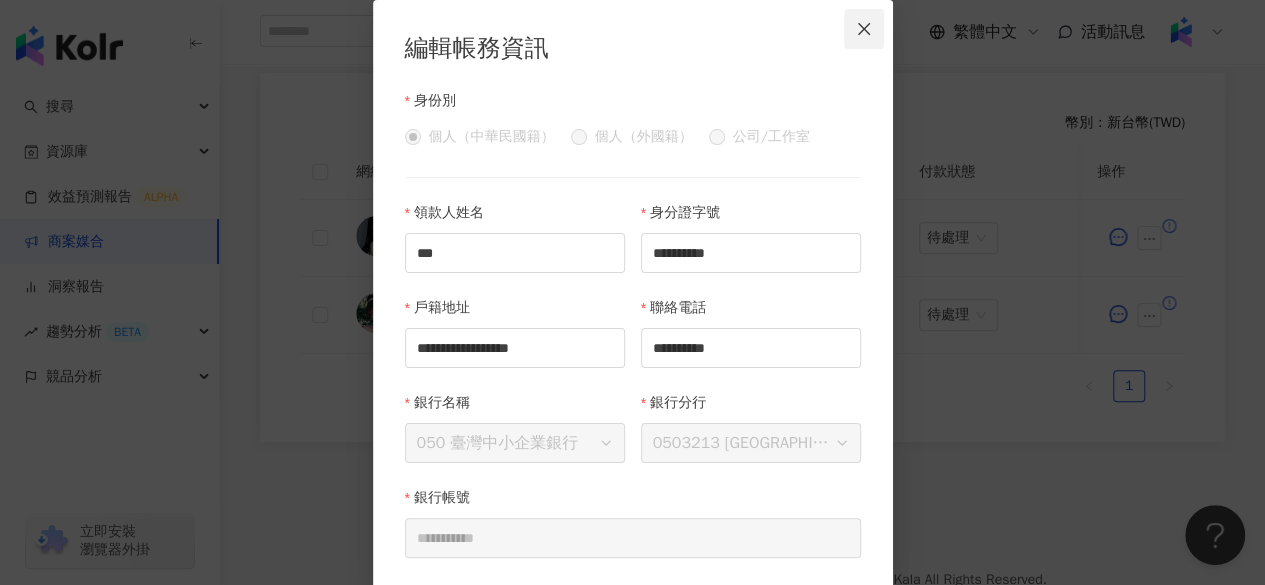 click at bounding box center (864, 29) 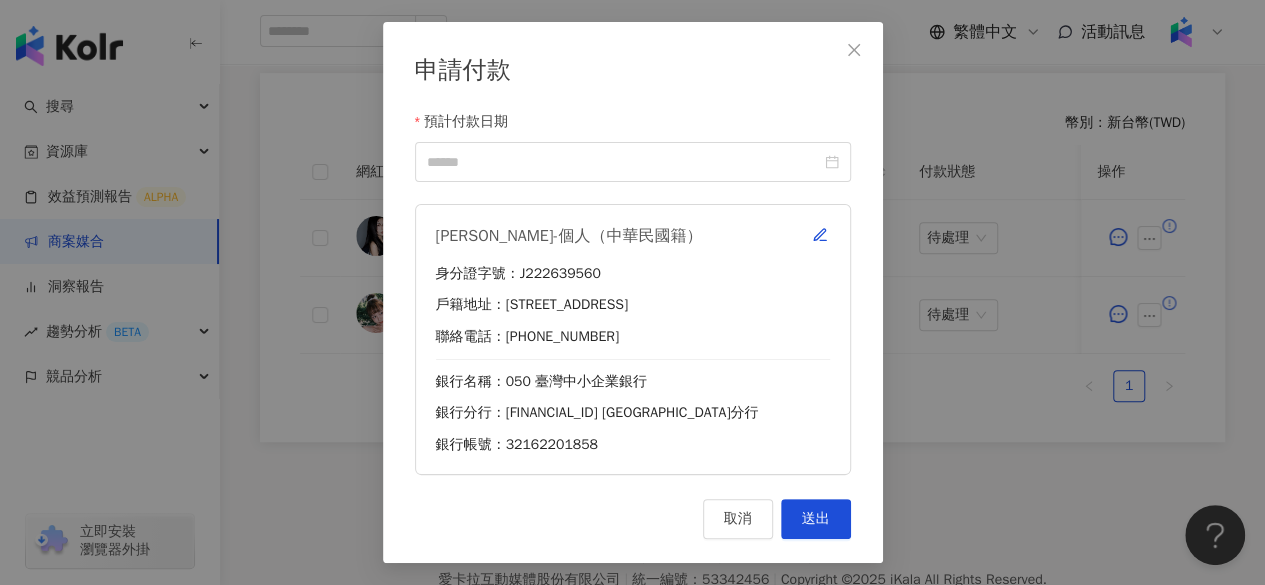 click at bounding box center [854, 50] 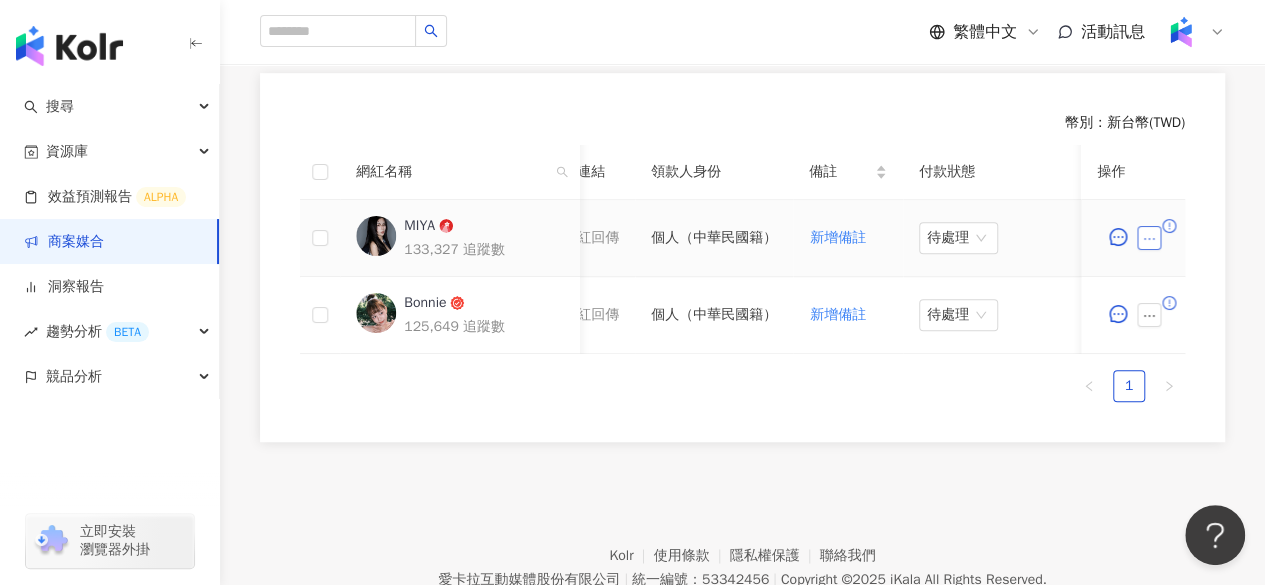 click at bounding box center [1149, 238] 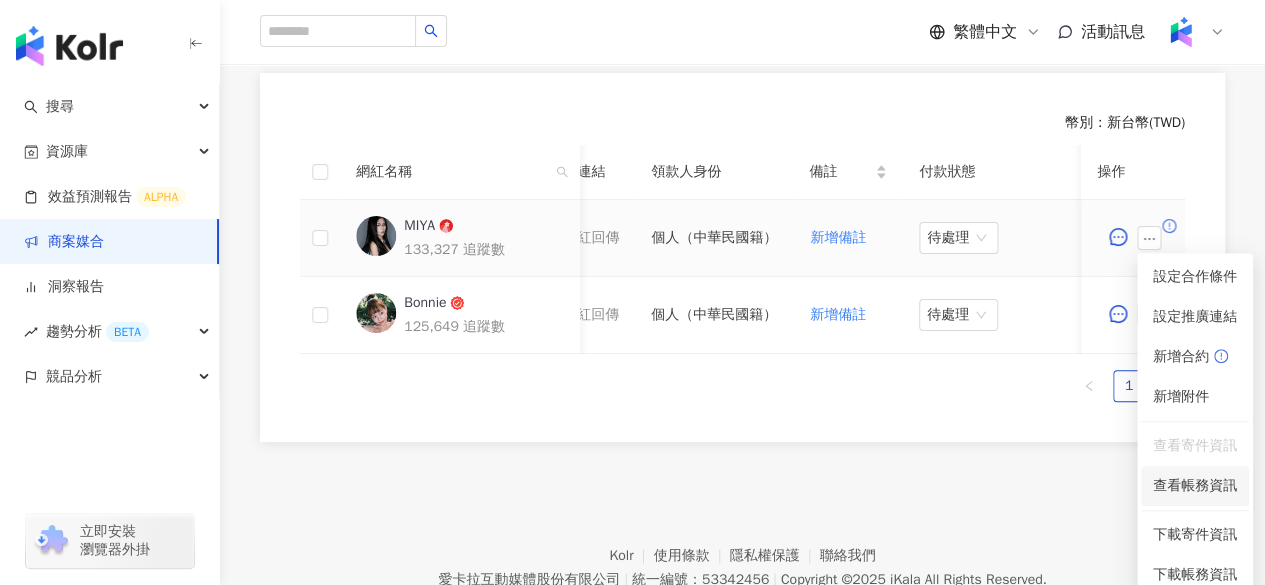 click on "查看帳務資訊" at bounding box center [1195, 486] 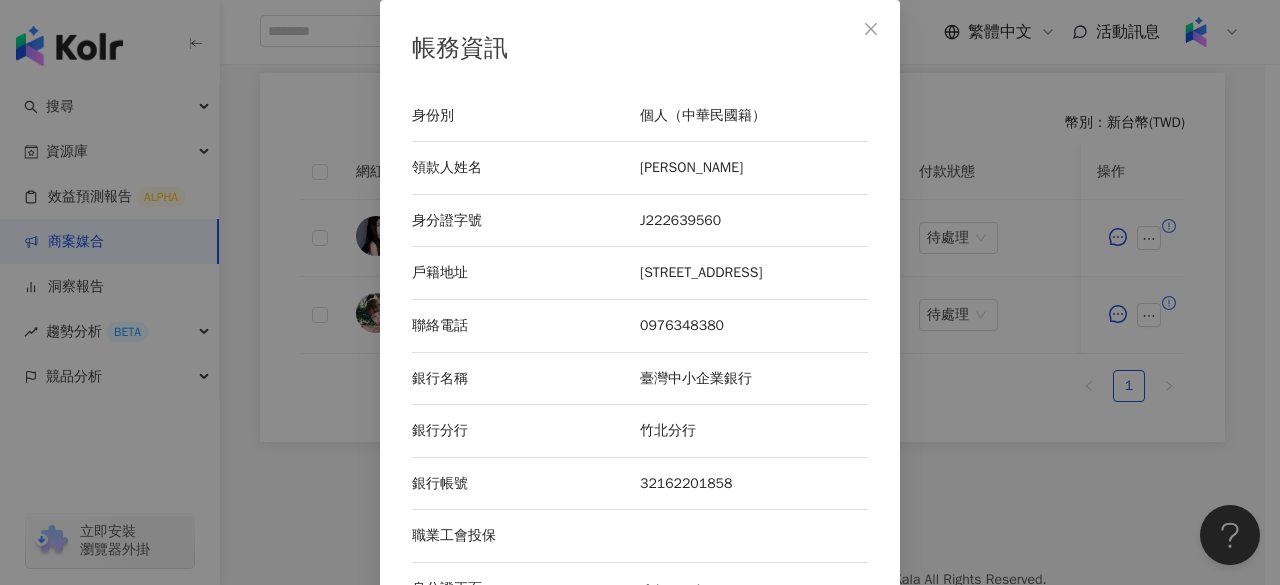 scroll, scrollTop: 182, scrollLeft: 0, axis: vertical 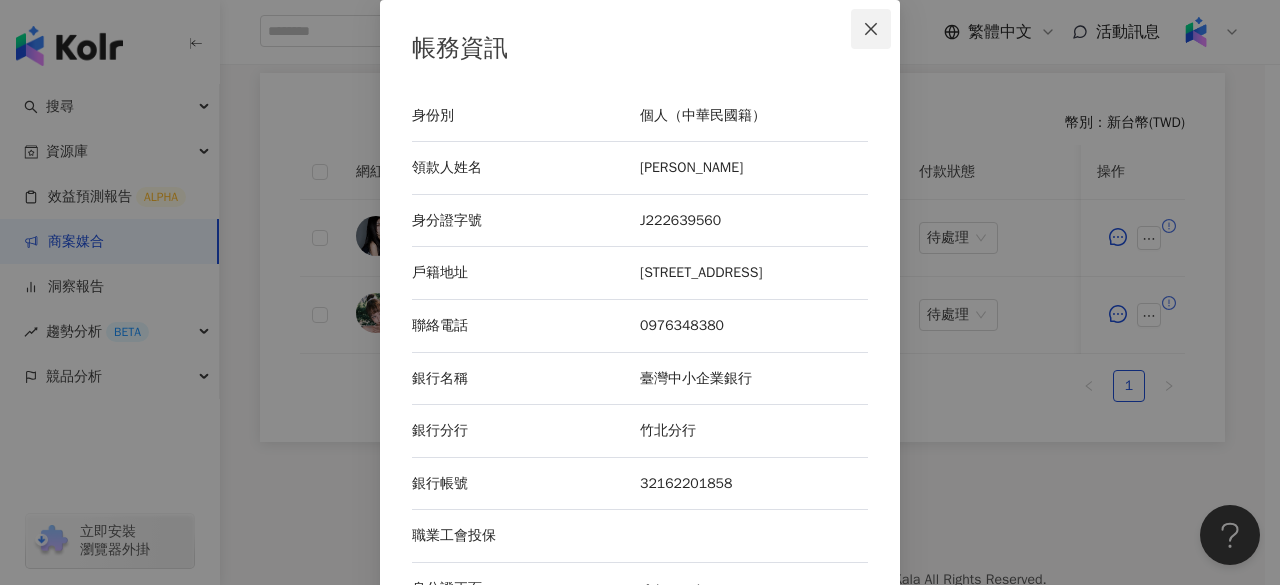 click at bounding box center (871, 29) 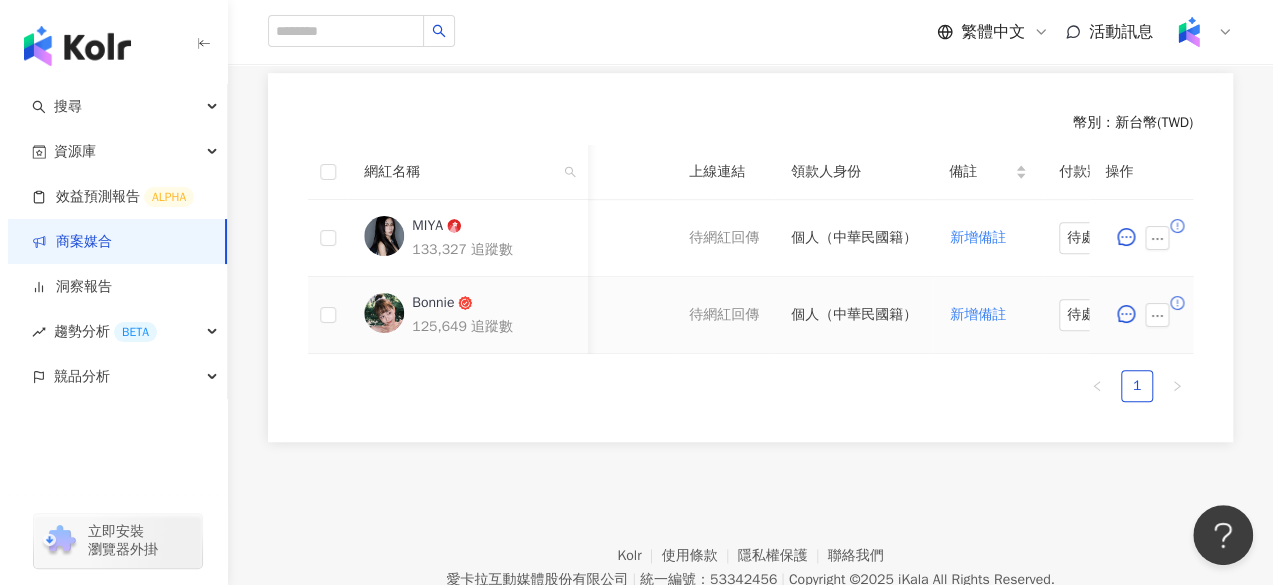 scroll, scrollTop: 0, scrollLeft: 1101, axis: horizontal 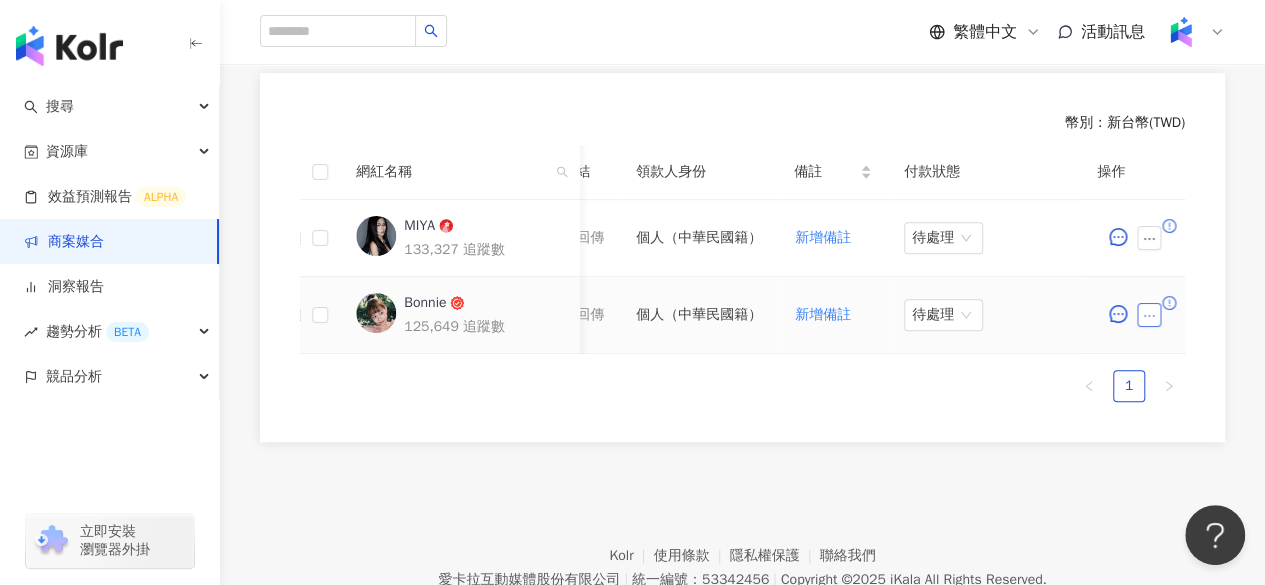 click at bounding box center (1149, 315) 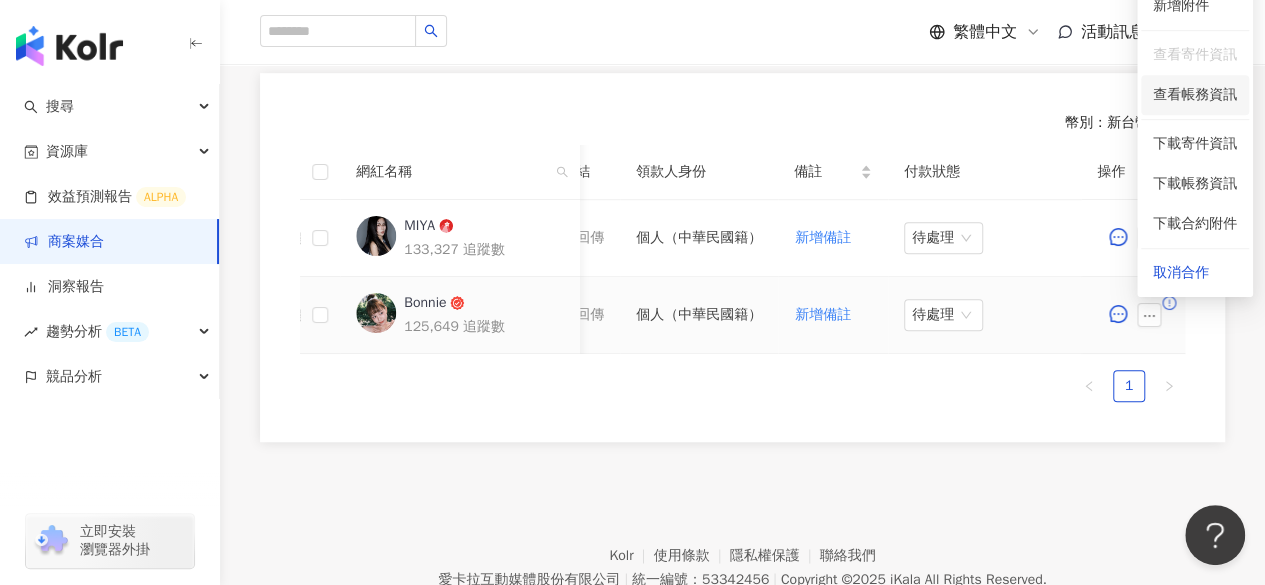 click on "查看帳務資訊" at bounding box center (1195, 95) 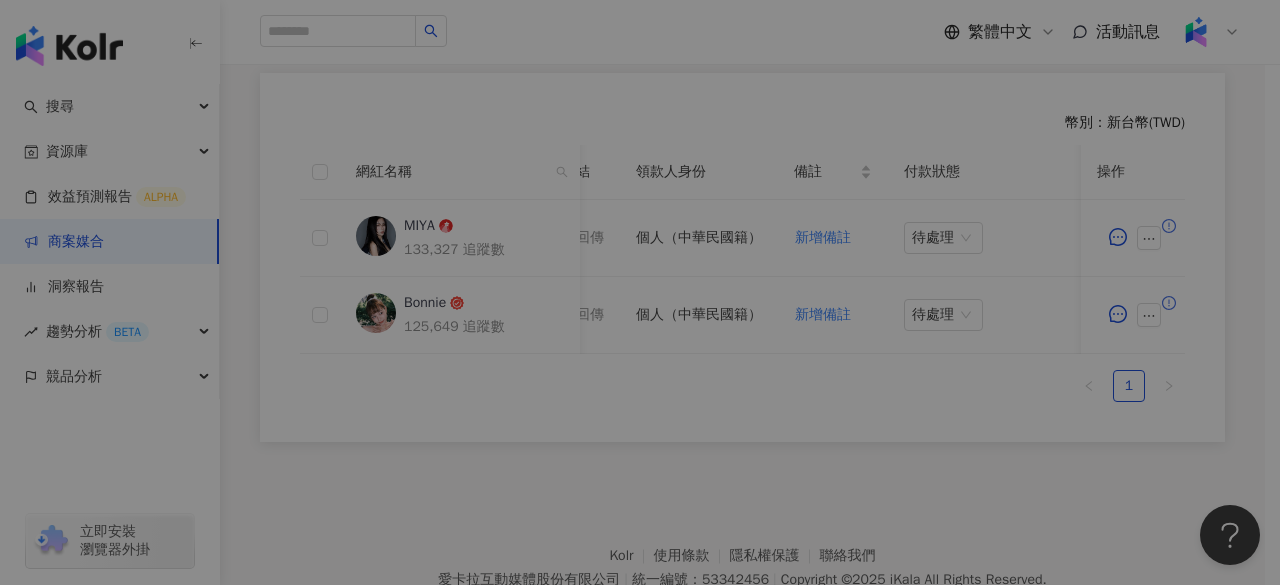 scroll, scrollTop: 0, scrollLeft: 1100, axis: horizontal 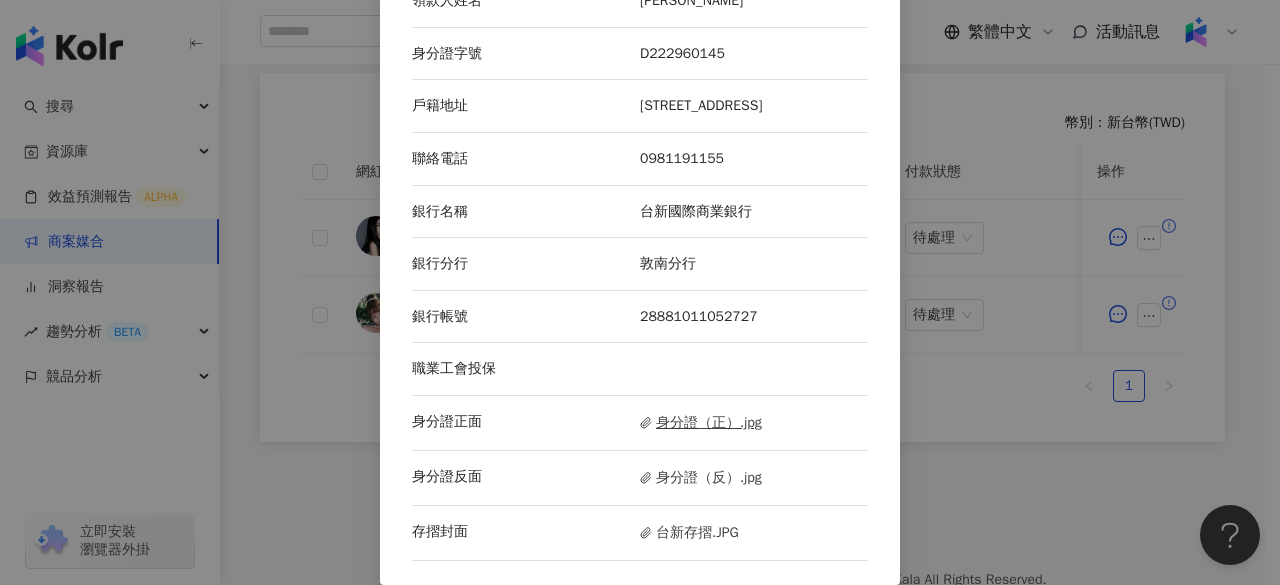 click on "身分證（正）.jpg" at bounding box center (701, 423) 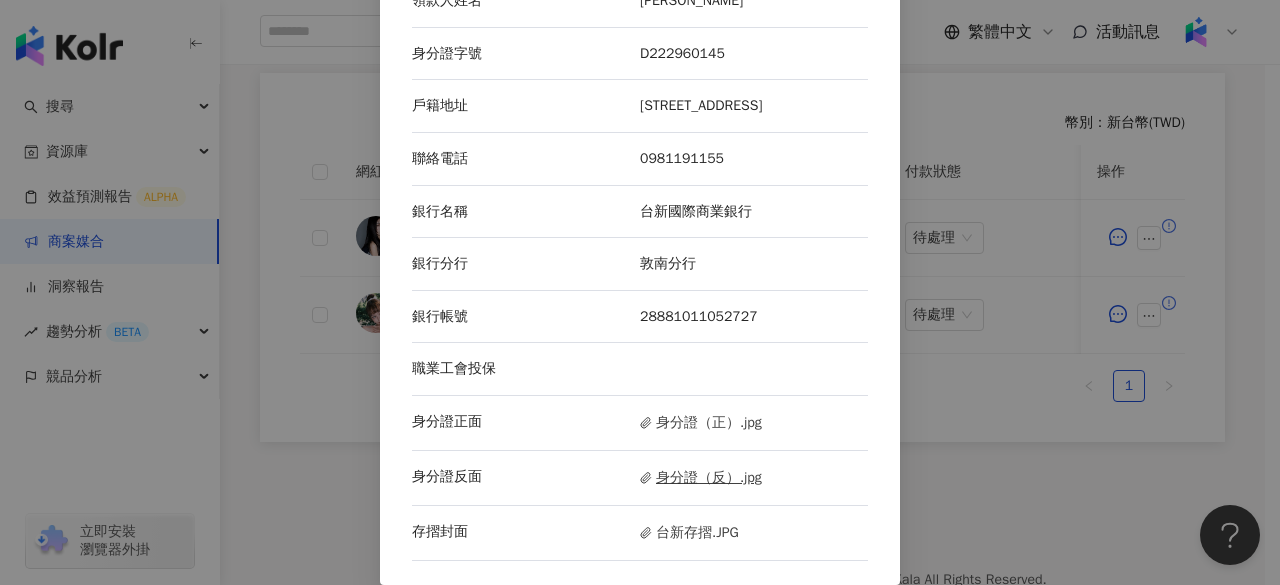 click on "身分證（反）.jpg" at bounding box center [701, 478] 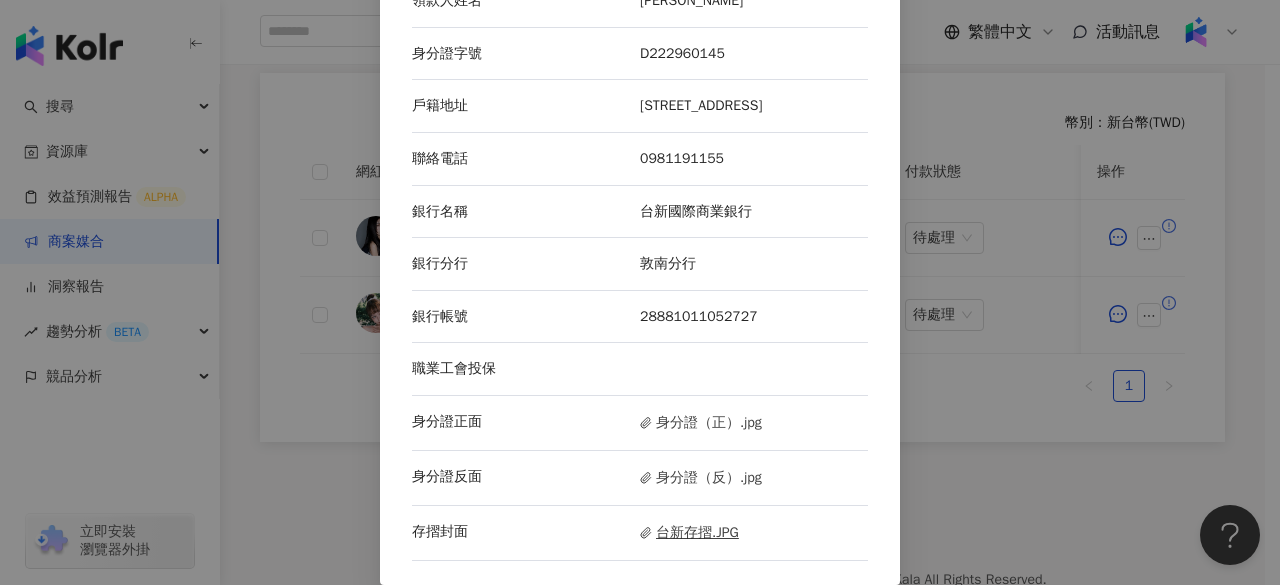 click on "台新存摺.JPG" at bounding box center [689, 533] 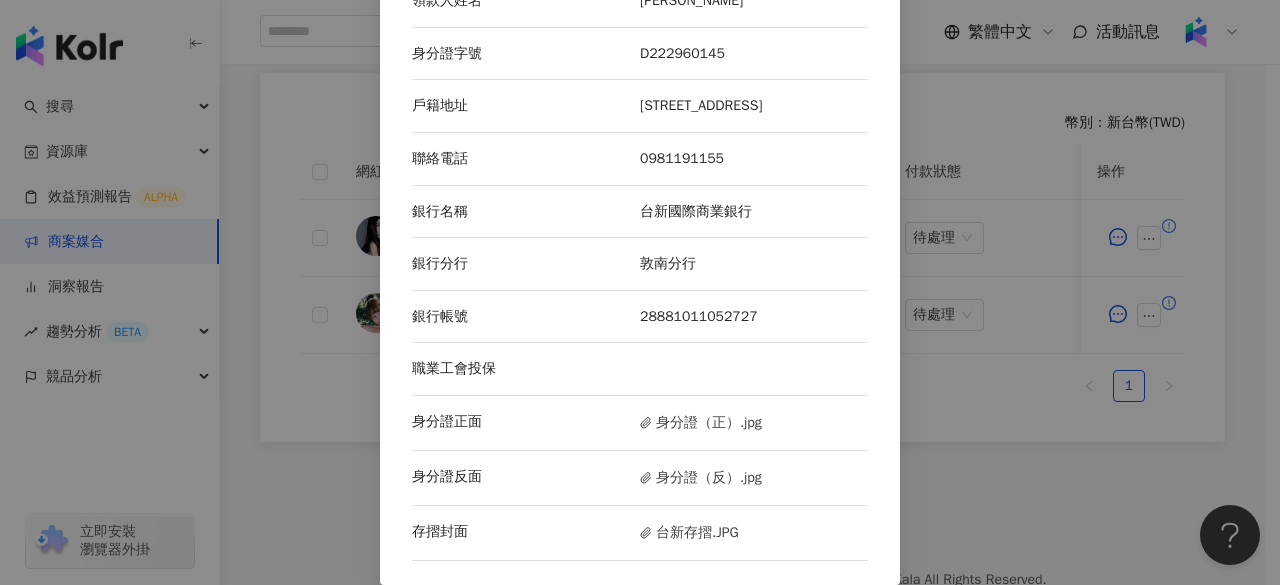 scroll, scrollTop: 0, scrollLeft: 0, axis: both 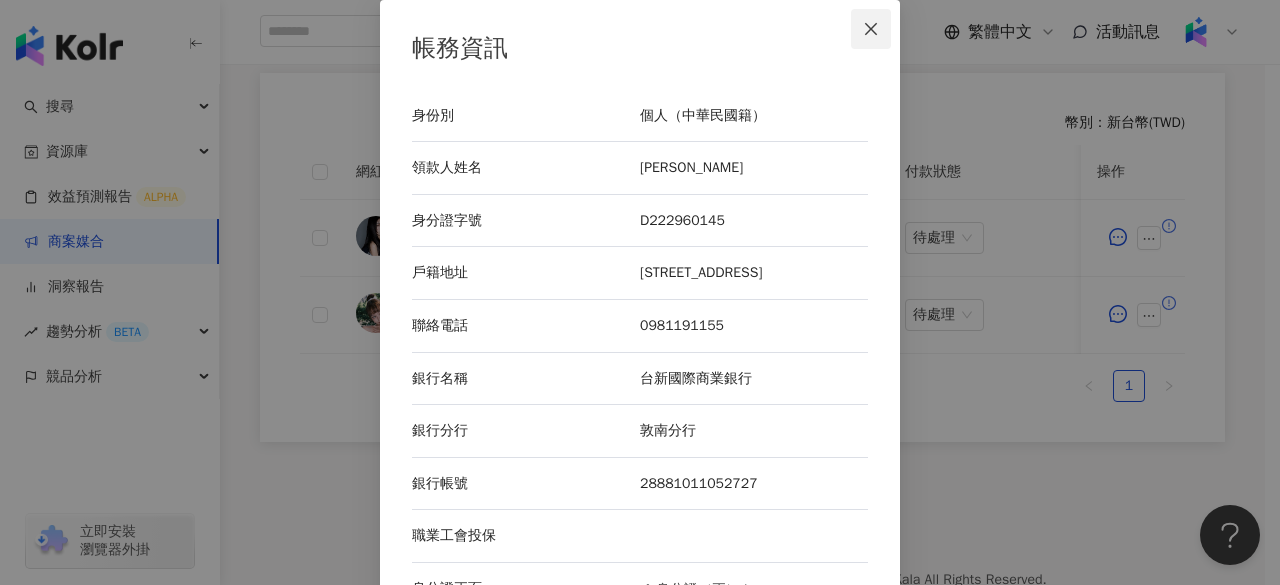 click 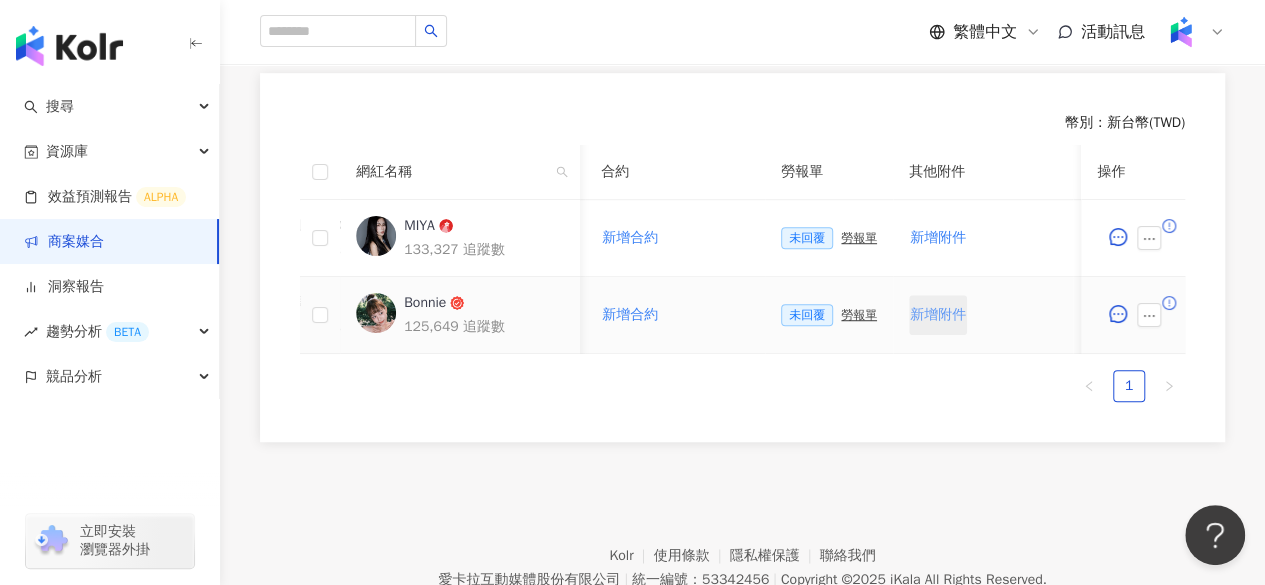 scroll, scrollTop: 0, scrollLeft: 545, axis: horizontal 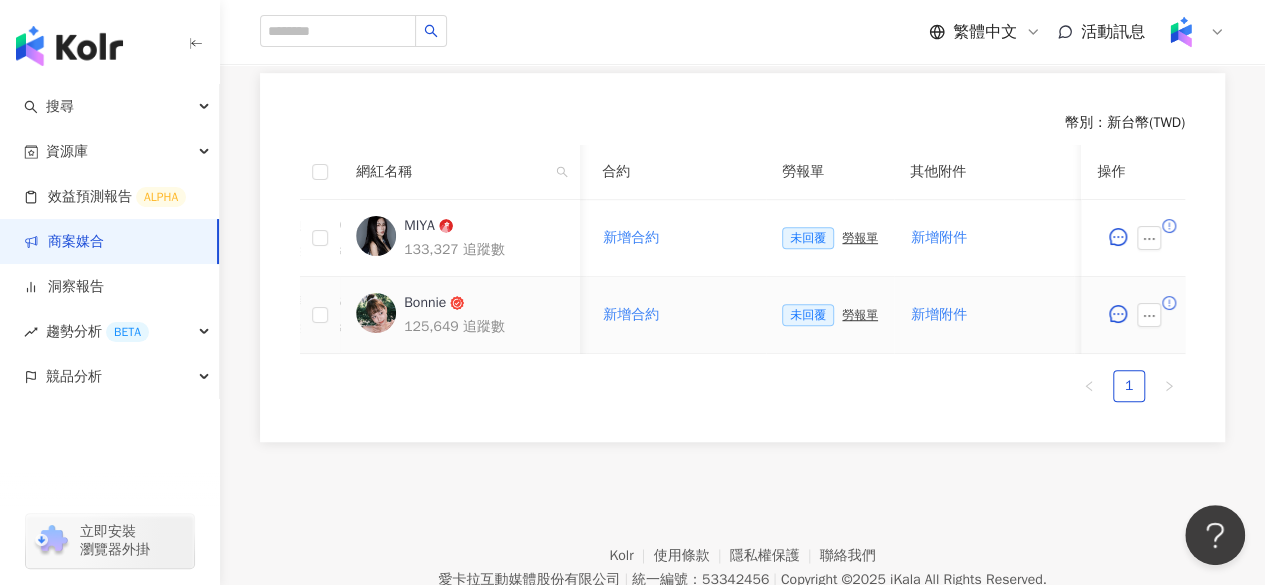 click on "勞報單" at bounding box center (860, 315) 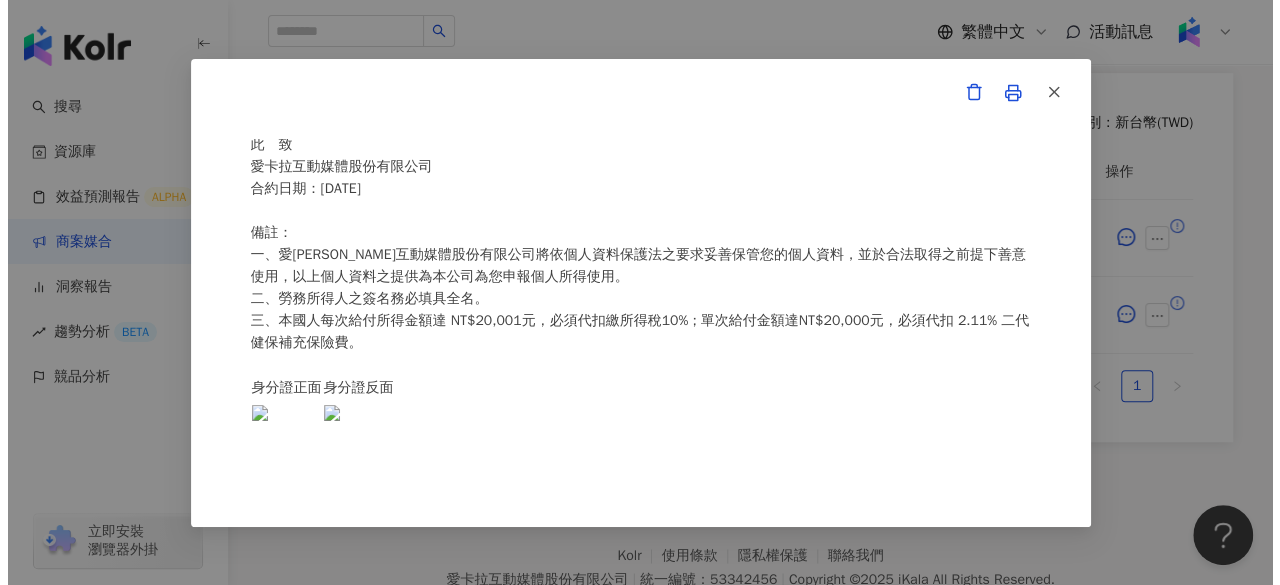 scroll, scrollTop: 509, scrollLeft: 0, axis: vertical 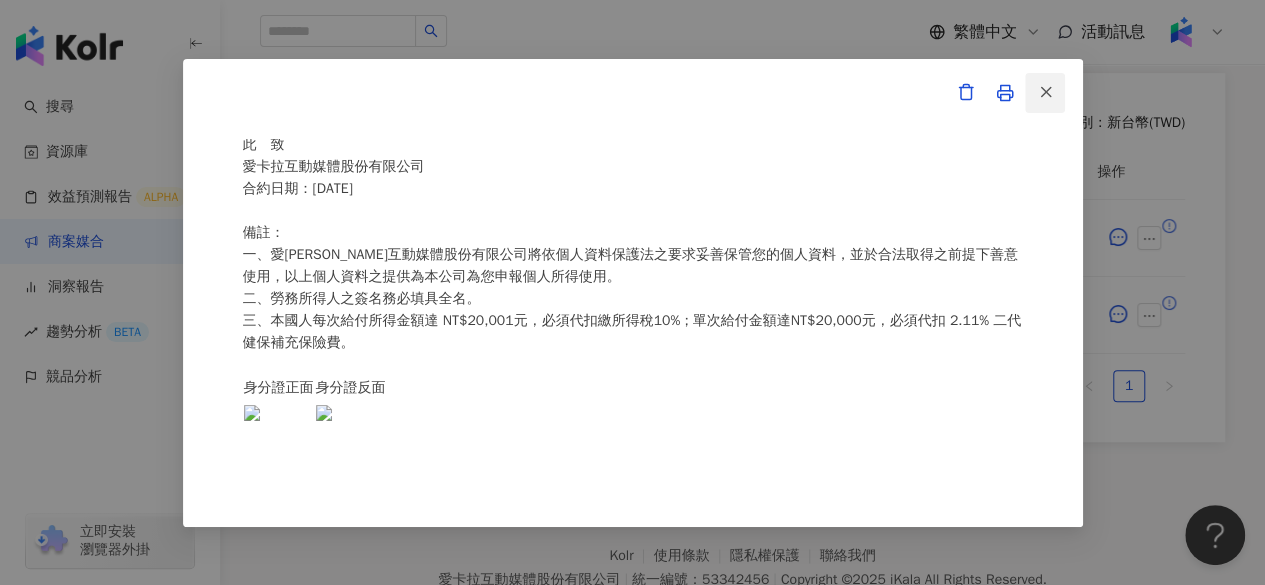 click at bounding box center (1045, 93) 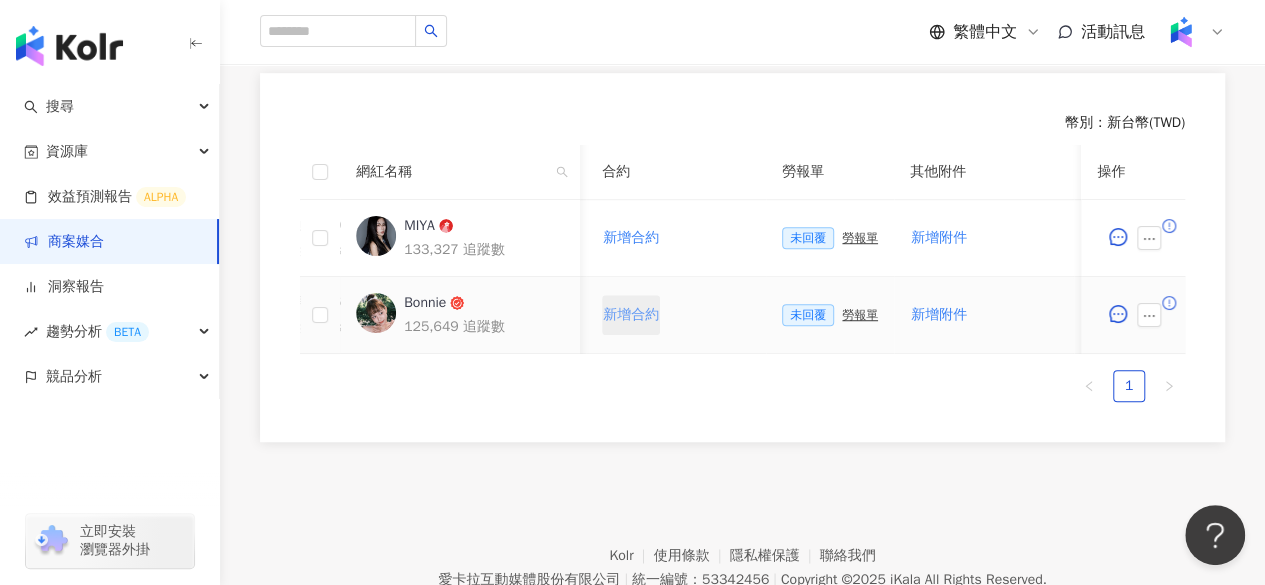 click on "新增合約" at bounding box center [631, 315] 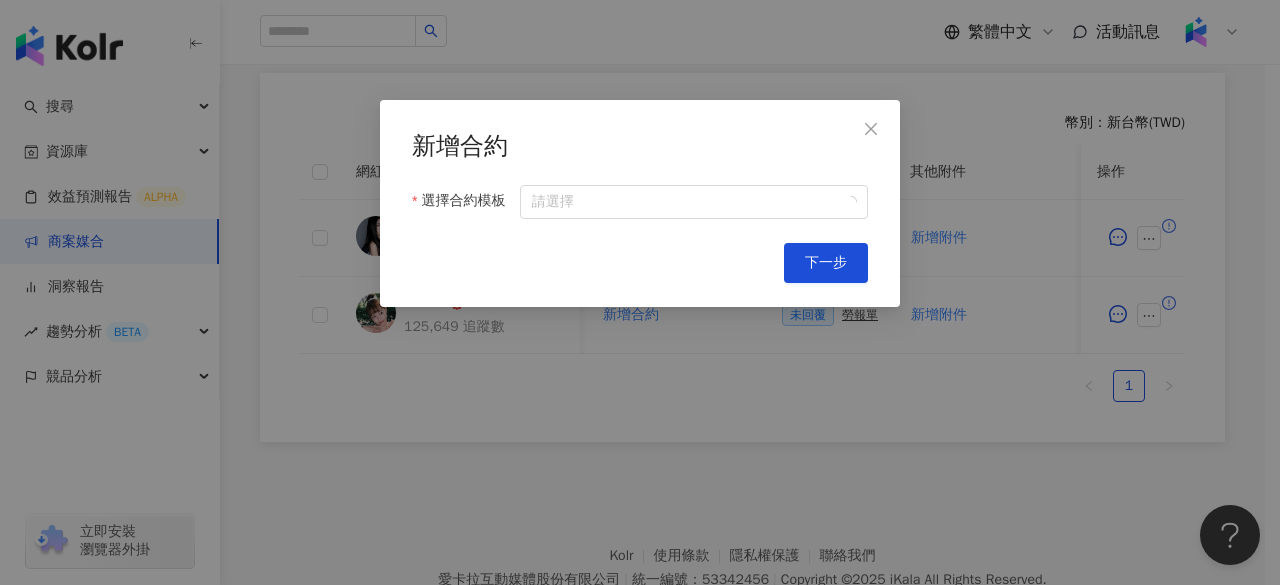 click on "新增合約 選擇合約模板 請選擇 Cancel 下一步" at bounding box center [640, 203] 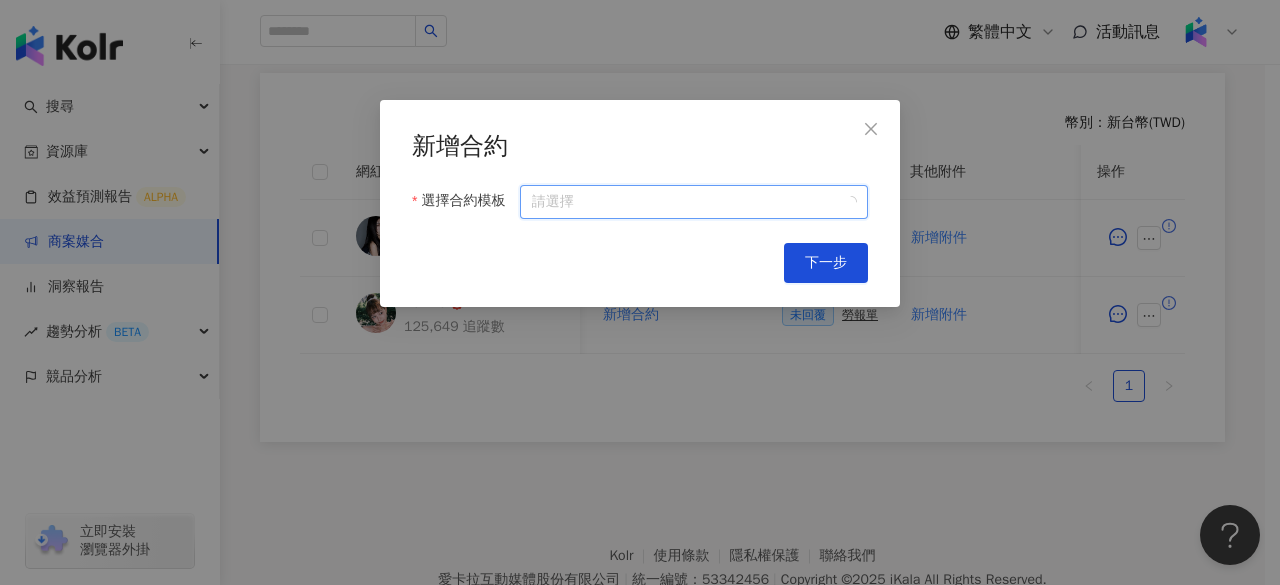 click on "選擇合約模板" at bounding box center (694, 202) 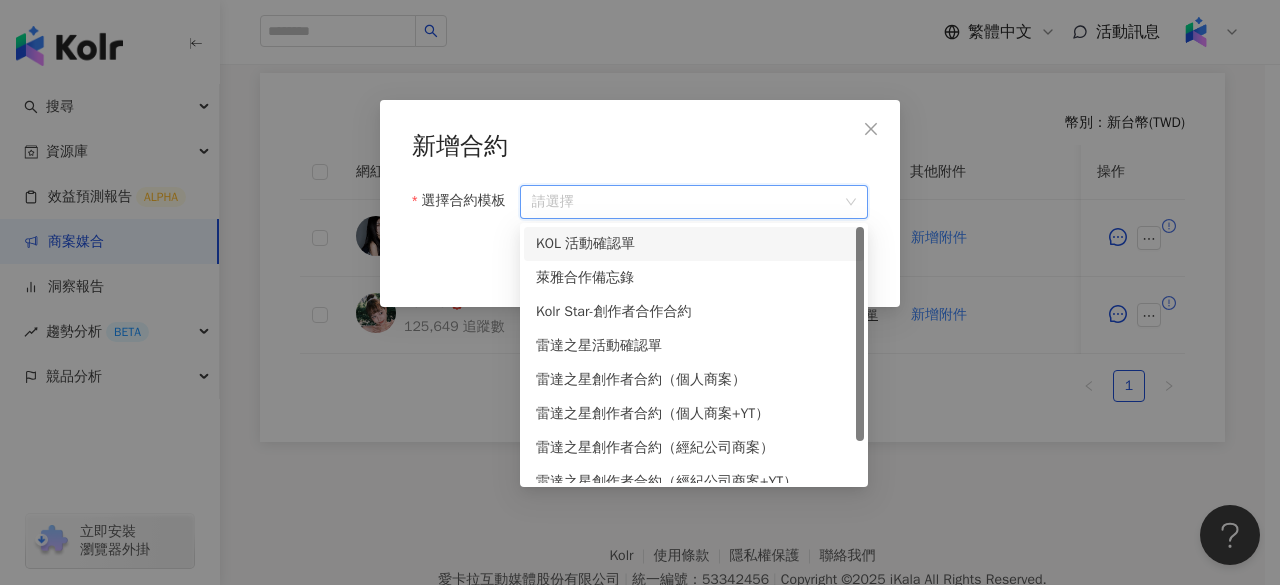 click on "KOL 活動確認單" at bounding box center (694, 244) 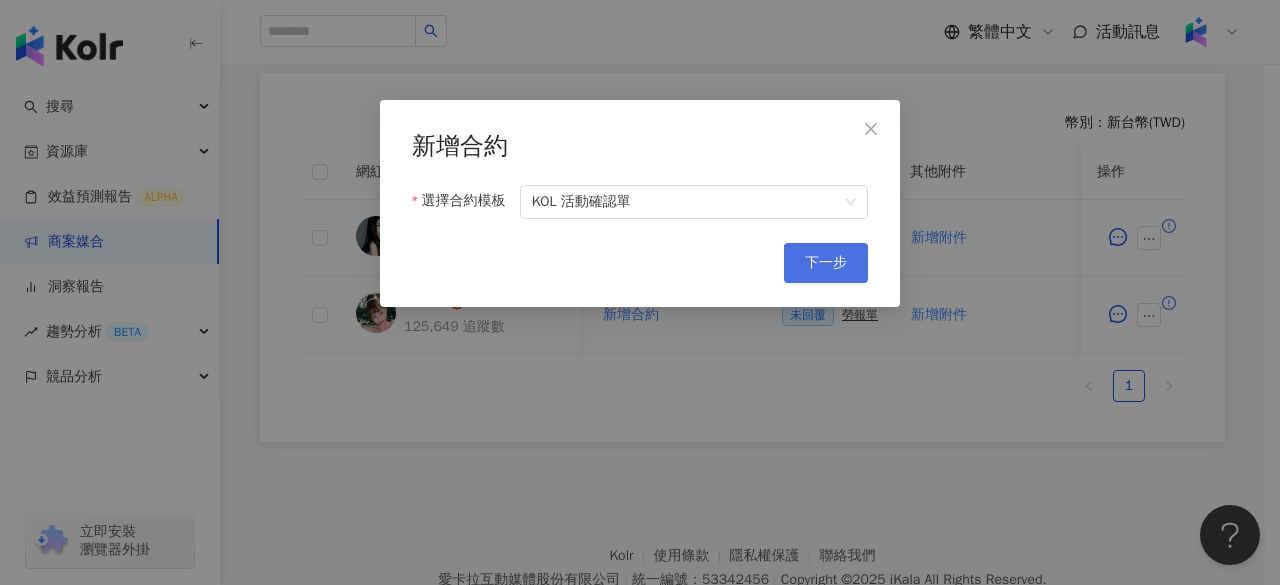click on "下一步" at bounding box center (826, 263) 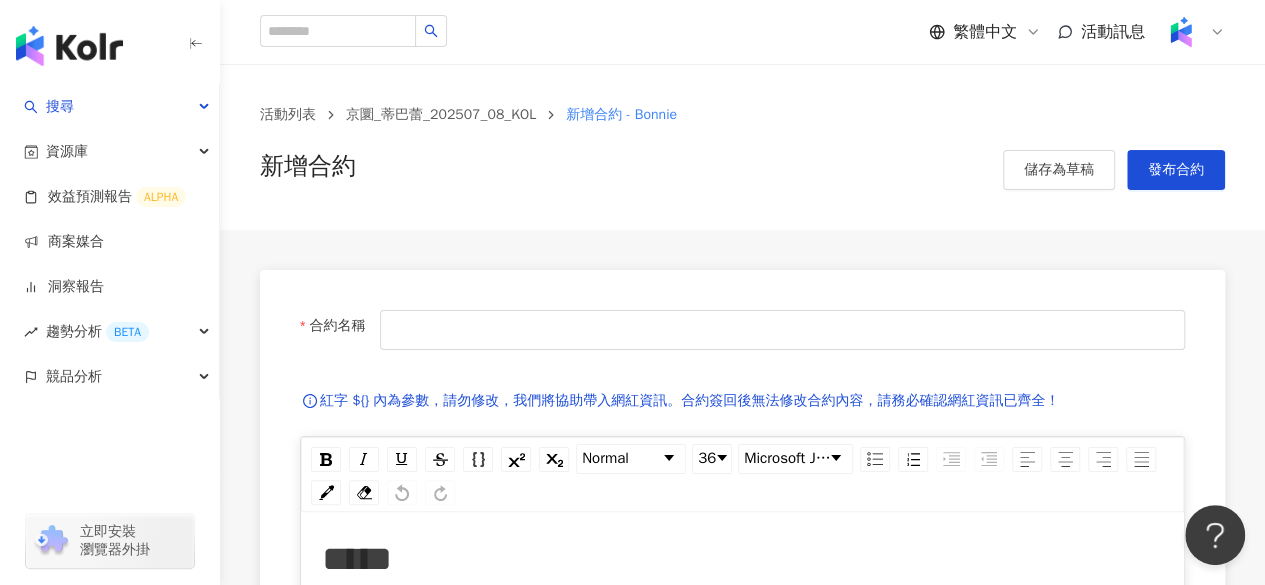 scroll, scrollTop: 131, scrollLeft: 0, axis: vertical 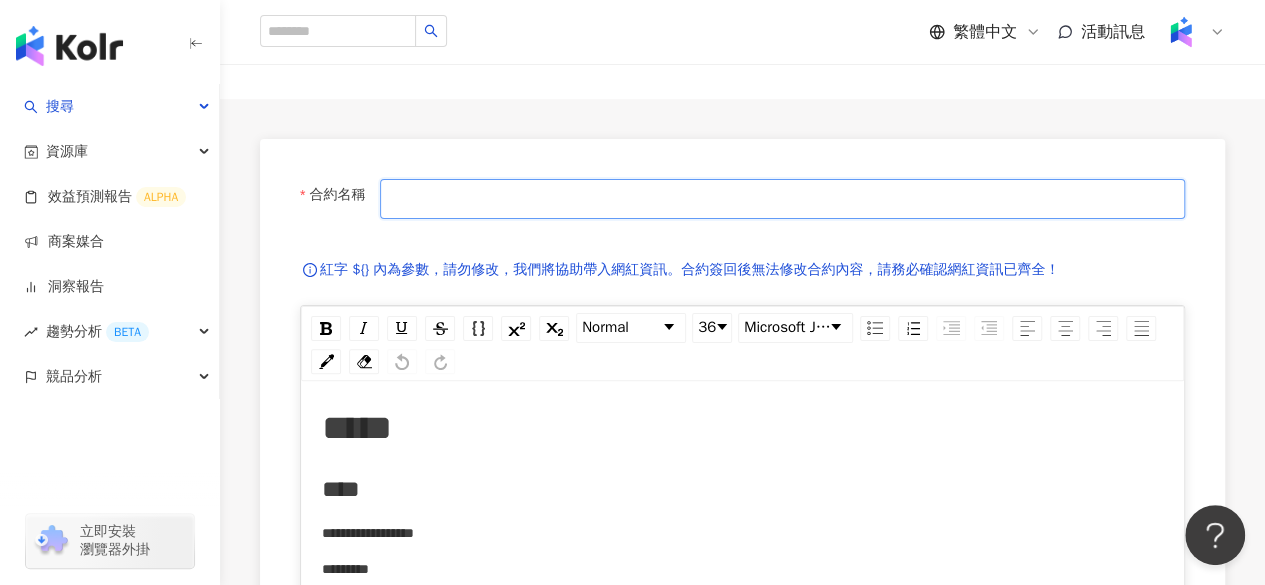 click on "合約名稱" at bounding box center [782, 199] 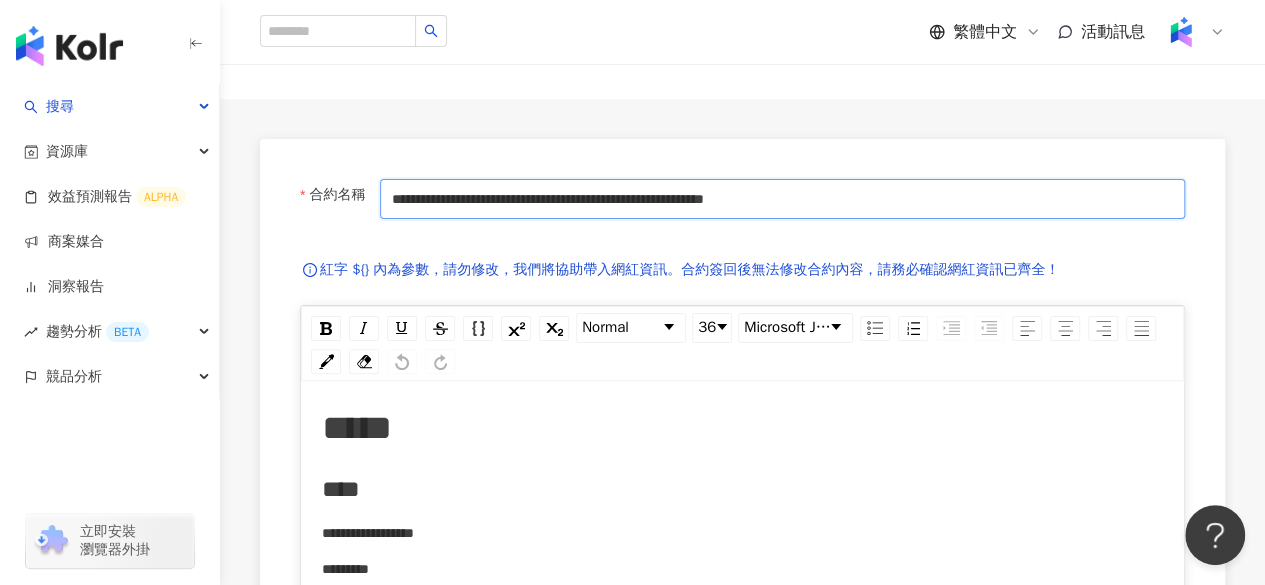 drag, startPoint x: 1058, startPoint y: 195, endPoint x: 1126, endPoint y: 201, distance: 68.26419 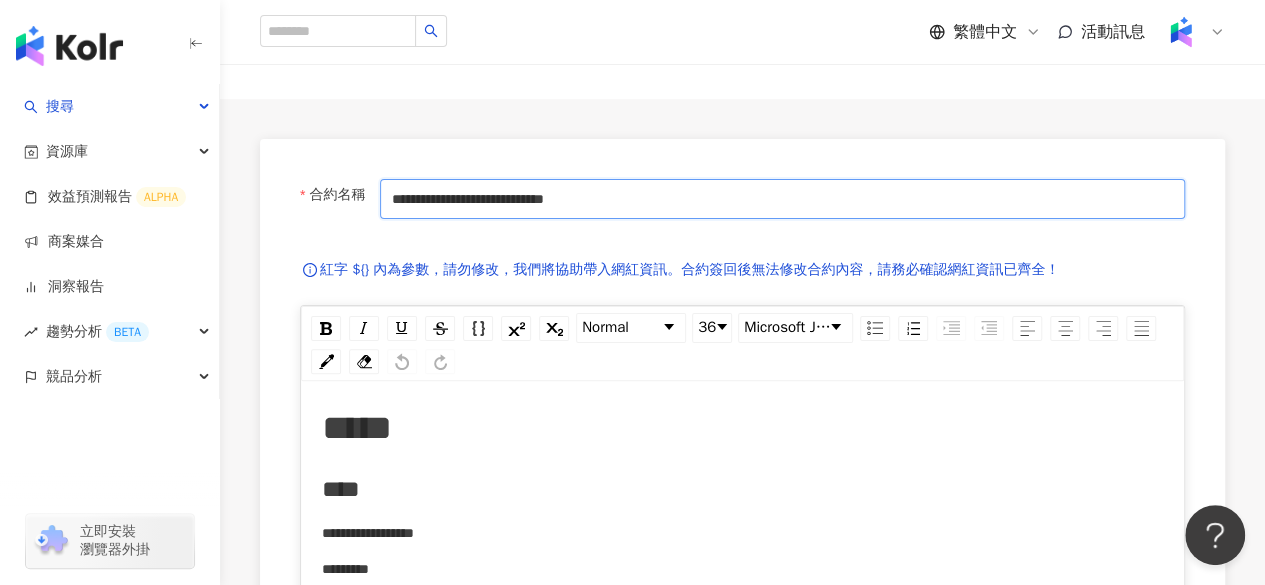 click on "**********" at bounding box center [782, 199] 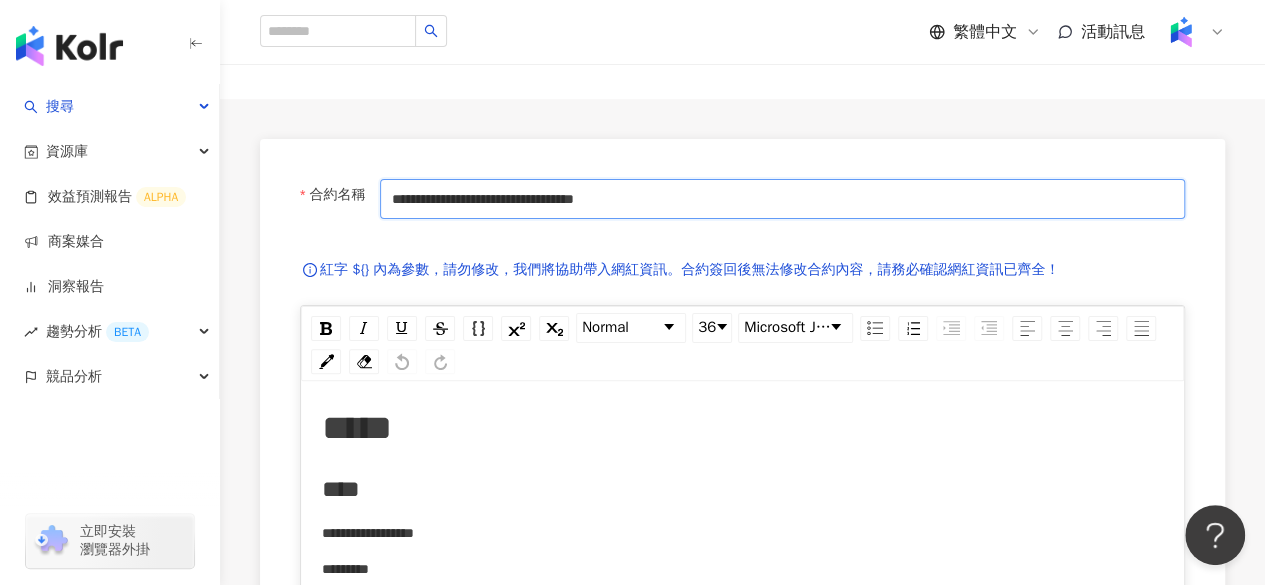scroll, scrollTop: 167, scrollLeft: 0, axis: vertical 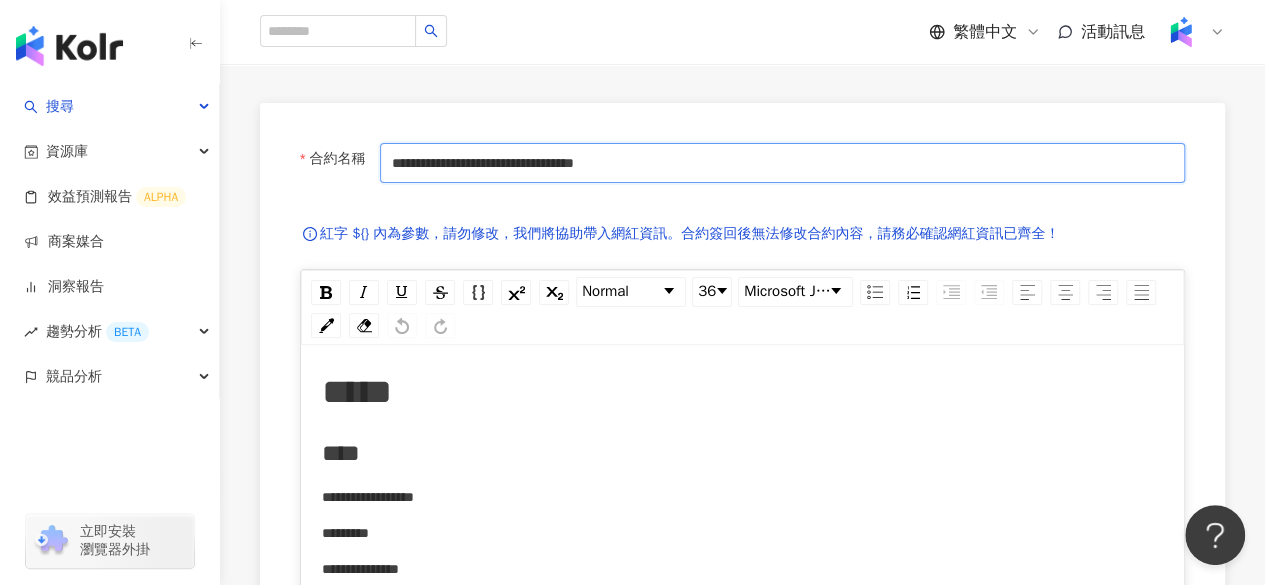 drag, startPoint x: 664, startPoint y: 164, endPoint x: 829, endPoint y: 167, distance: 165.02727 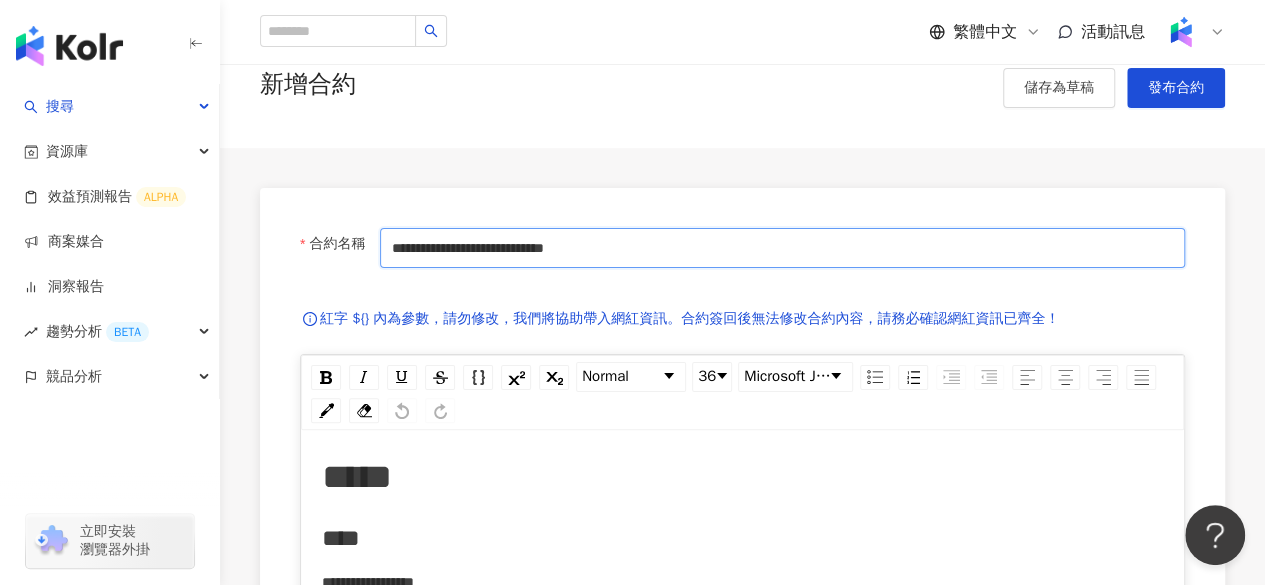 scroll, scrollTop: 58, scrollLeft: 0, axis: vertical 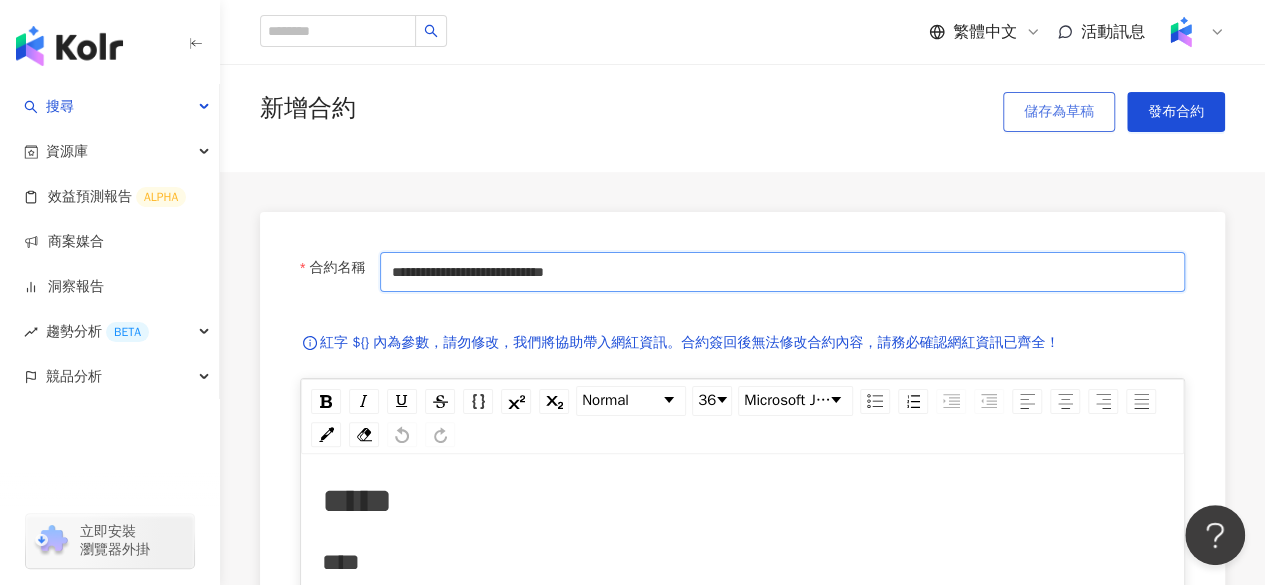 type on "**********" 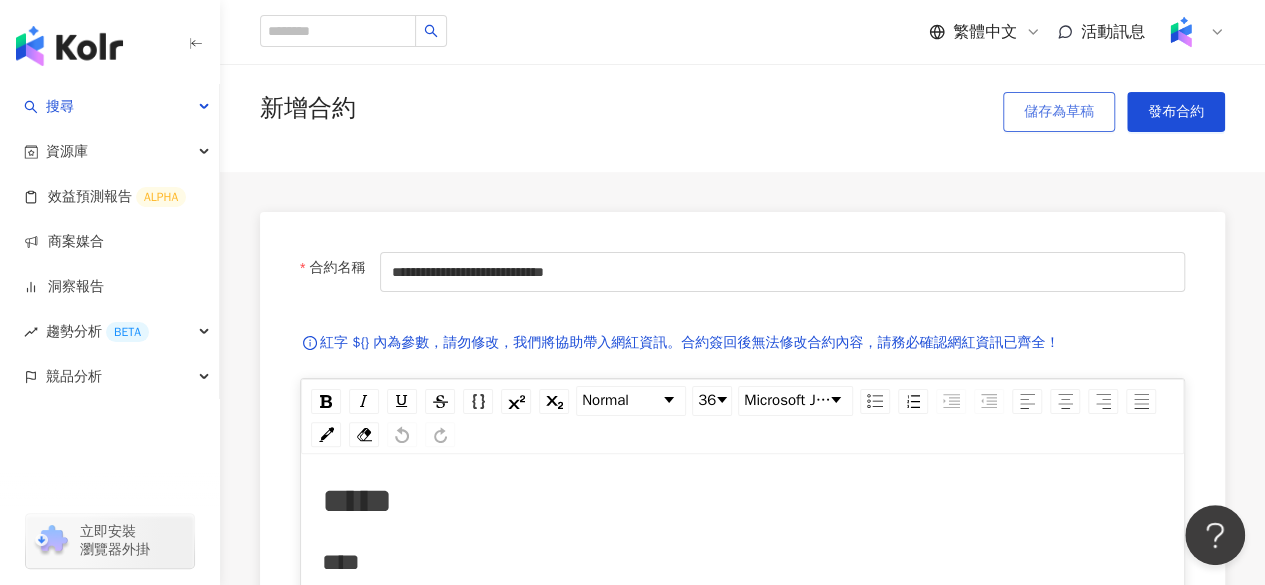 click on "儲存為草稿" at bounding box center (1059, 112) 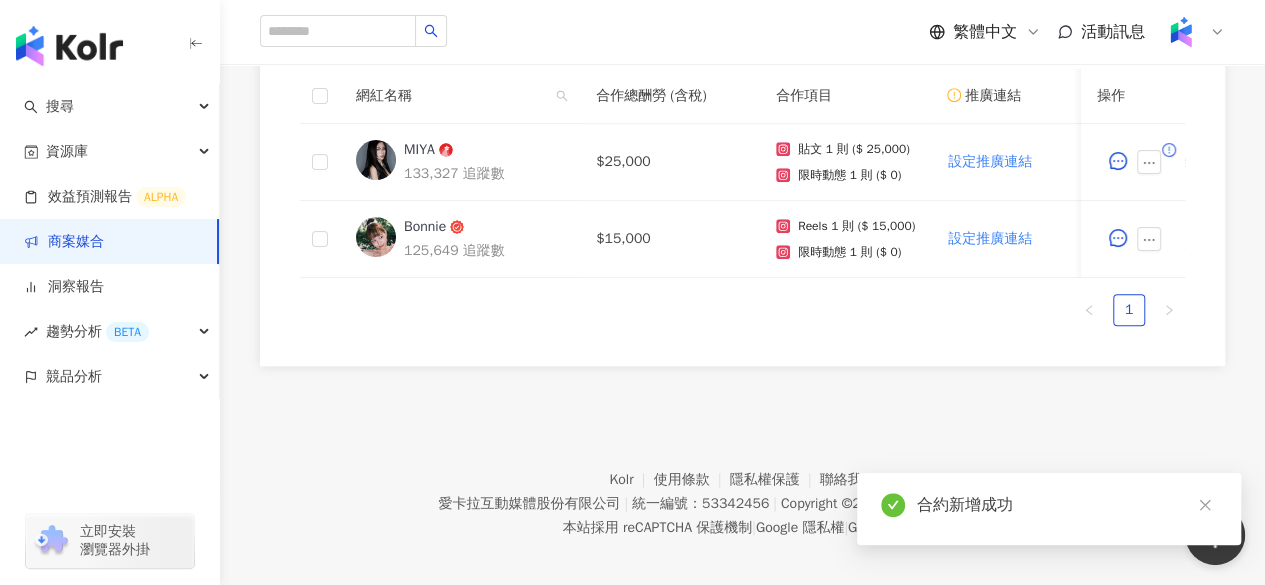 scroll, scrollTop: 620, scrollLeft: 0, axis: vertical 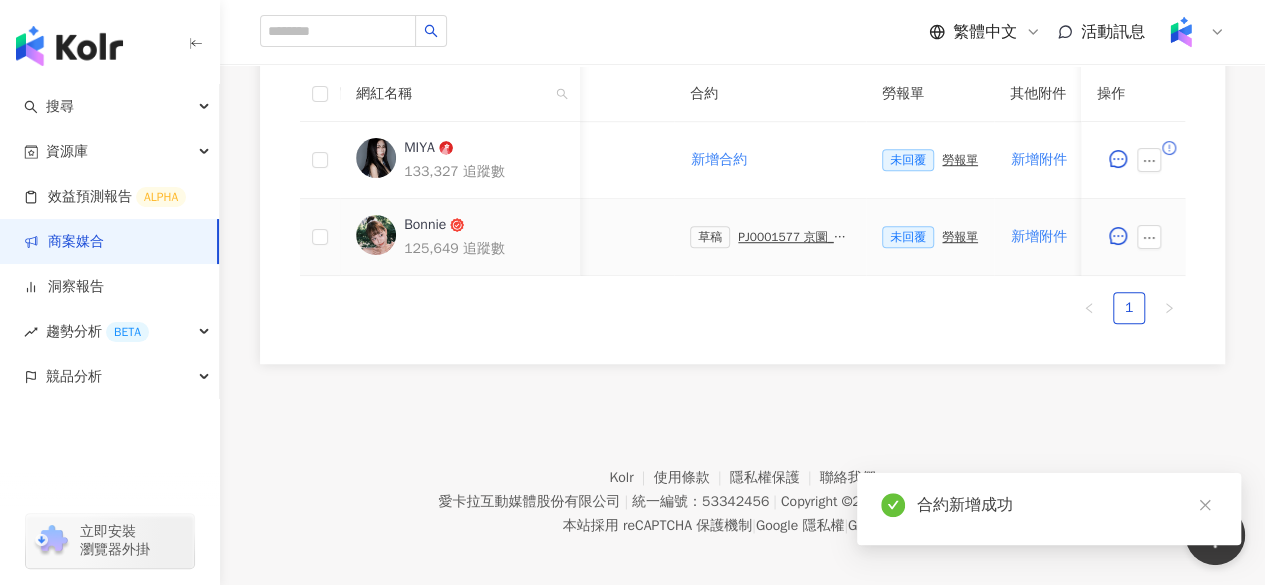click on "PJ0001577 京圜_蒂巴蕾_202507_08_KOL" at bounding box center [794, 237] 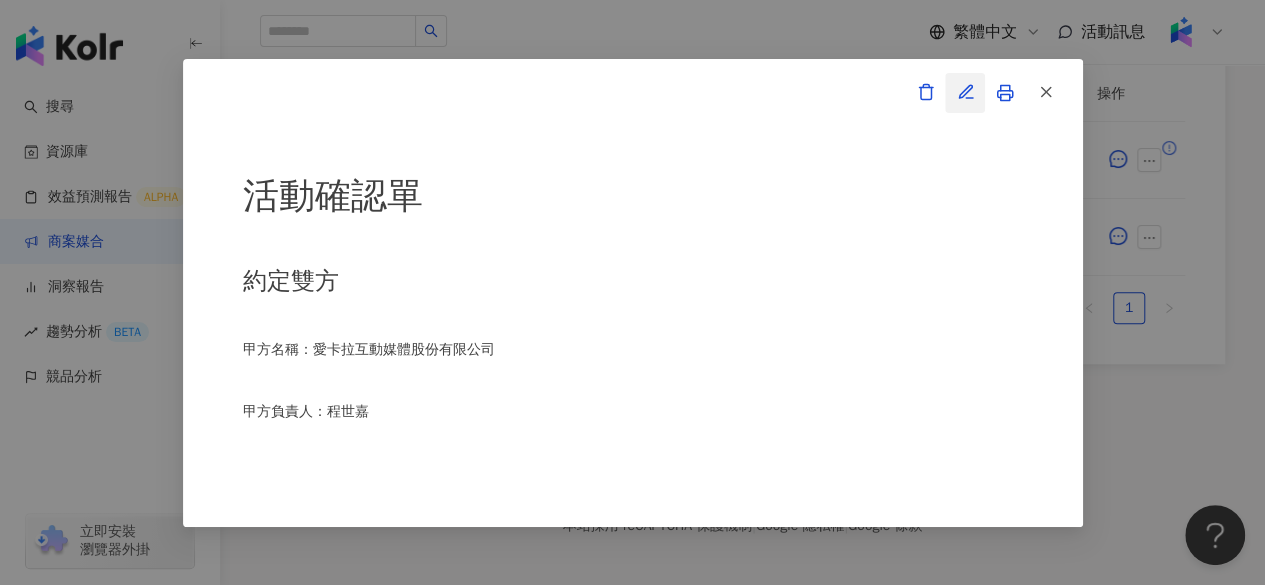 click 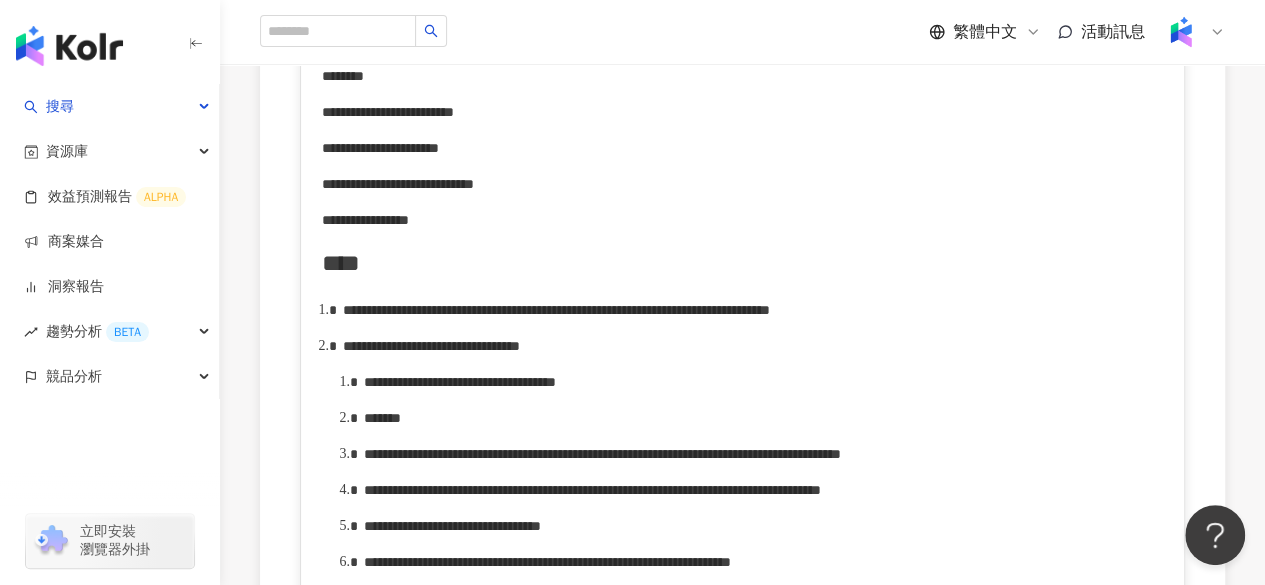 scroll, scrollTop: 842, scrollLeft: 0, axis: vertical 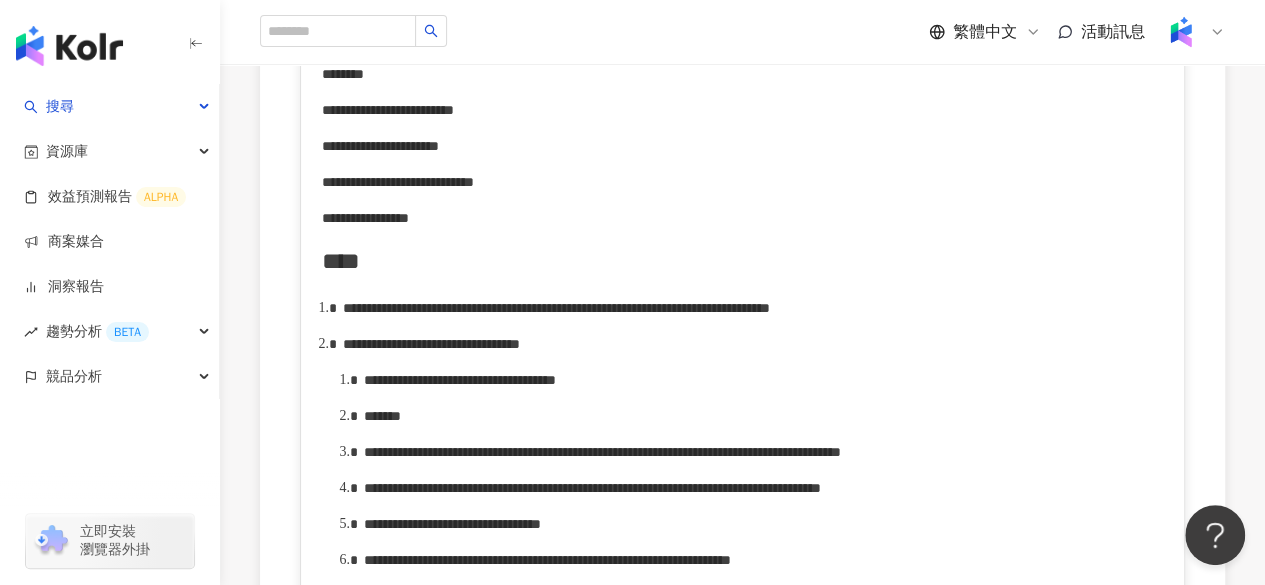 click on "**********" at bounding box center [431, 344] 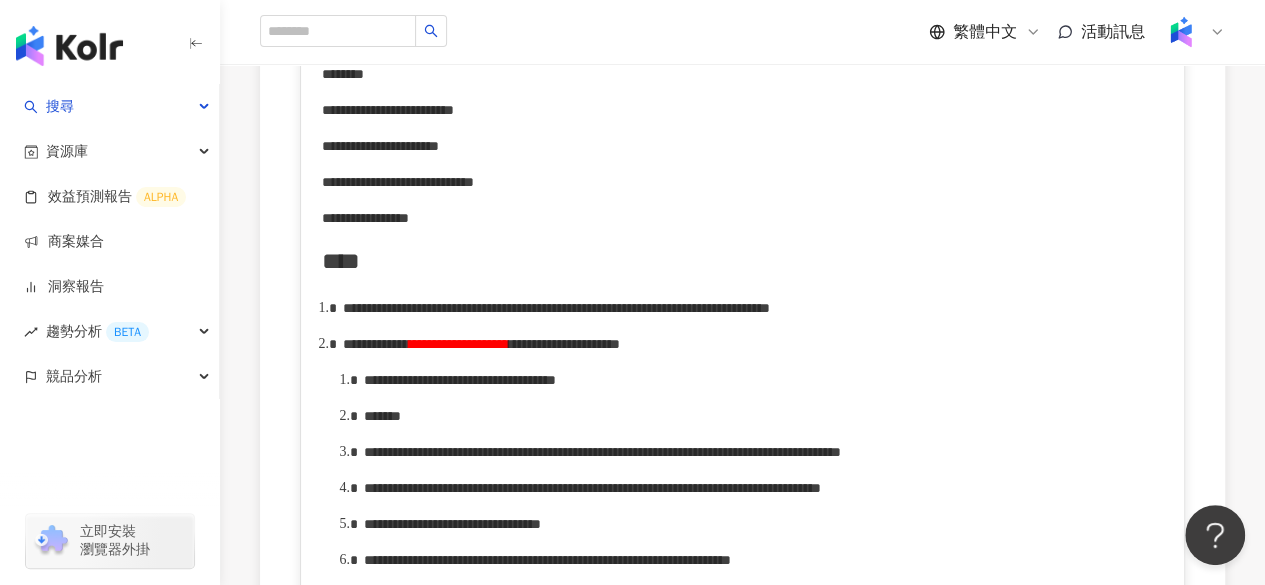 click on "**********" at bounding box center (459, 344) 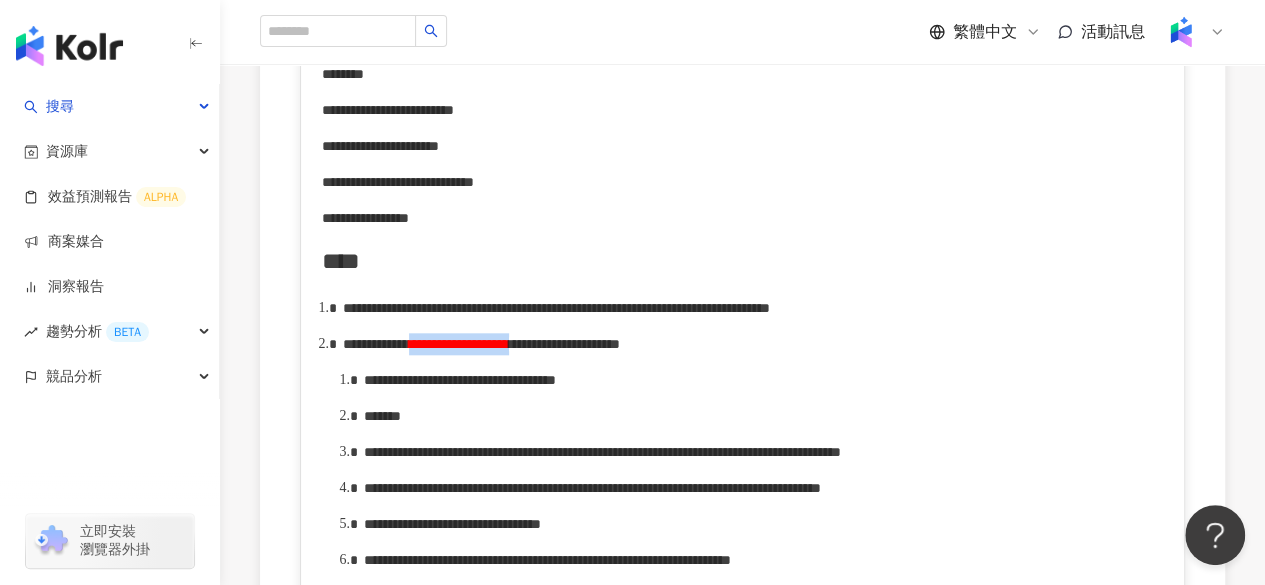 drag, startPoint x: 523, startPoint y: 362, endPoint x: 718, endPoint y: 363, distance: 195.00256 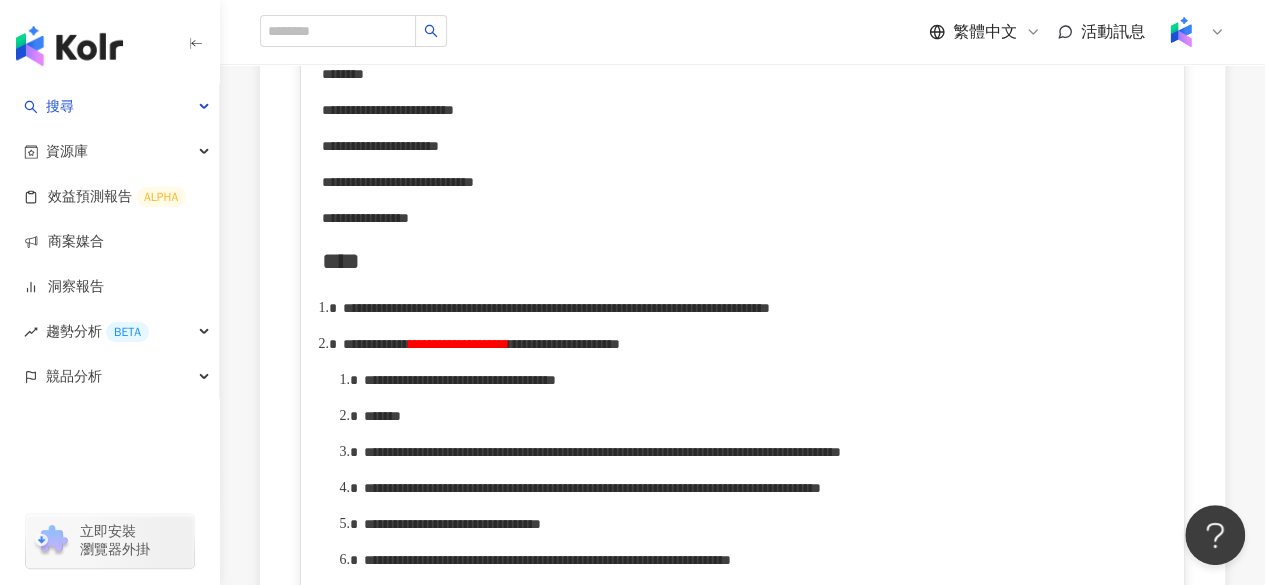 click on "**********" at bounding box center (460, 380) 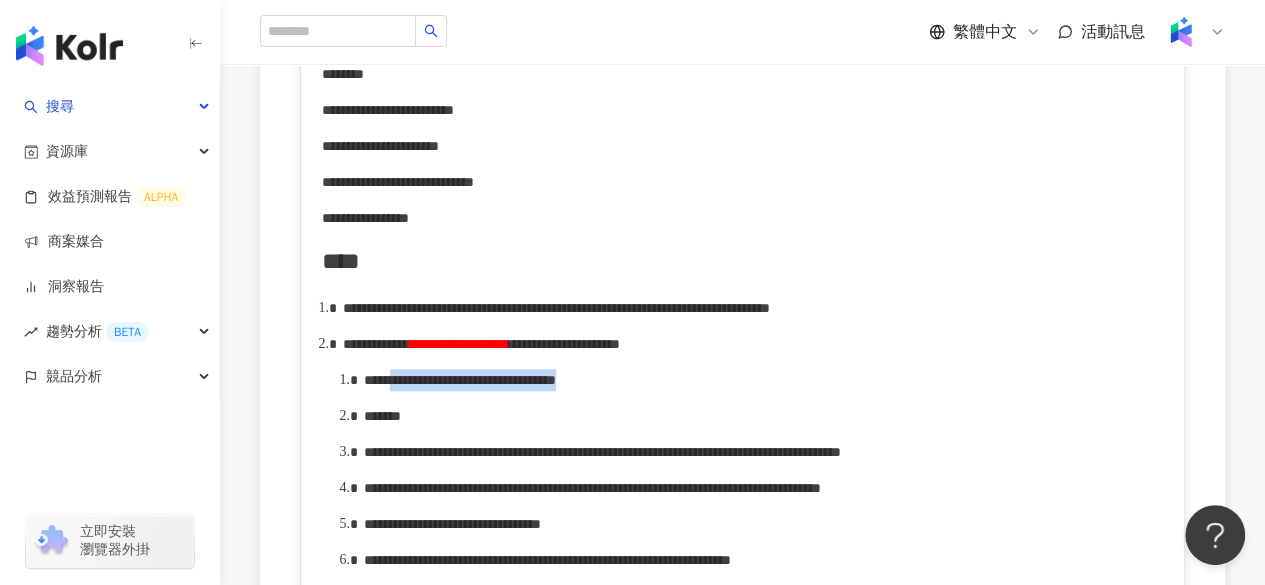 drag, startPoint x: 434, startPoint y: 419, endPoint x: 695, endPoint y: 427, distance: 261.1226 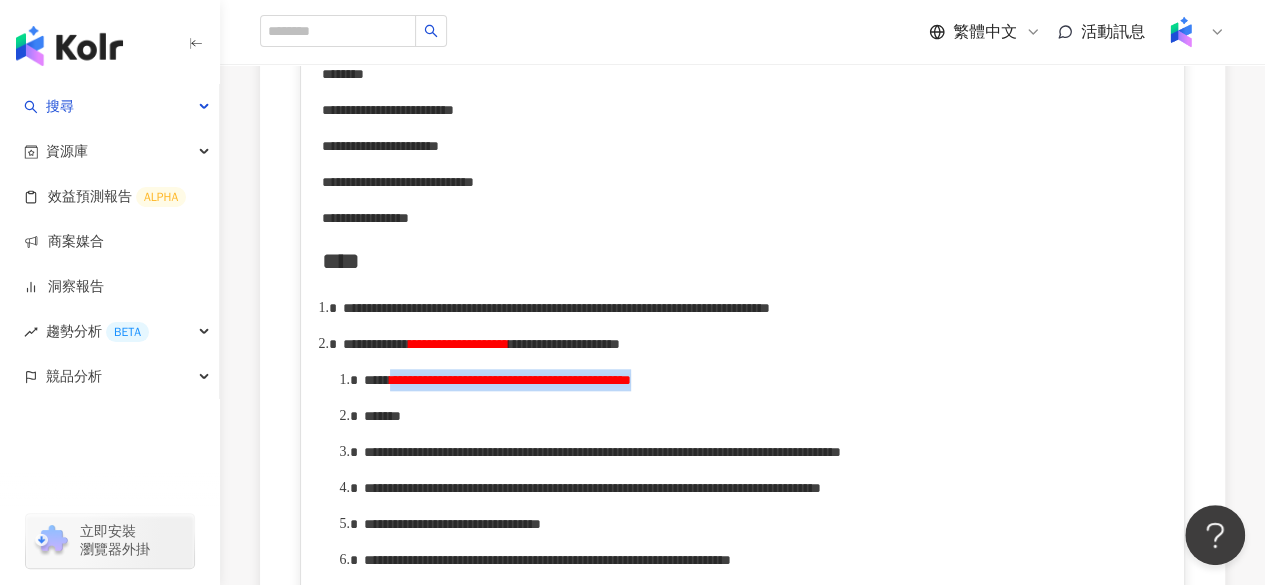 drag, startPoint x: 428, startPoint y: 424, endPoint x: 851, endPoint y: 411, distance: 423.1997 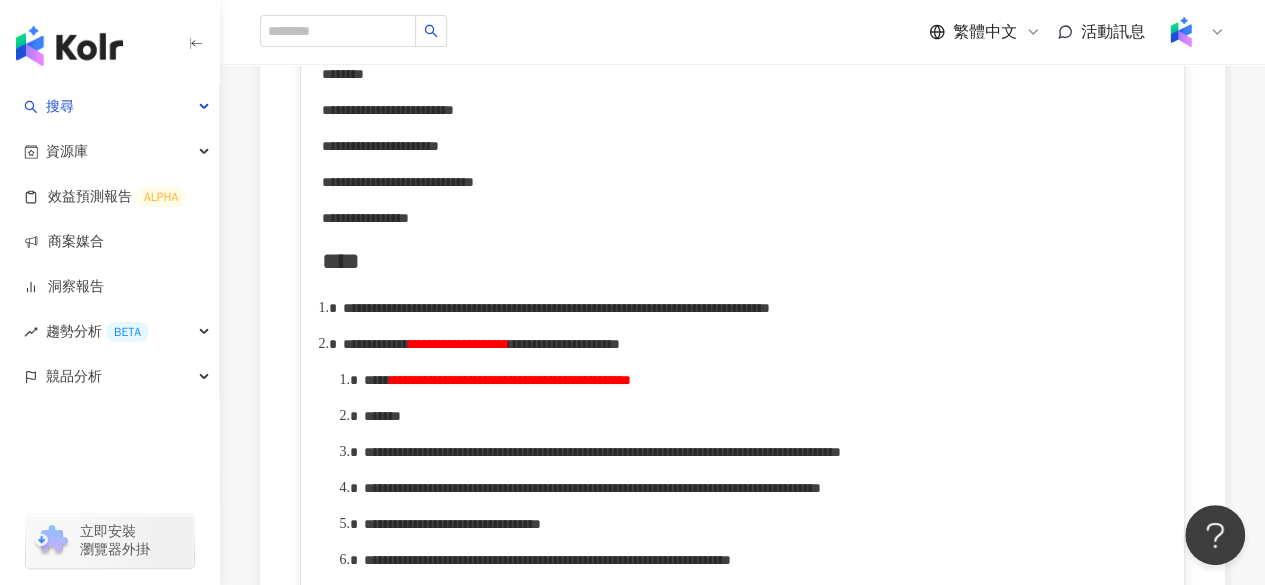 click on "*******" at bounding box center (764, 416) 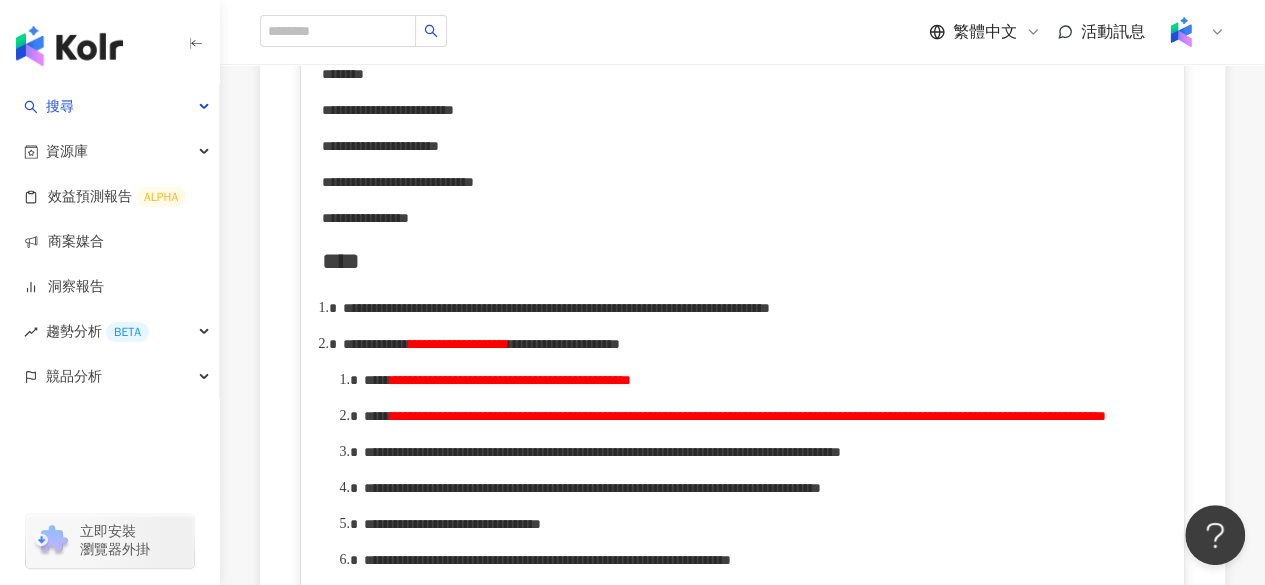 click on "**********" at bounding box center (748, 416) 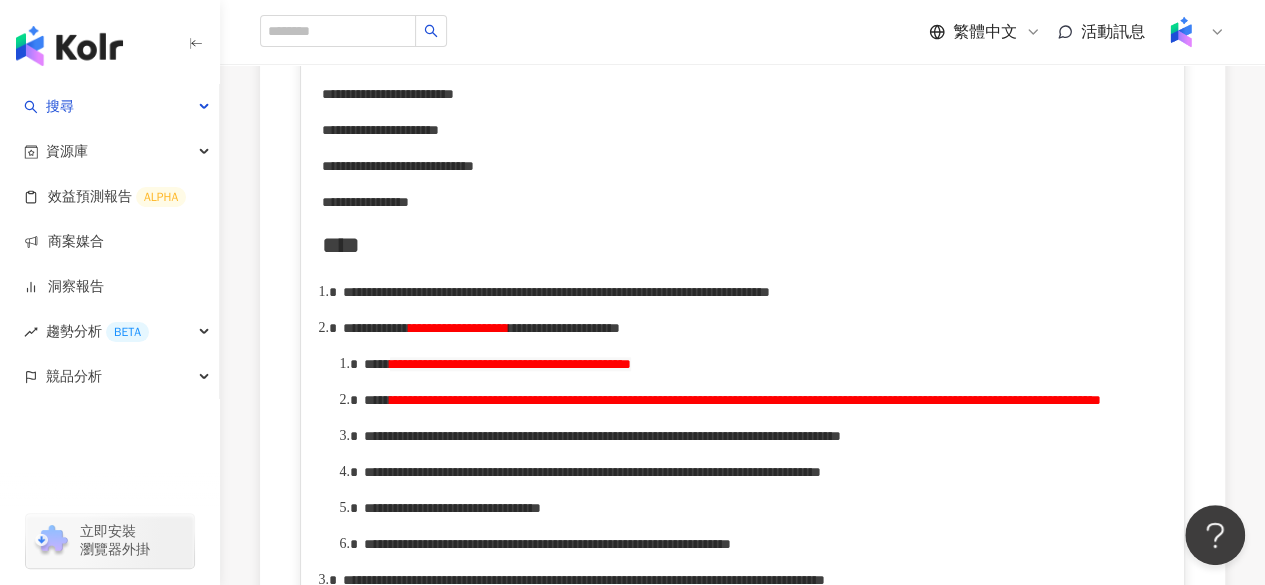 scroll, scrollTop: 960, scrollLeft: 0, axis: vertical 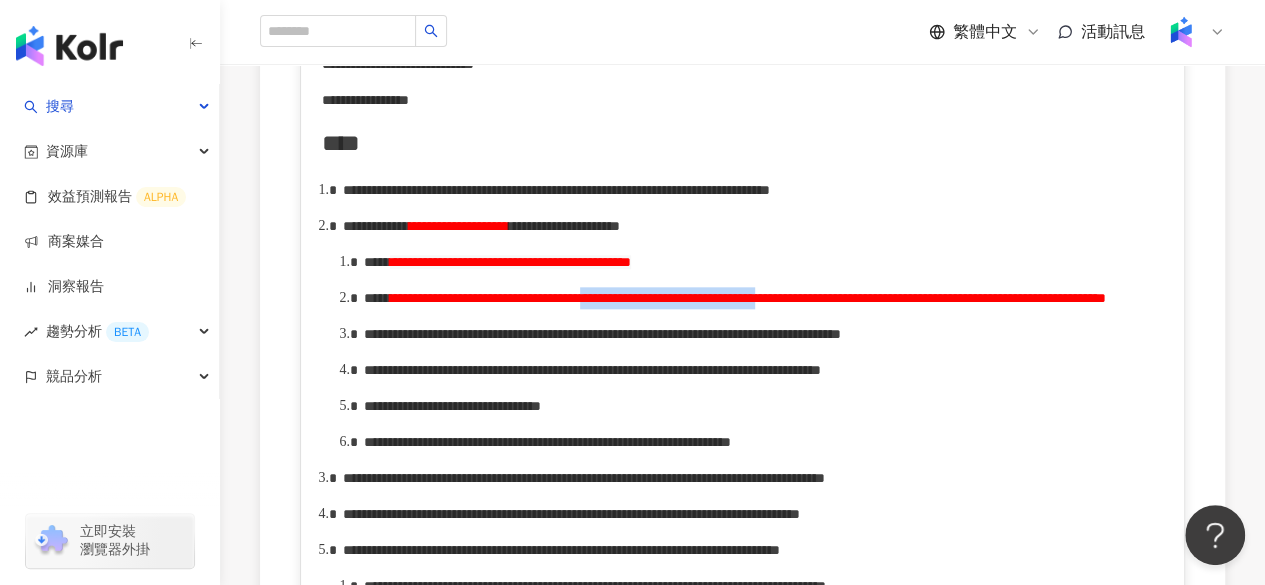 drag, startPoint x: 850, startPoint y: 343, endPoint x: 1076, endPoint y: 342, distance: 226.00221 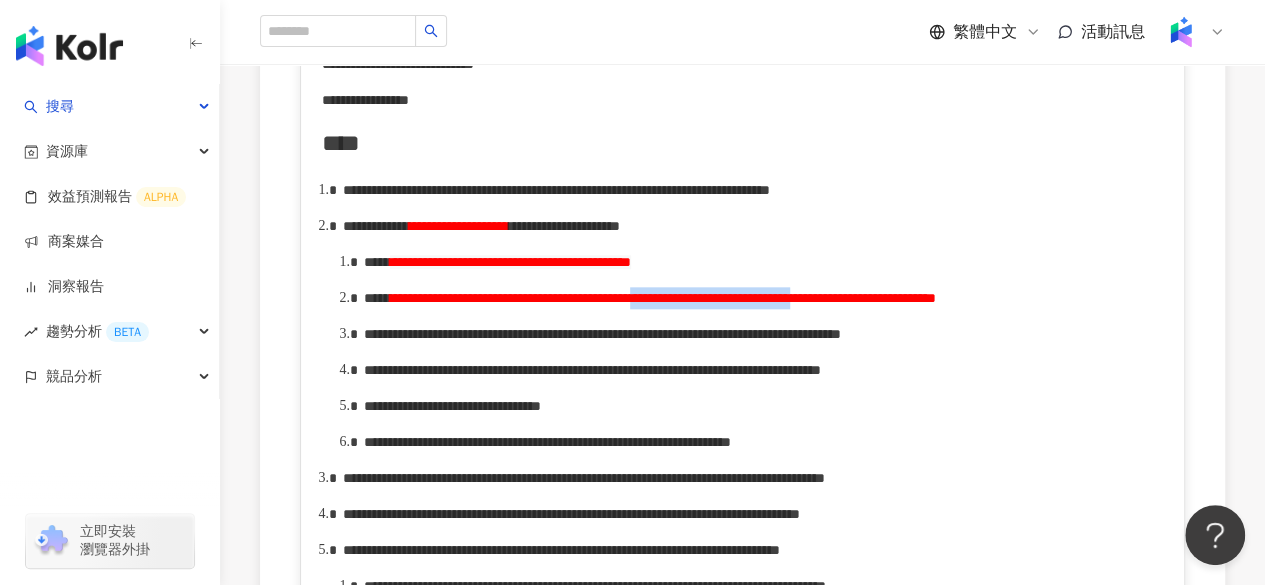 drag, startPoint x: 944, startPoint y: 345, endPoint x: 1143, endPoint y: 345, distance: 199 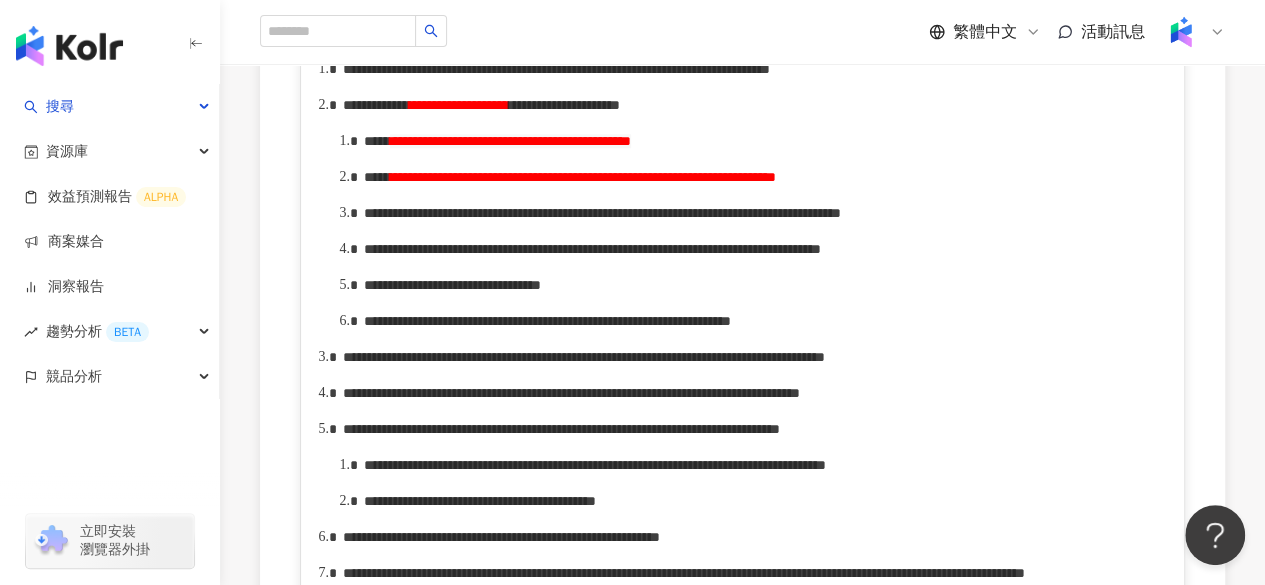 scroll, scrollTop: 1082, scrollLeft: 0, axis: vertical 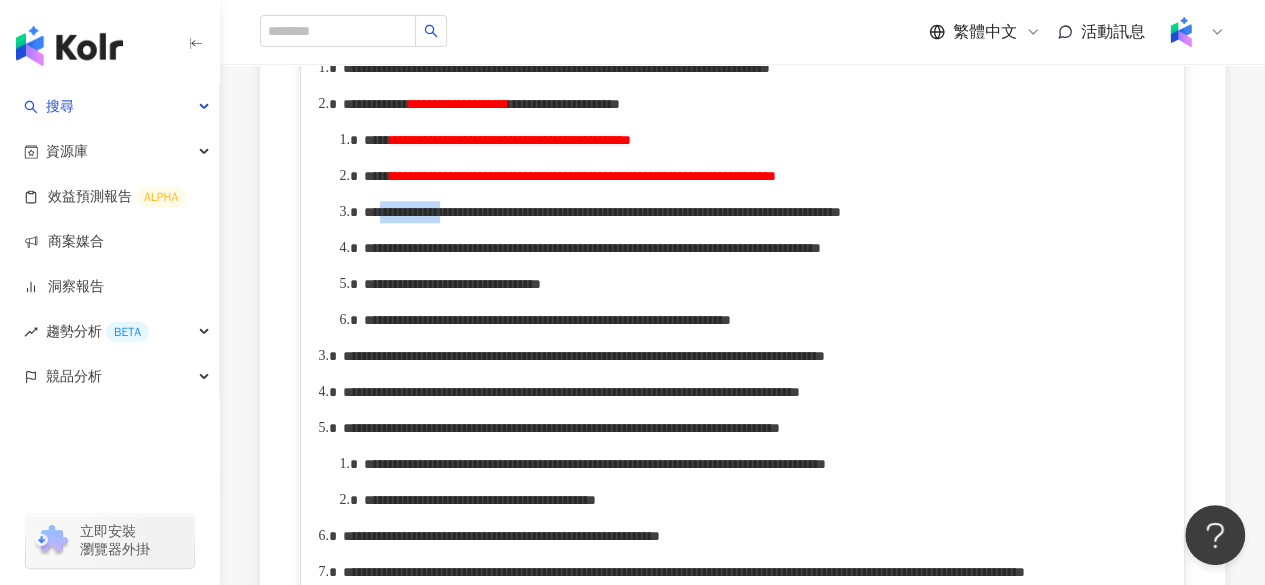 drag, startPoint x: 406, startPoint y: 279, endPoint x: 486, endPoint y: 288, distance: 80.50466 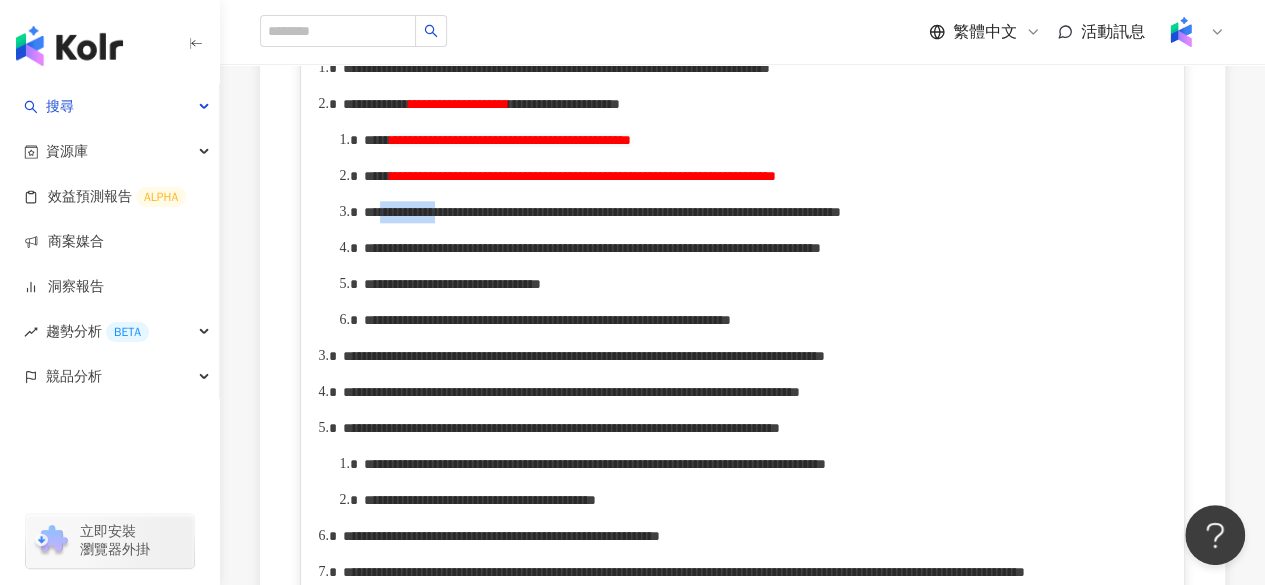 drag, startPoint x: 406, startPoint y: 283, endPoint x: 474, endPoint y: 280, distance: 68.06615 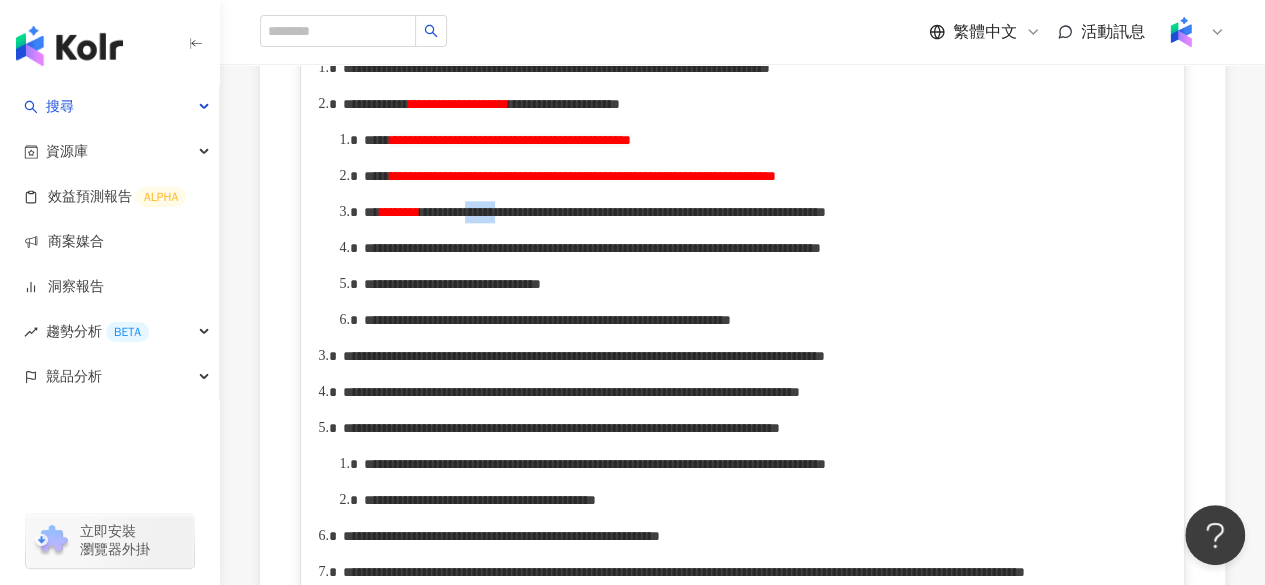 drag, startPoint x: 646, startPoint y: 279, endPoint x: 712, endPoint y: 281, distance: 66.0303 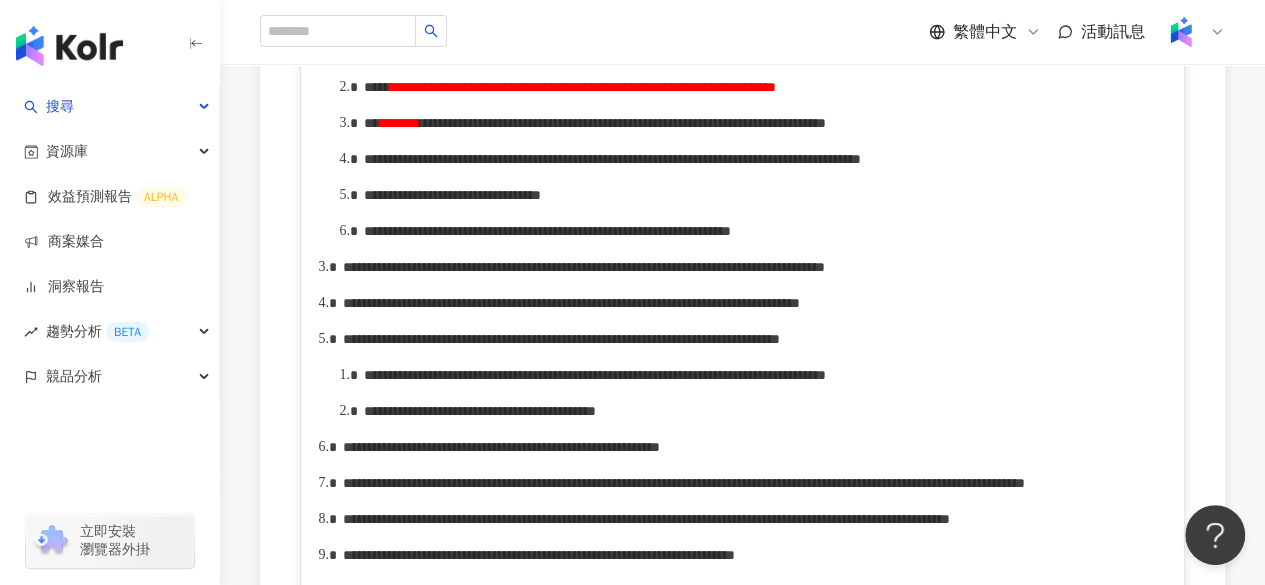 scroll, scrollTop: 1172, scrollLeft: 0, axis: vertical 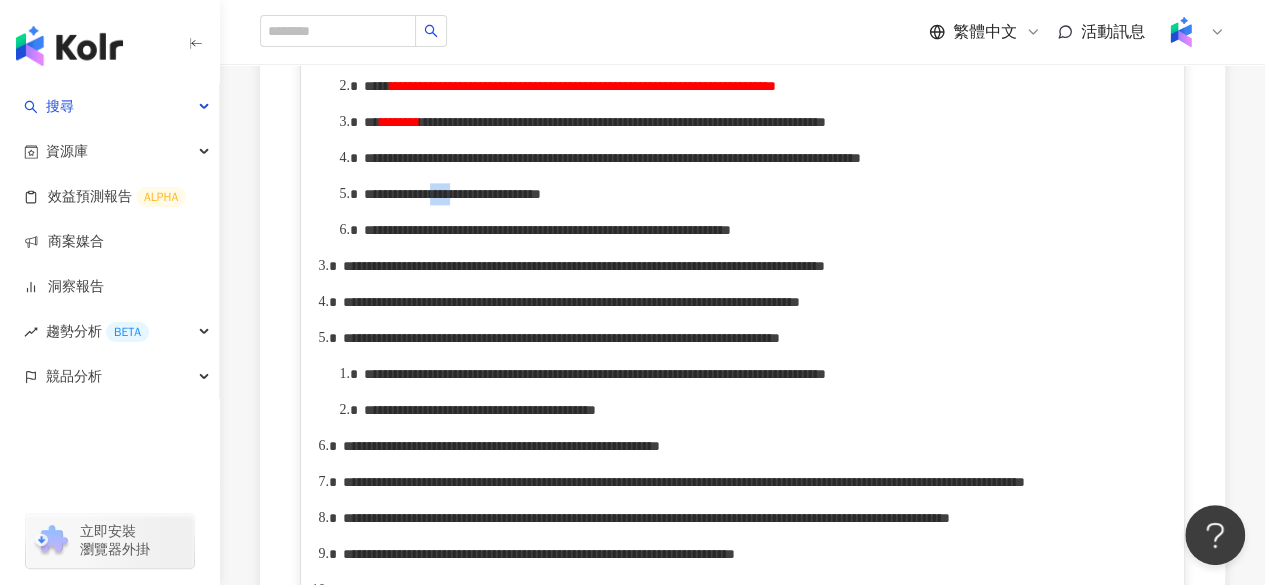 drag, startPoint x: 544, startPoint y: 307, endPoint x: 566, endPoint y: 307, distance: 22 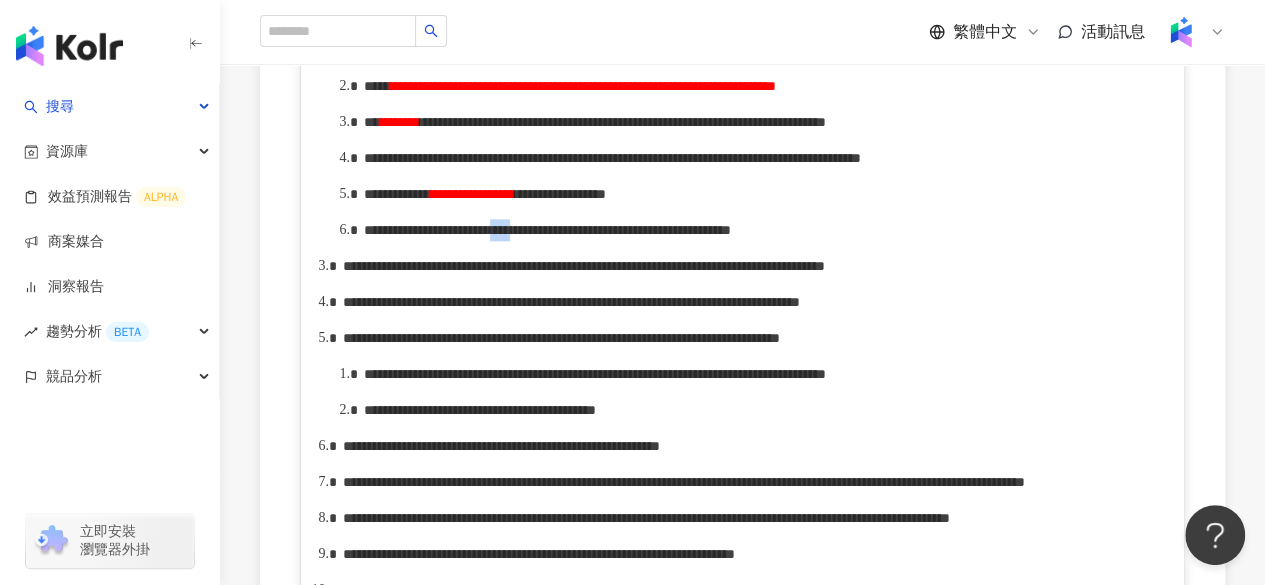 drag, startPoint x: 715, startPoint y: 346, endPoint x: 730, endPoint y: 345, distance: 15.033297 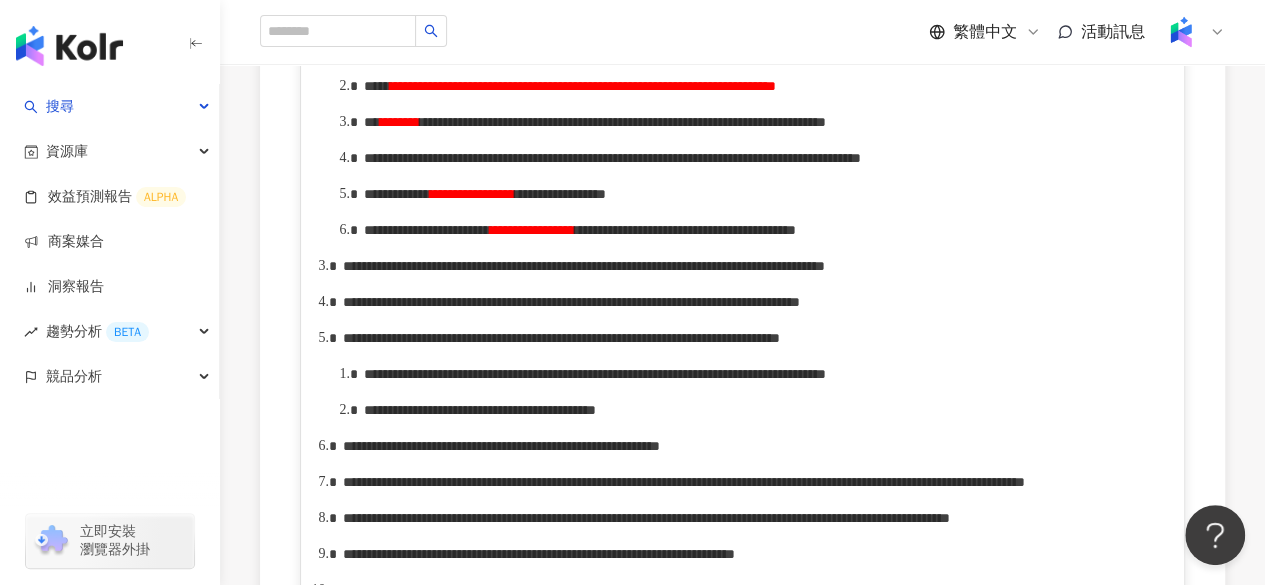 click on "**********" at bounding box center [427, 230] 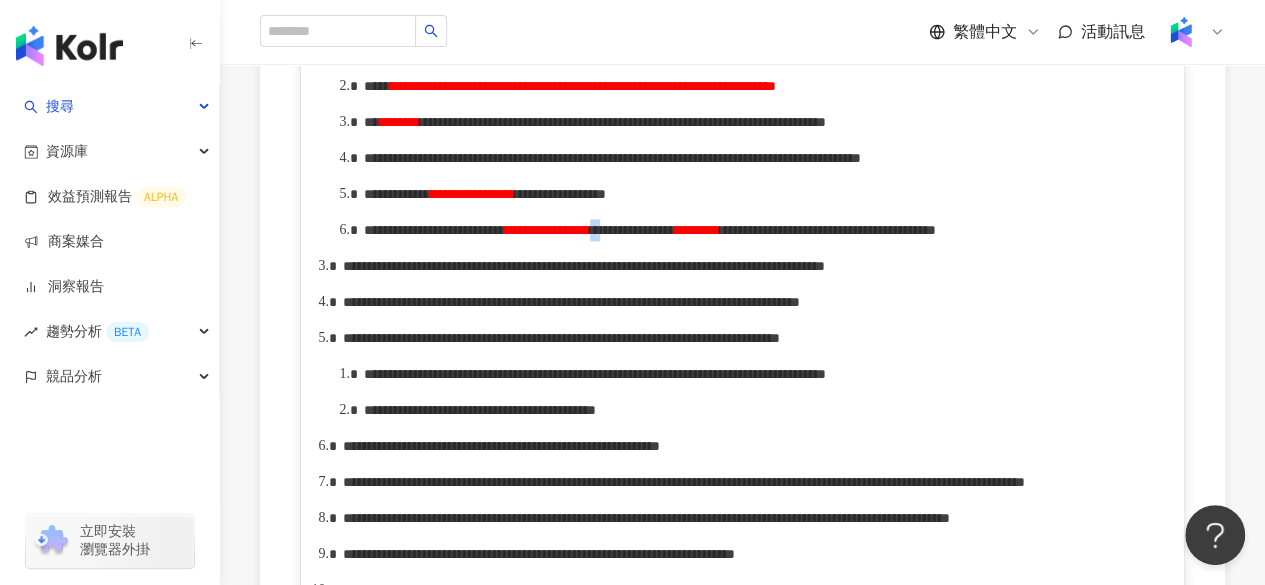 drag, startPoint x: 852, startPoint y: 343, endPoint x: 874, endPoint y: 344, distance: 22.022715 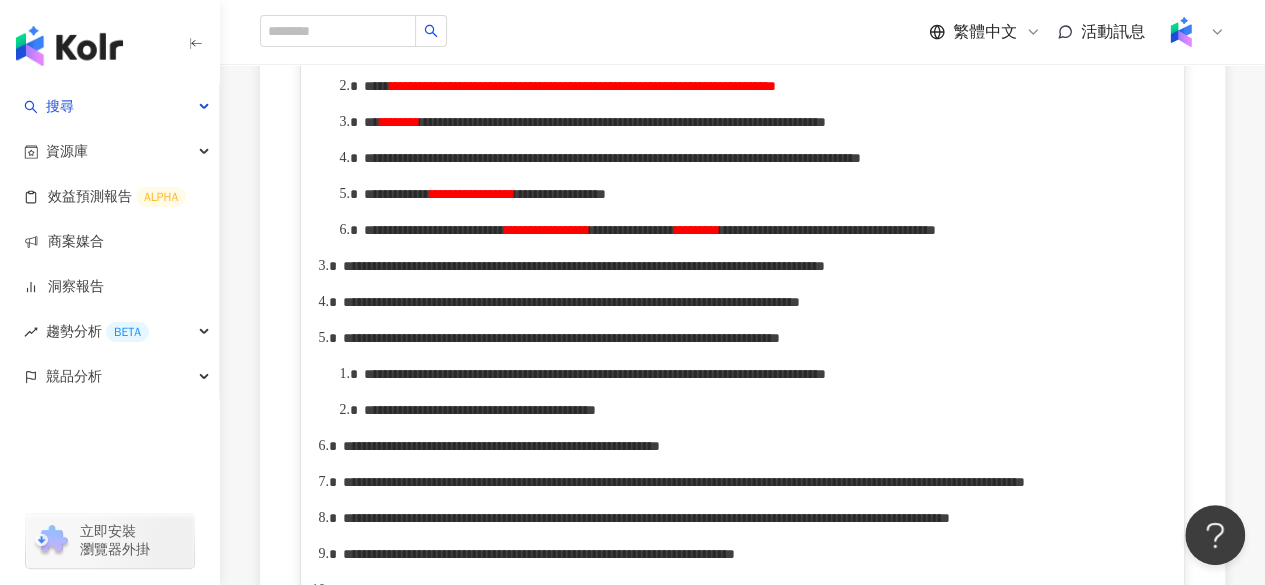 click on "**********" at bounding box center (828, 230) 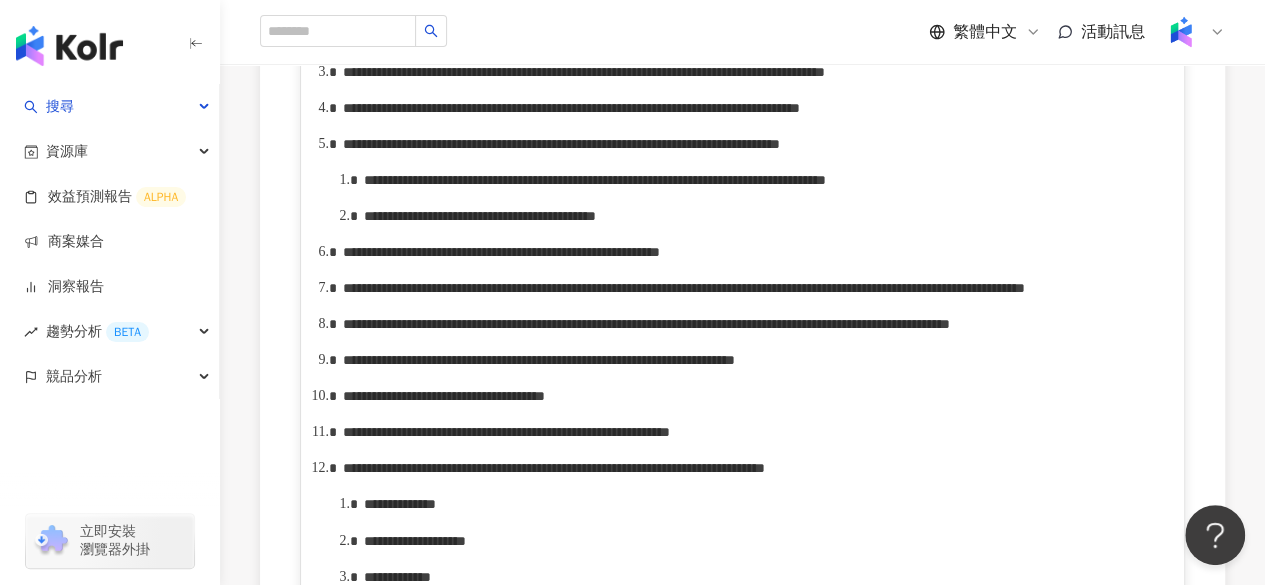 scroll, scrollTop: 1367, scrollLeft: 0, axis: vertical 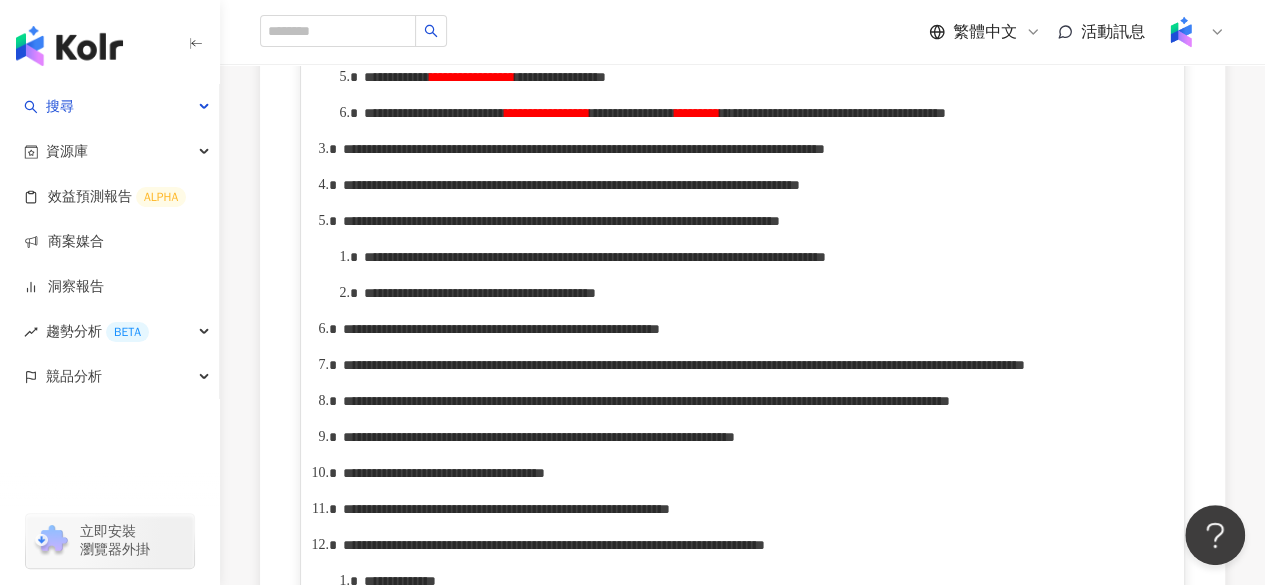 click on "**********" at bounding box center (764, 113) 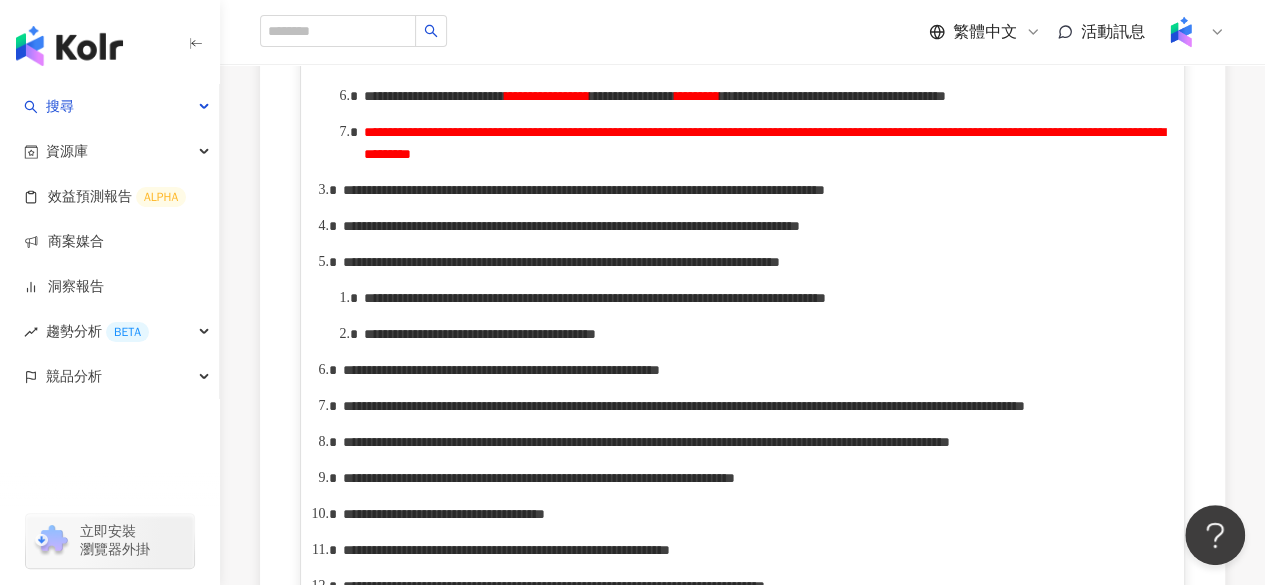 scroll, scrollTop: 1307, scrollLeft: 0, axis: vertical 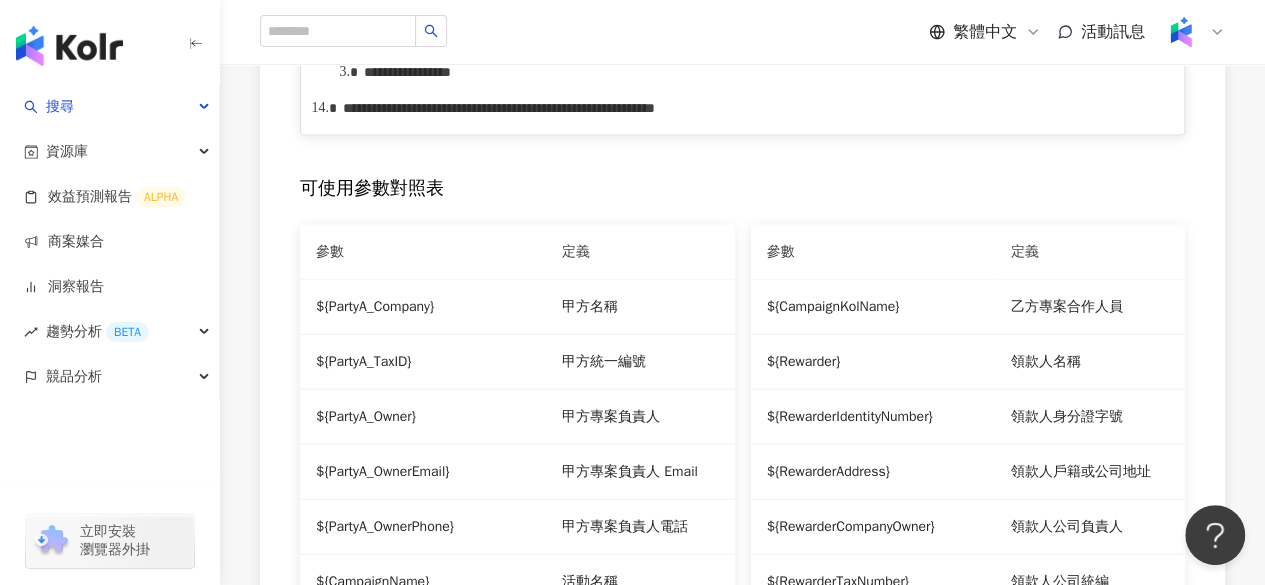 drag, startPoint x: 468, startPoint y: 186, endPoint x: 548, endPoint y: 187, distance: 80.00625 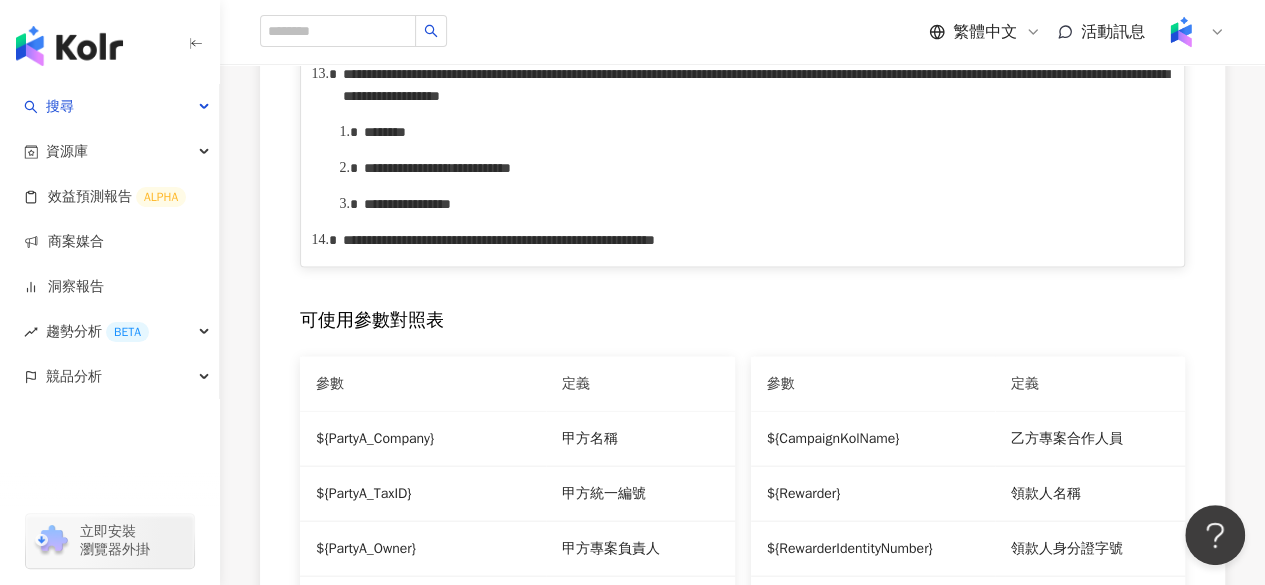 scroll, scrollTop: 1997, scrollLeft: 0, axis: vertical 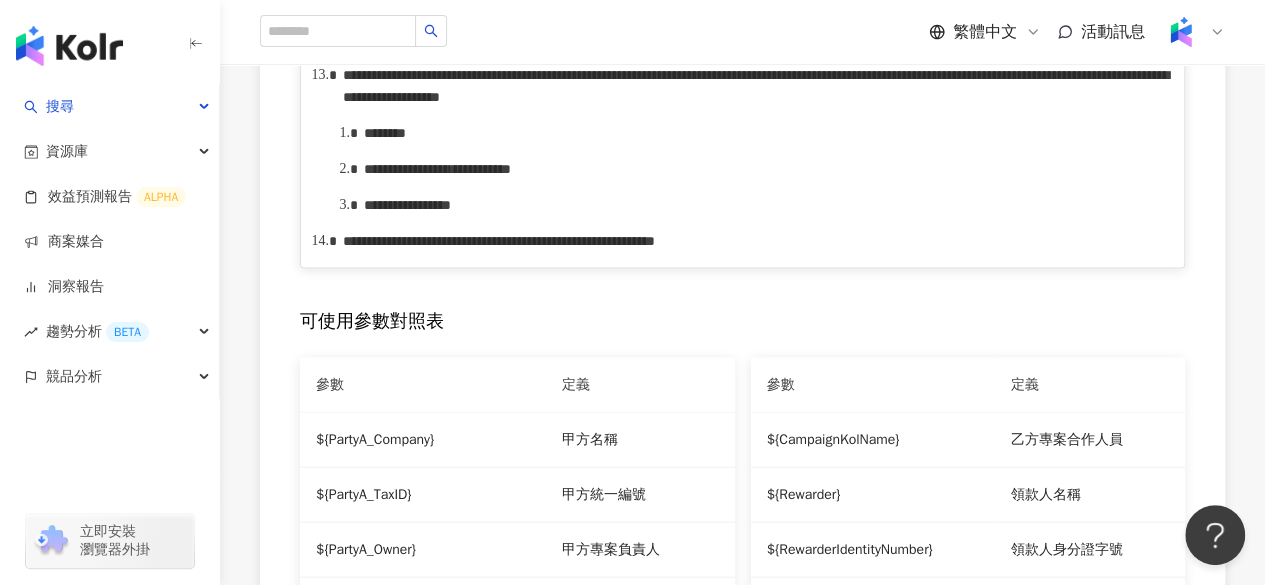 click on "**********" at bounding box center (416, -105) 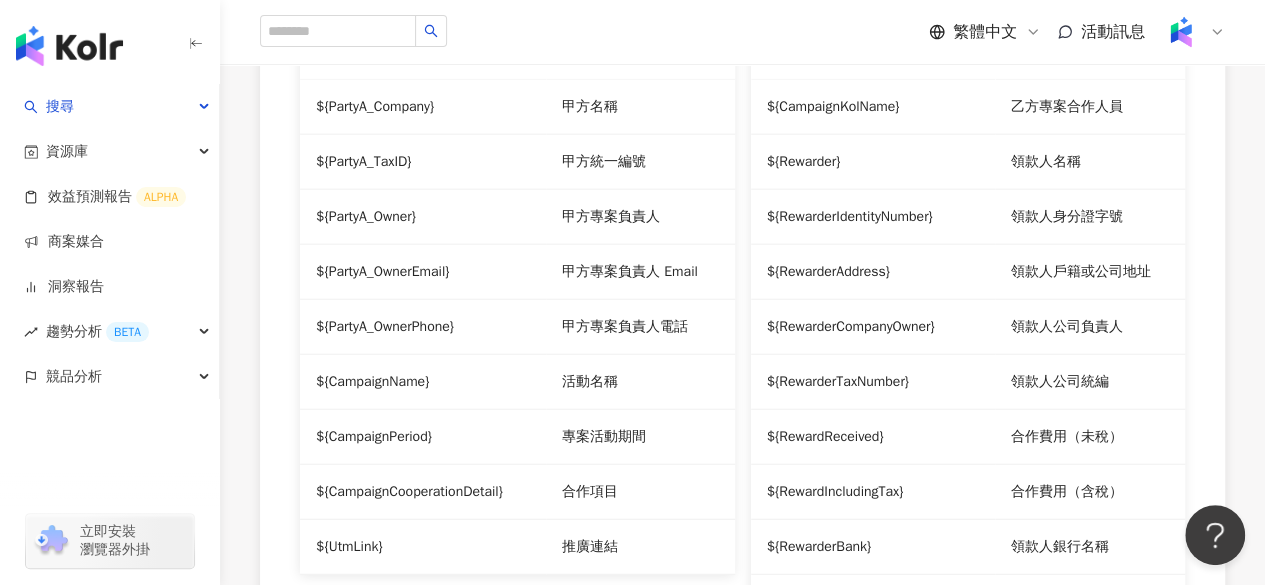 scroll, scrollTop: 2332, scrollLeft: 0, axis: vertical 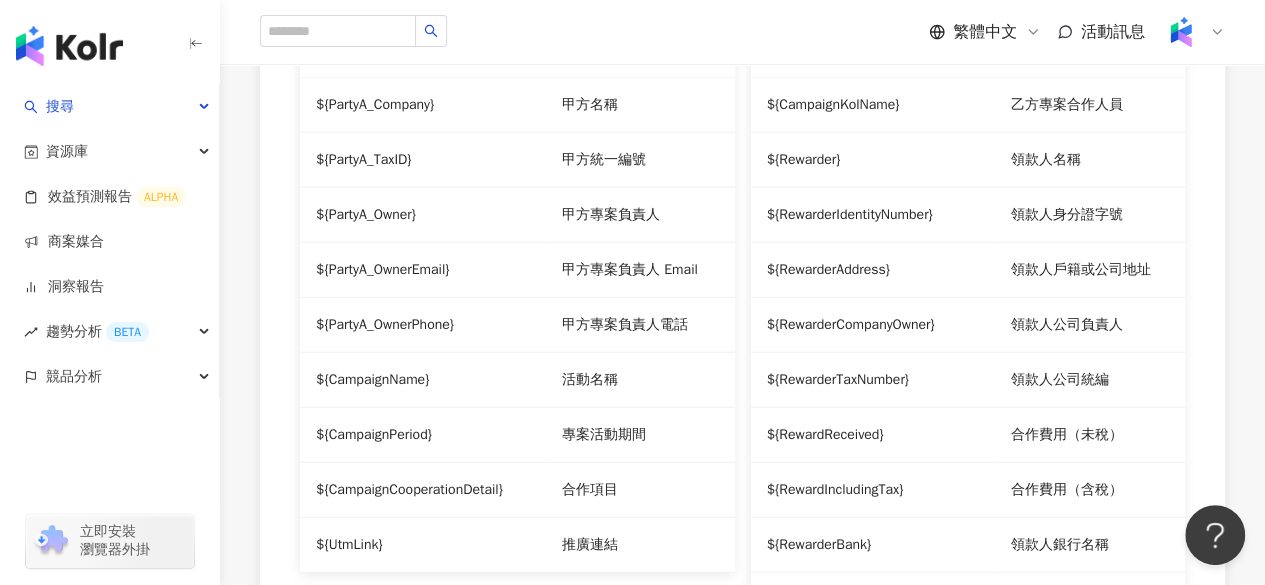 drag, startPoint x: 873, startPoint y: 205, endPoint x: 1058, endPoint y: 200, distance: 185.06755 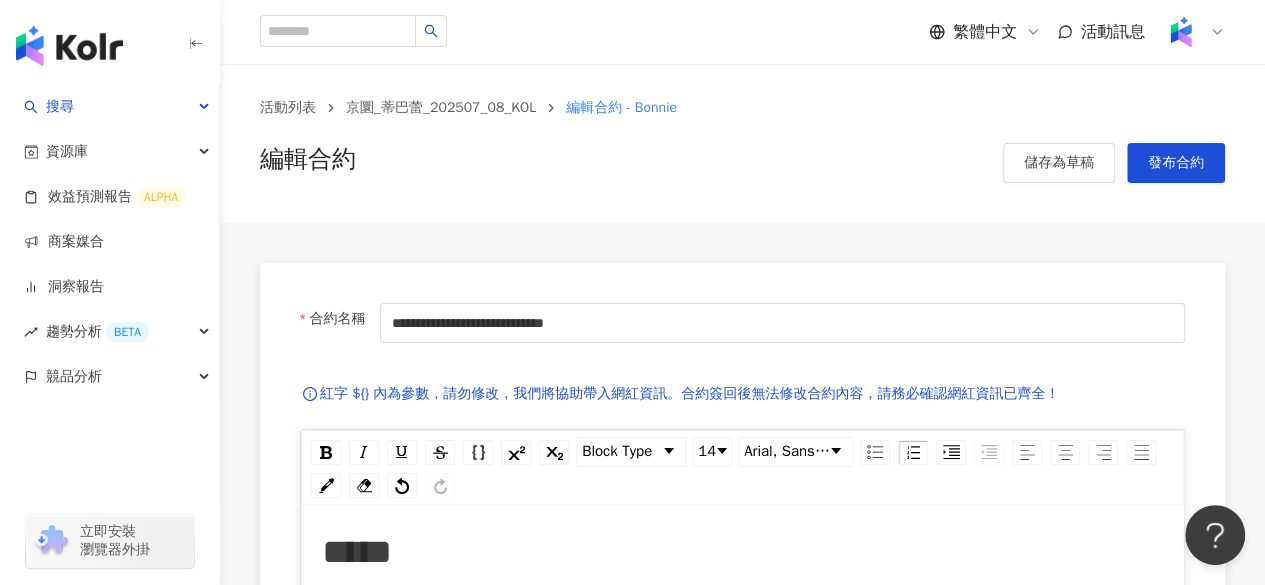 scroll, scrollTop: 6, scrollLeft: 0, axis: vertical 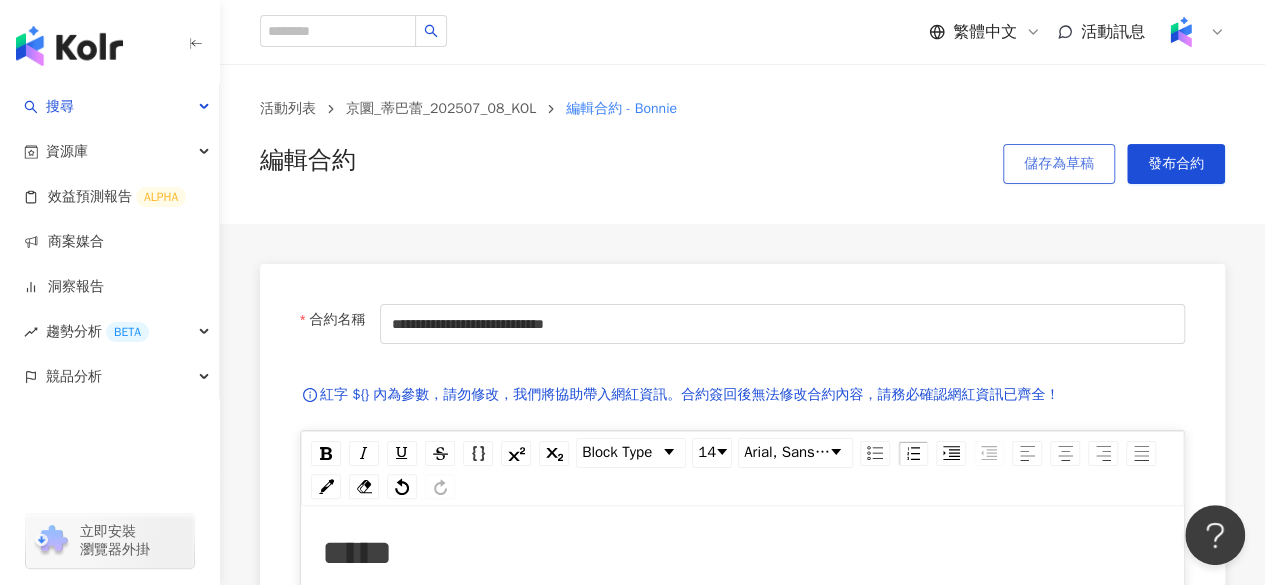 click on "儲存為草稿" at bounding box center [1059, 164] 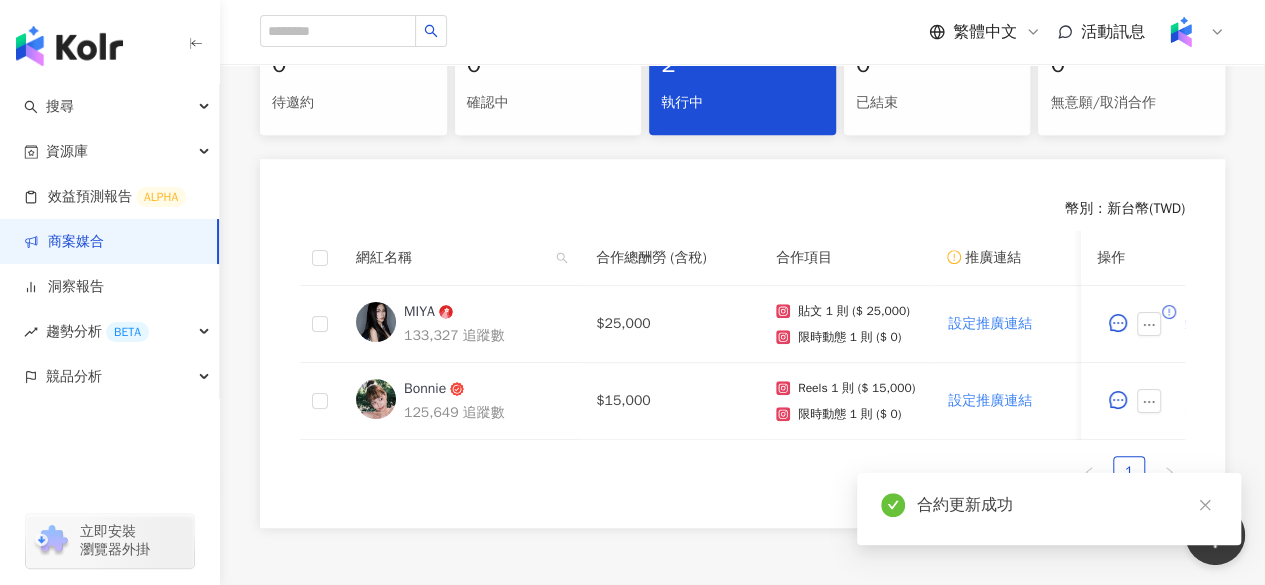 scroll, scrollTop: 461, scrollLeft: 0, axis: vertical 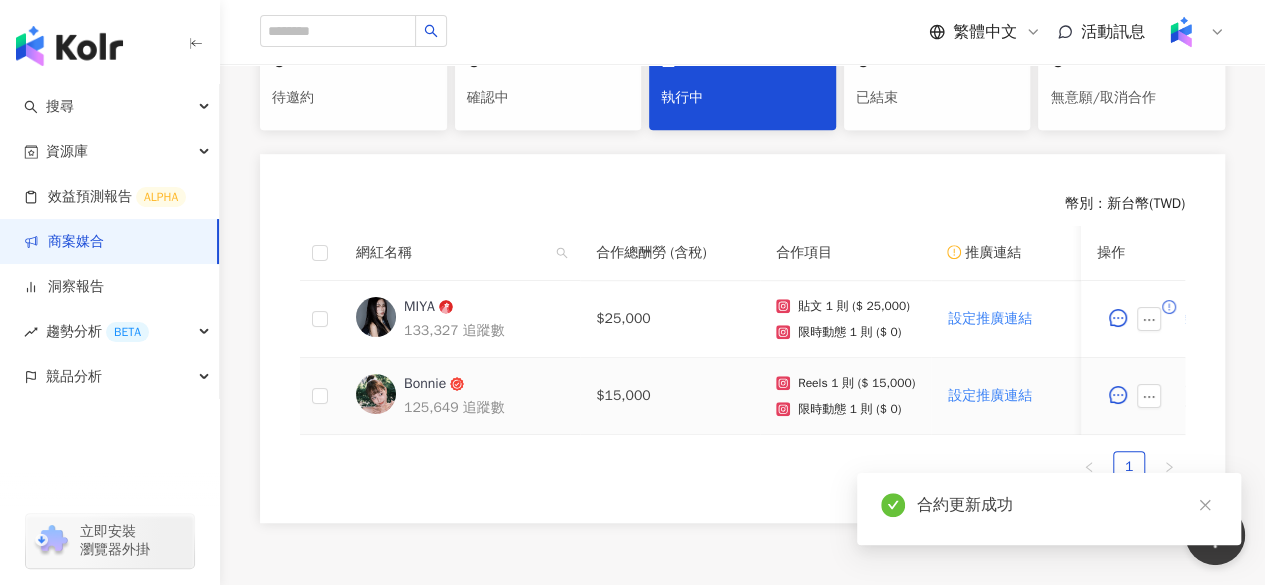 click on "Bonnie" at bounding box center (425, 384) 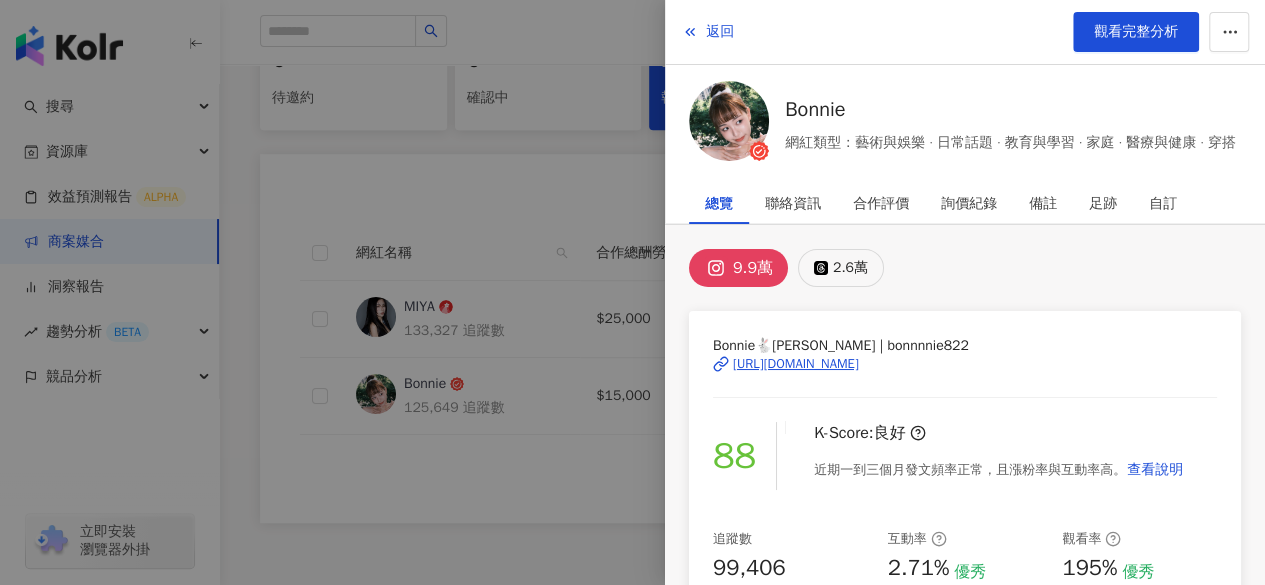 click on "2.6萬" at bounding box center [850, 268] 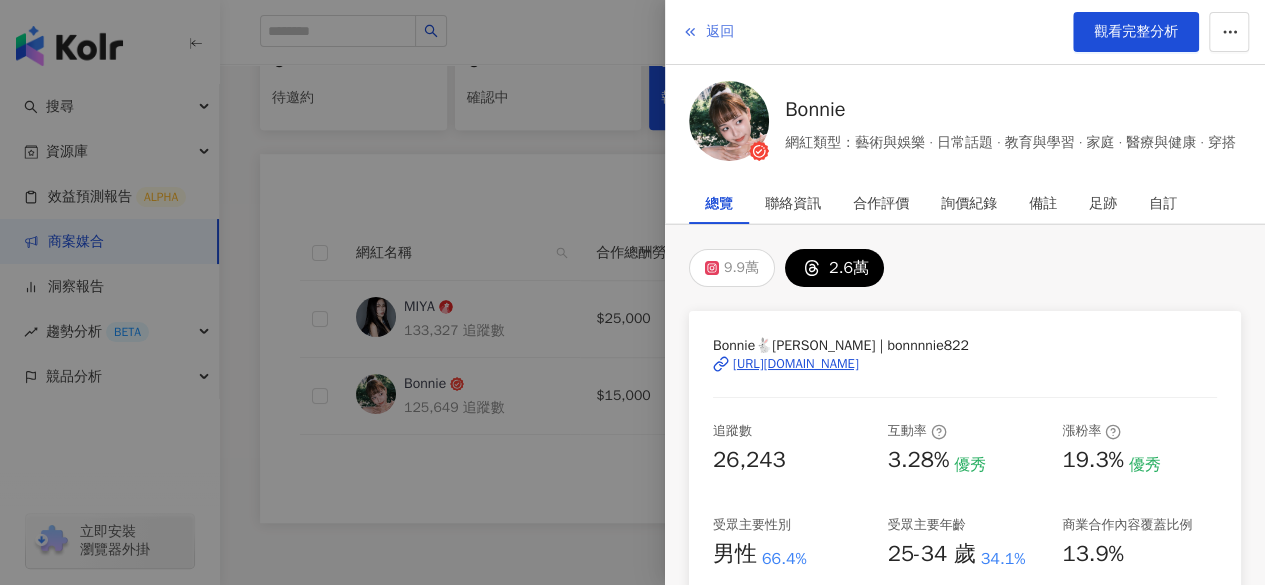 click on "返回" at bounding box center (720, 32) 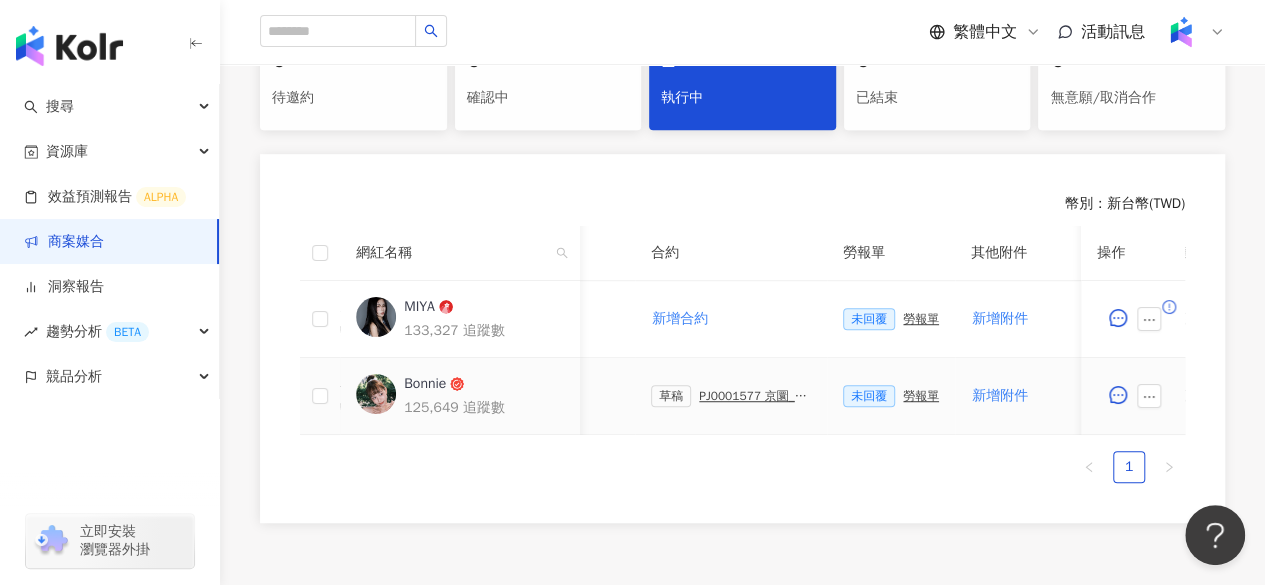 scroll, scrollTop: 0, scrollLeft: 497, axis: horizontal 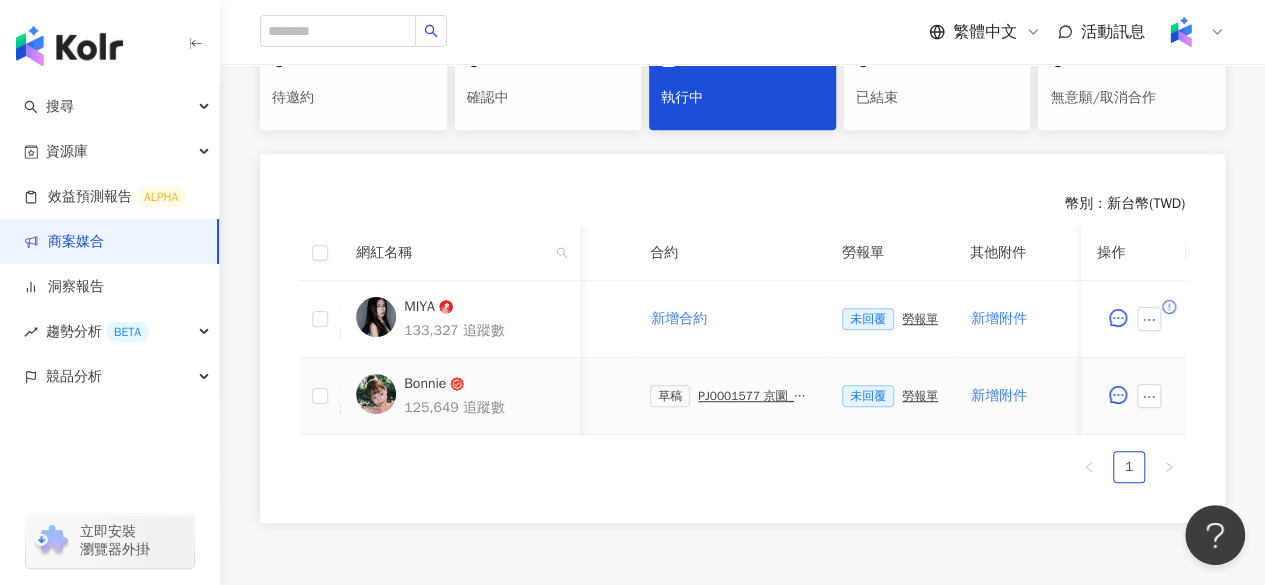 click on "PJ0001577 京圜_蒂巴蕾_202507_08_KOL" at bounding box center [754, 396] 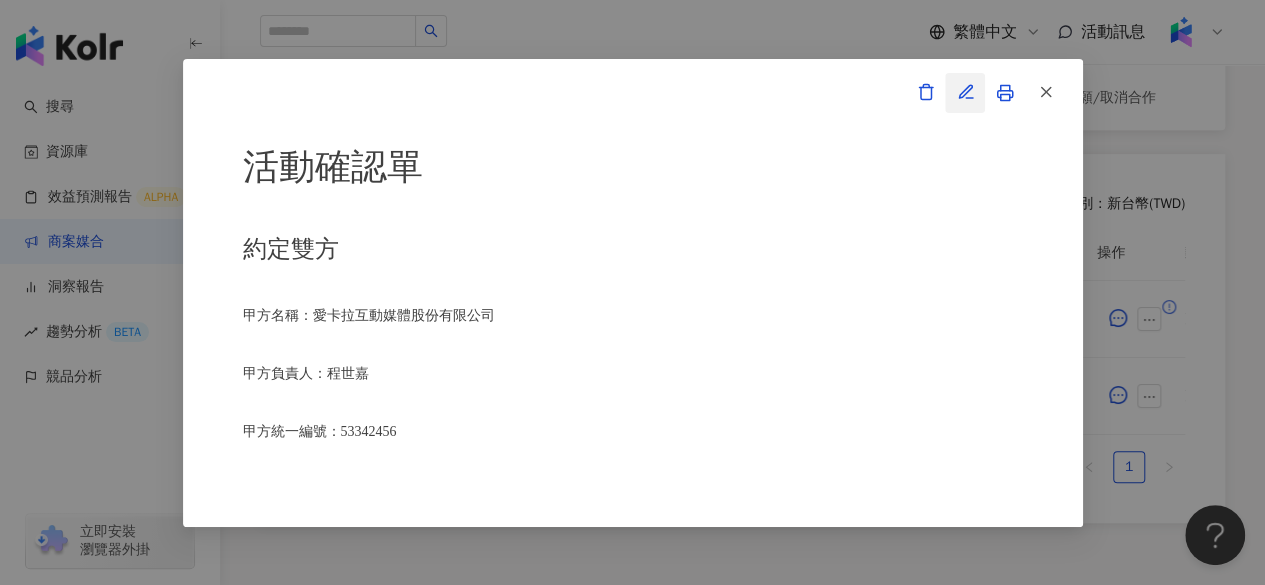 click at bounding box center (965, 93) 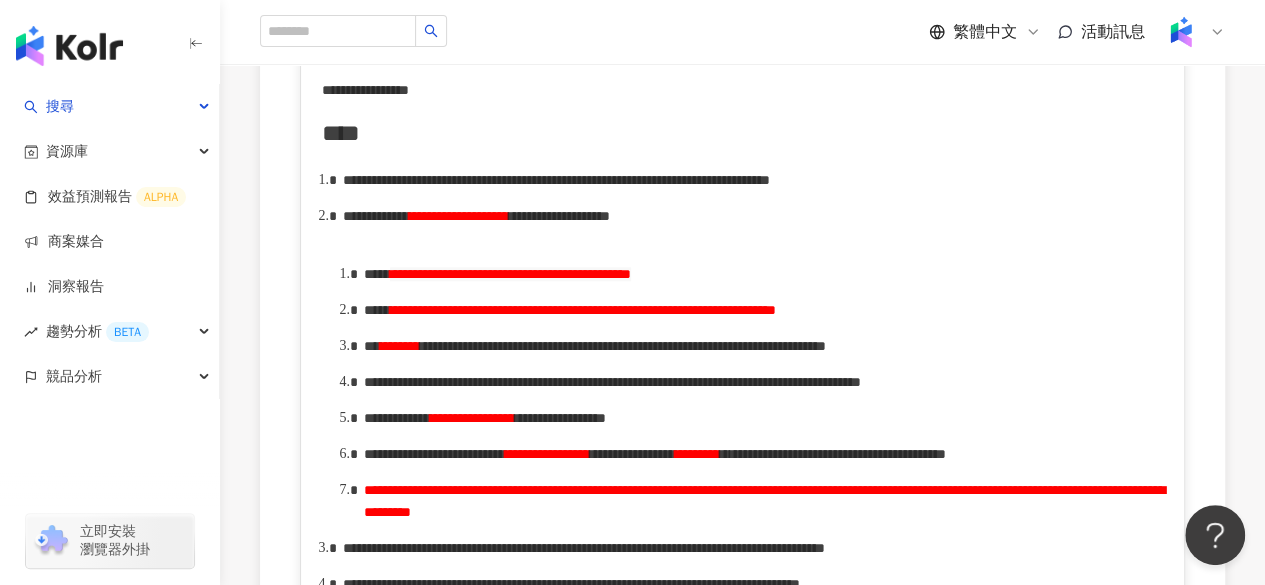 scroll, scrollTop: 965, scrollLeft: 0, axis: vertical 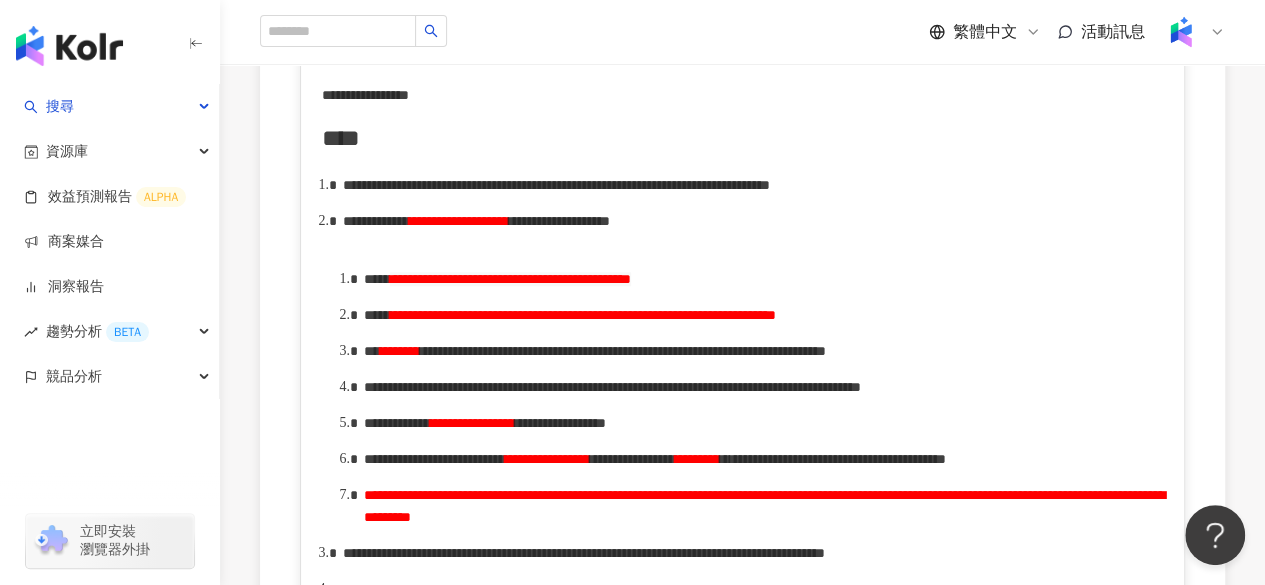 click on "**********" at bounding box center [764, 315] 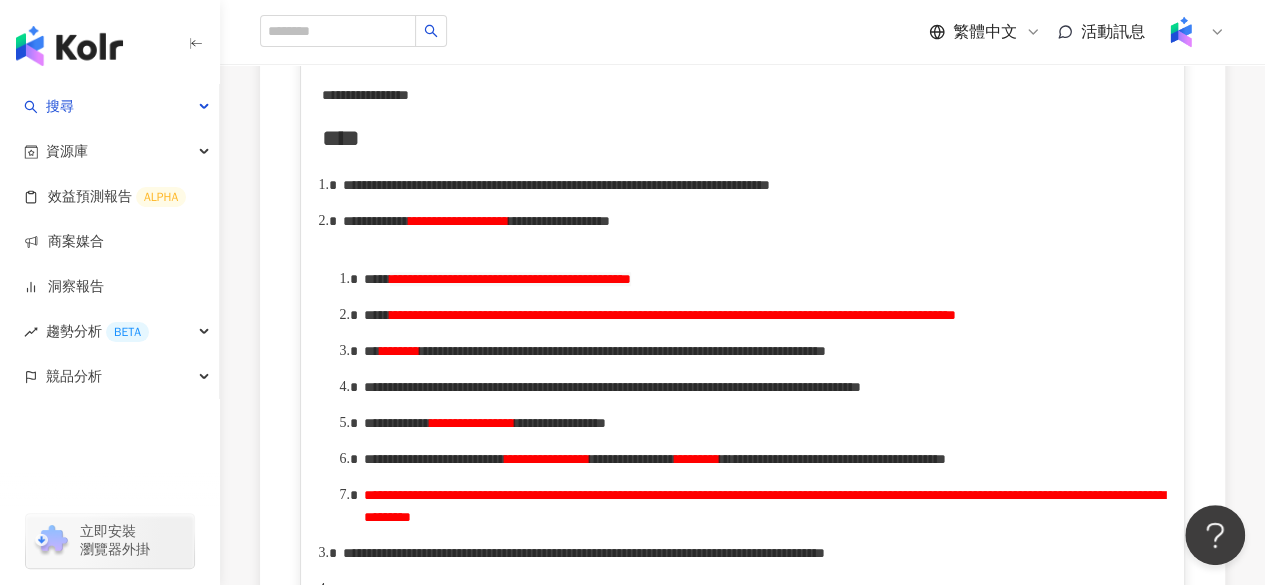 click on "**********" at bounding box center (623, 351) 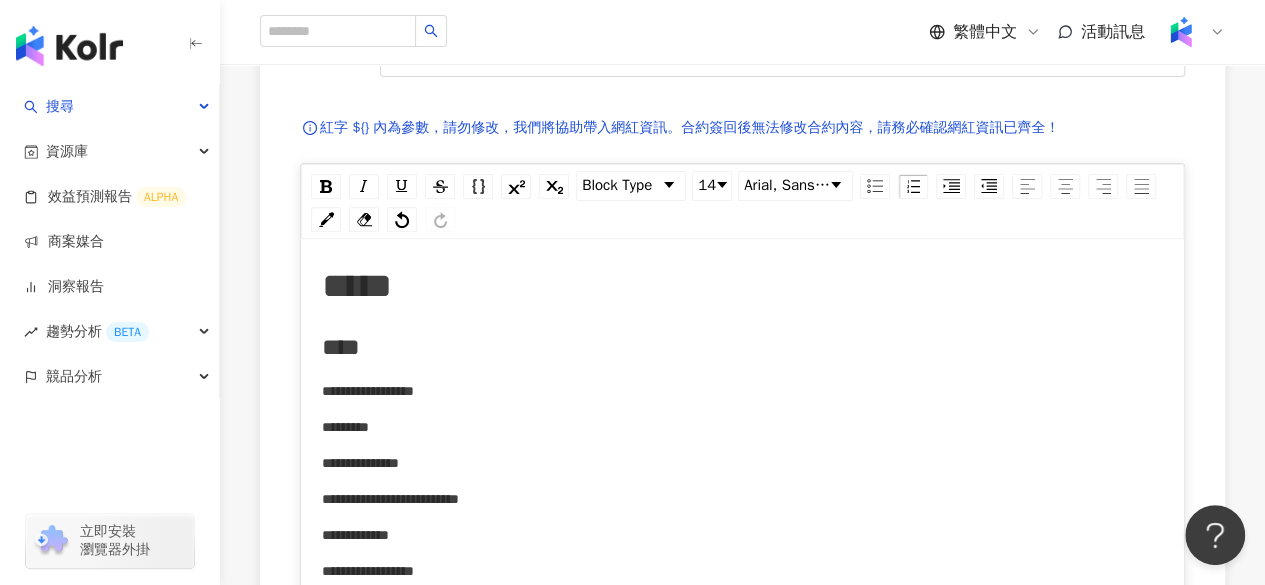 scroll, scrollTop: 88, scrollLeft: 0, axis: vertical 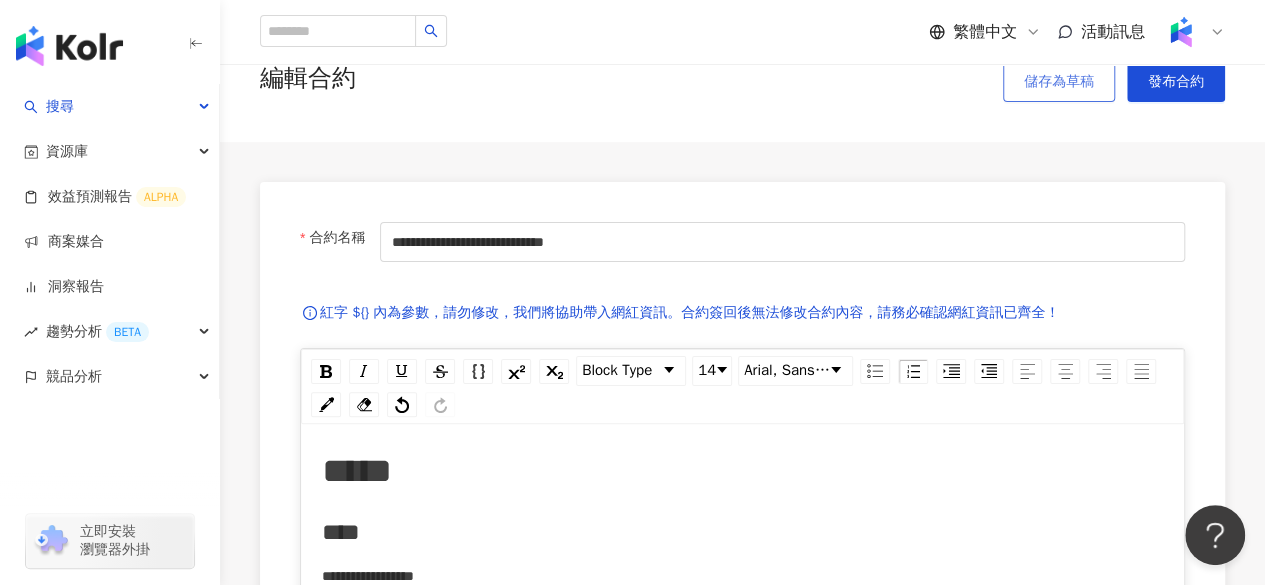 click on "儲存為草稿" at bounding box center [1059, 82] 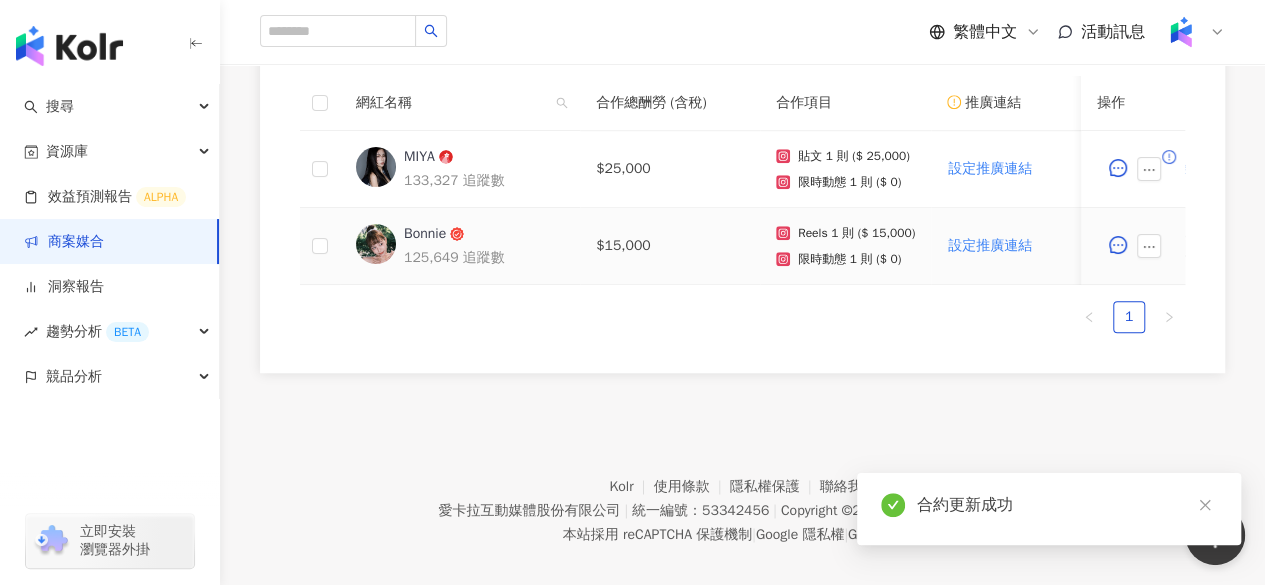 scroll, scrollTop: 612, scrollLeft: 0, axis: vertical 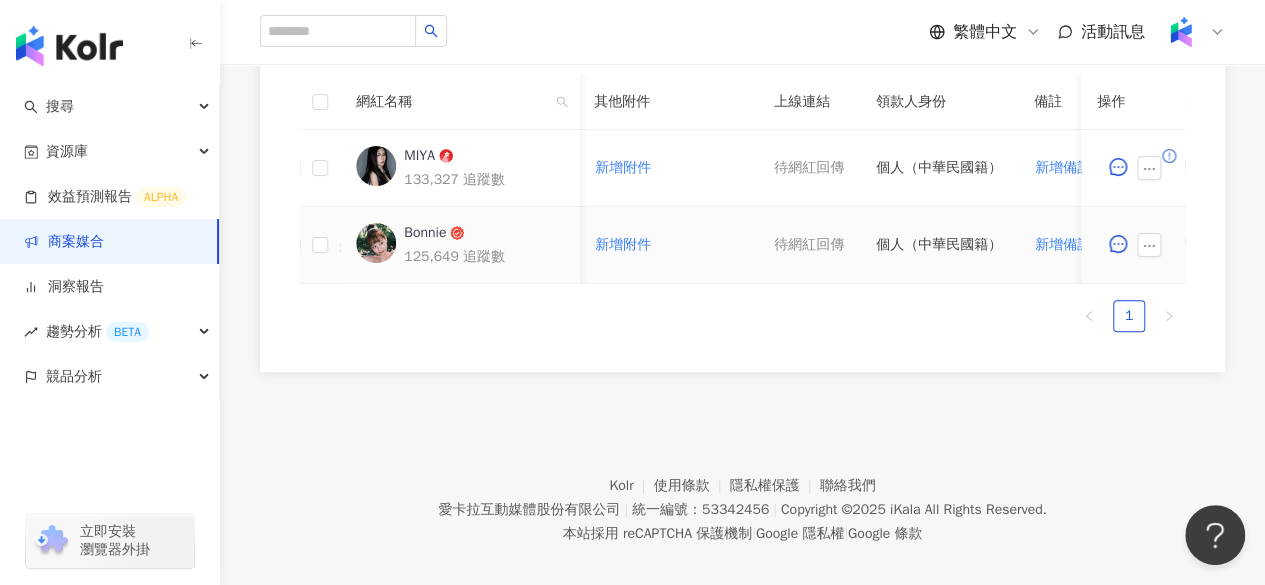 click on "Bonnie" at bounding box center (425, 233) 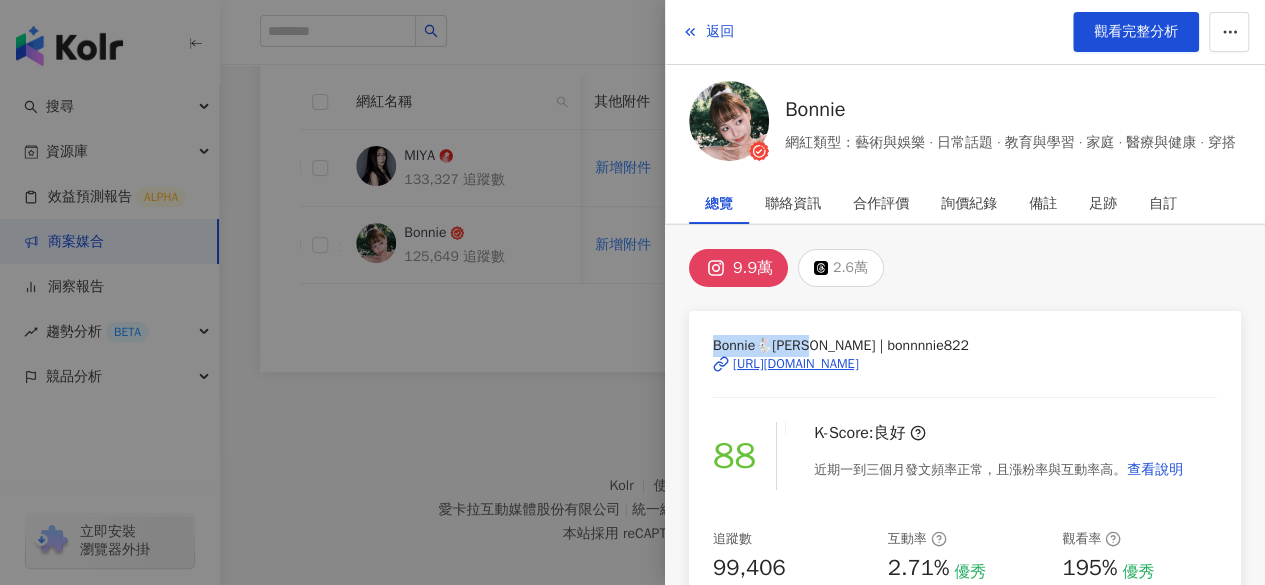 drag, startPoint x: 710, startPoint y: 341, endPoint x: 832, endPoint y: 341, distance: 122 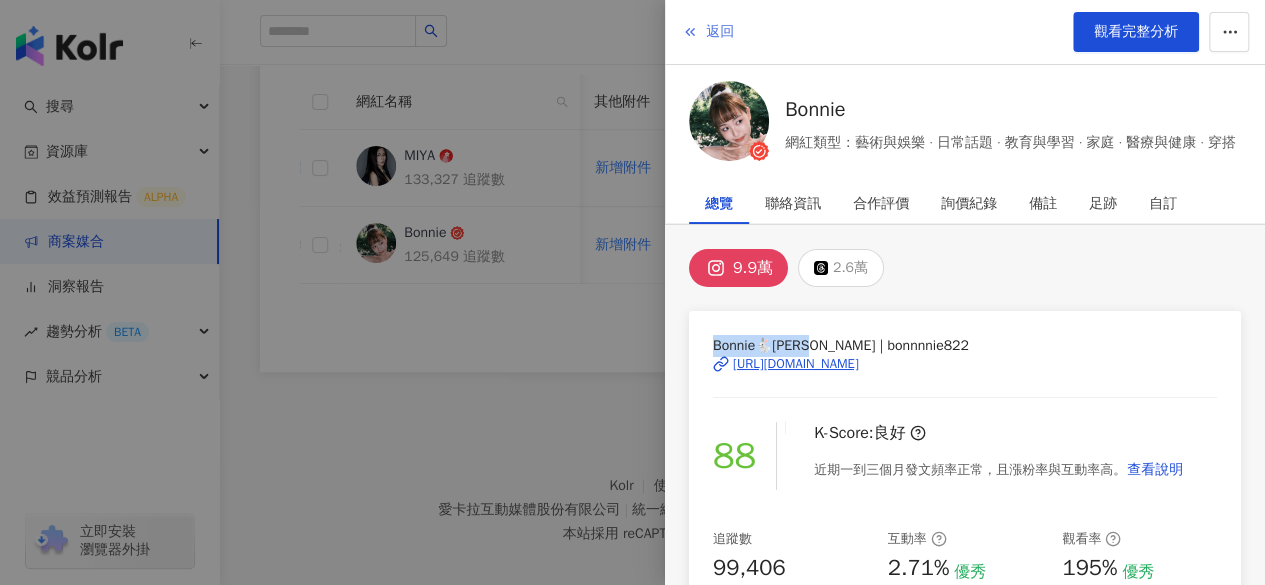 click on "返回" at bounding box center (720, 32) 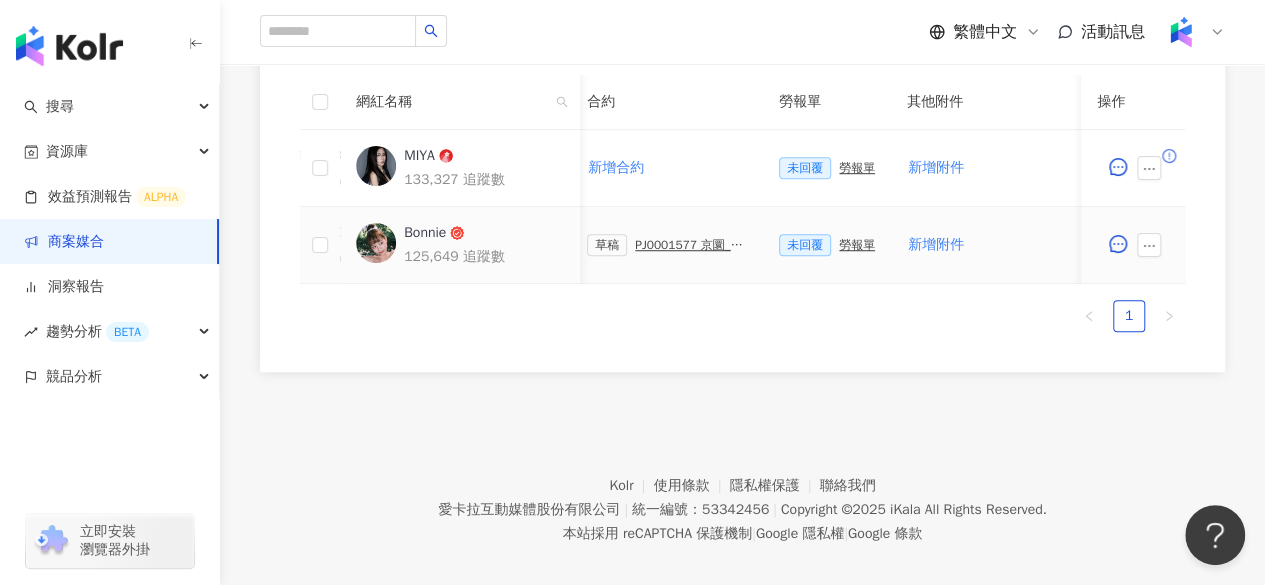 scroll, scrollTop: 0, scrollLeft: 559, axis: horizontal 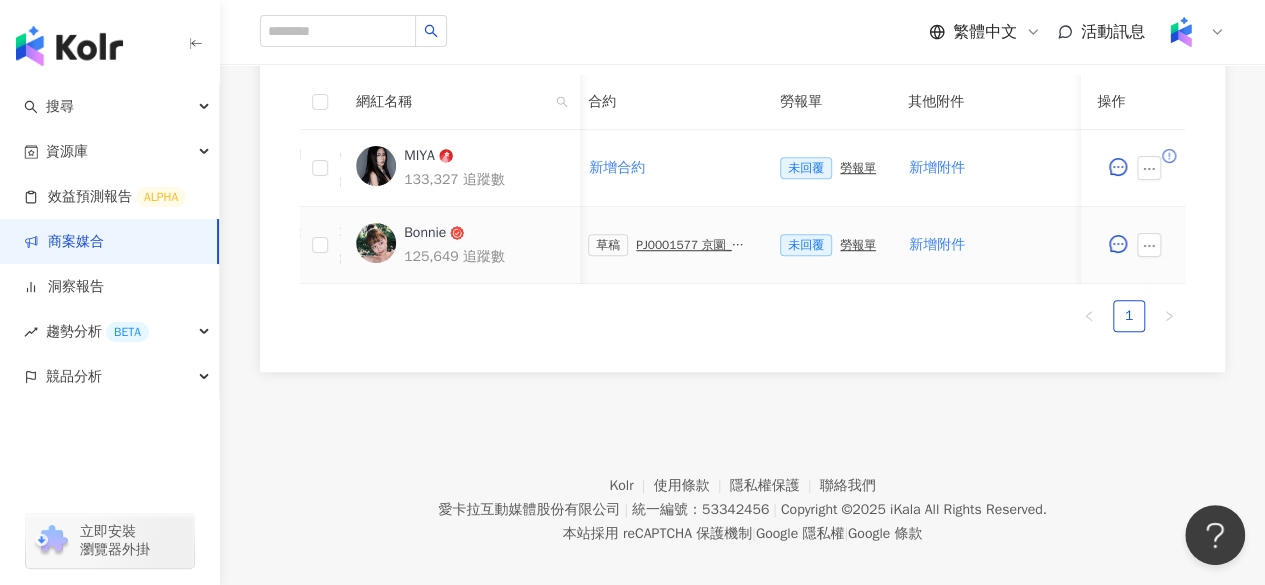 click on "勞報單" at bounding box center (858, 245) 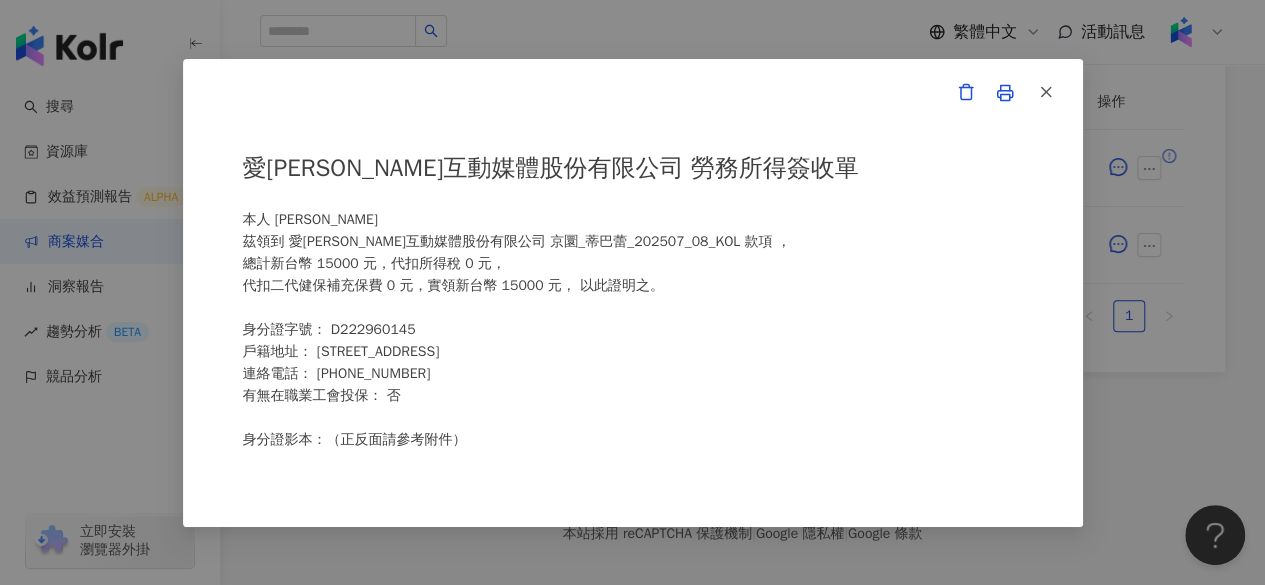 scroll, scrollTop: 0, scrollLeft: 0, axis: both 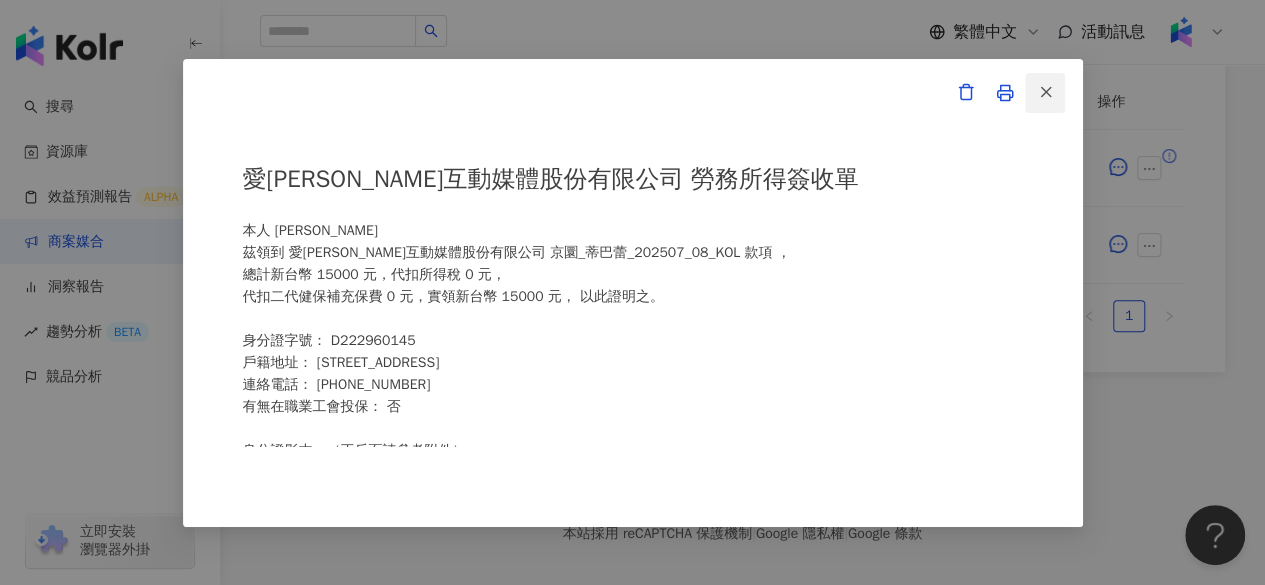 click at bounding box center (1045, 93) 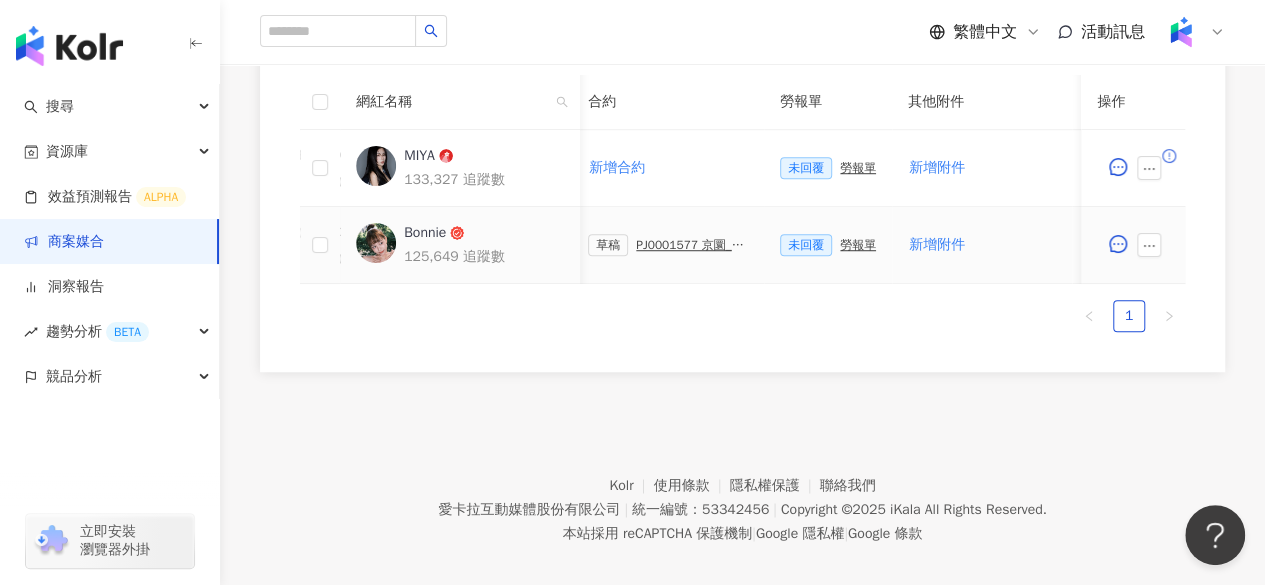click on "PJ0001577 京圜_蒂巴蕾_202507_08_KOL" at bounding box center [692, 245] 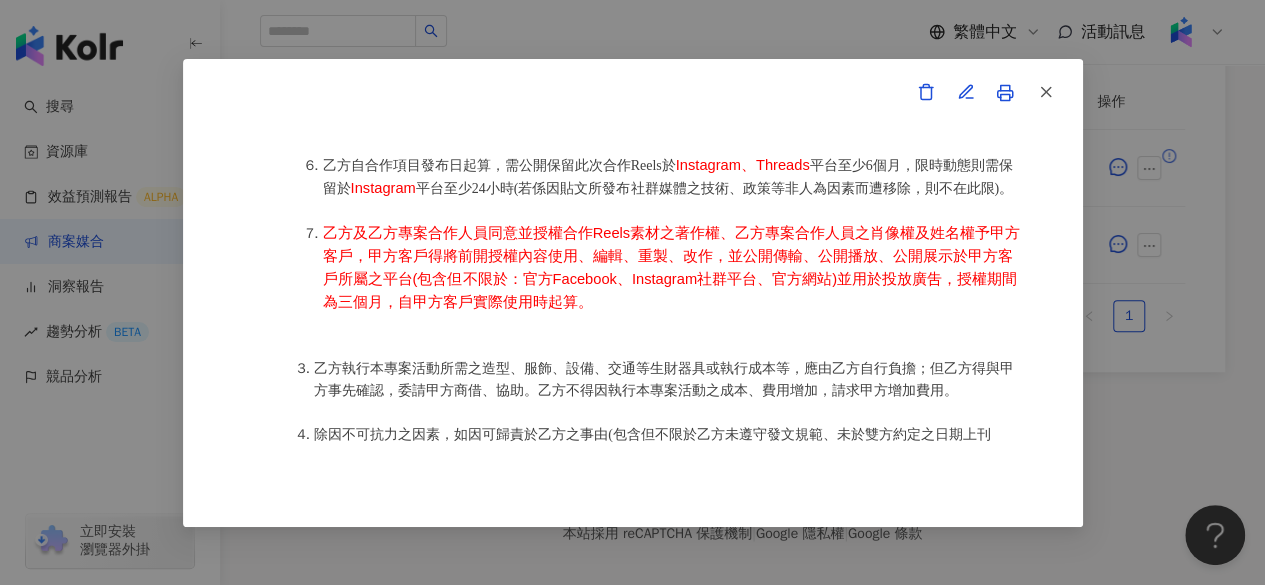 scroll, scrollTop: 1391, scrollLeft: 0, axis: vertical 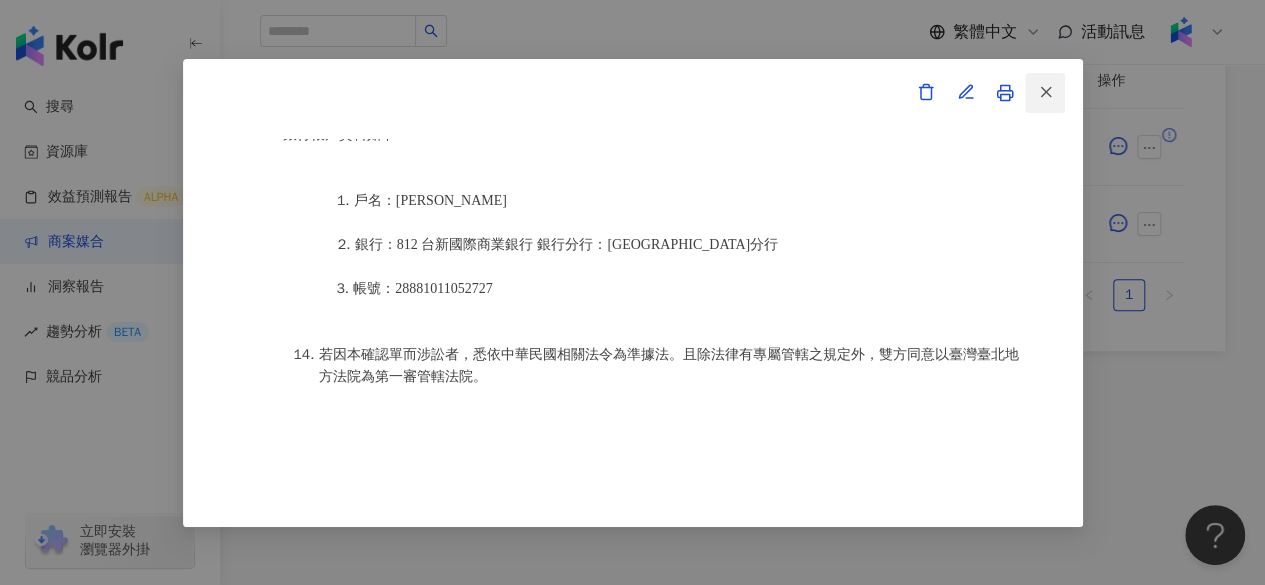 click at bounding box center (1045, 93) 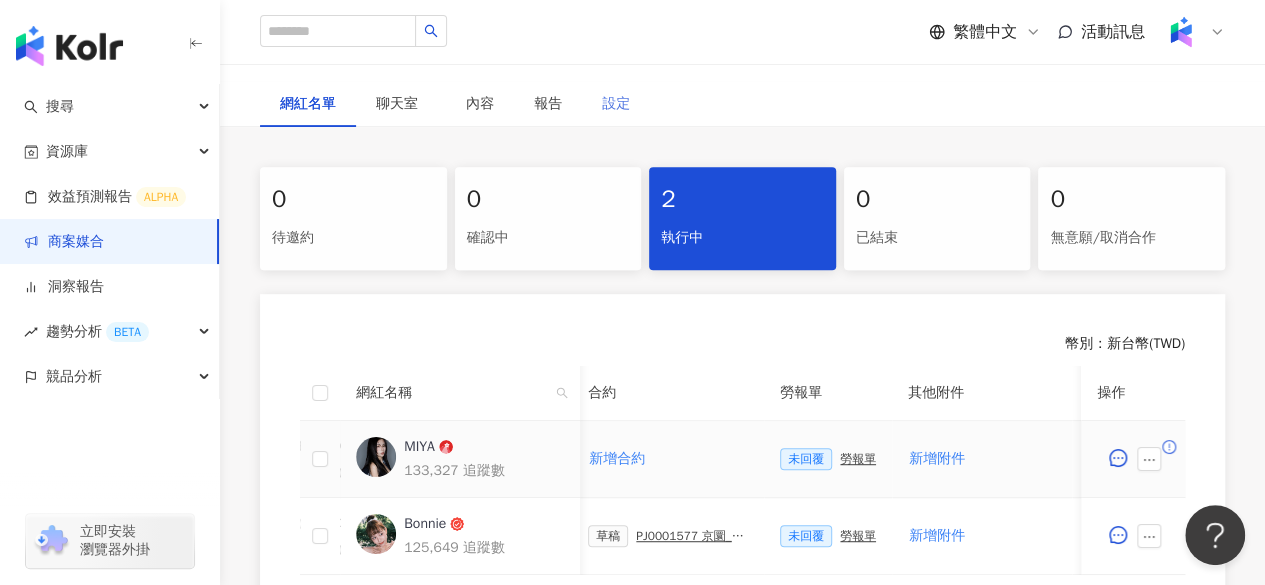 scroll, scrollTop: 502, scrollLeft: 0, axis: vertical 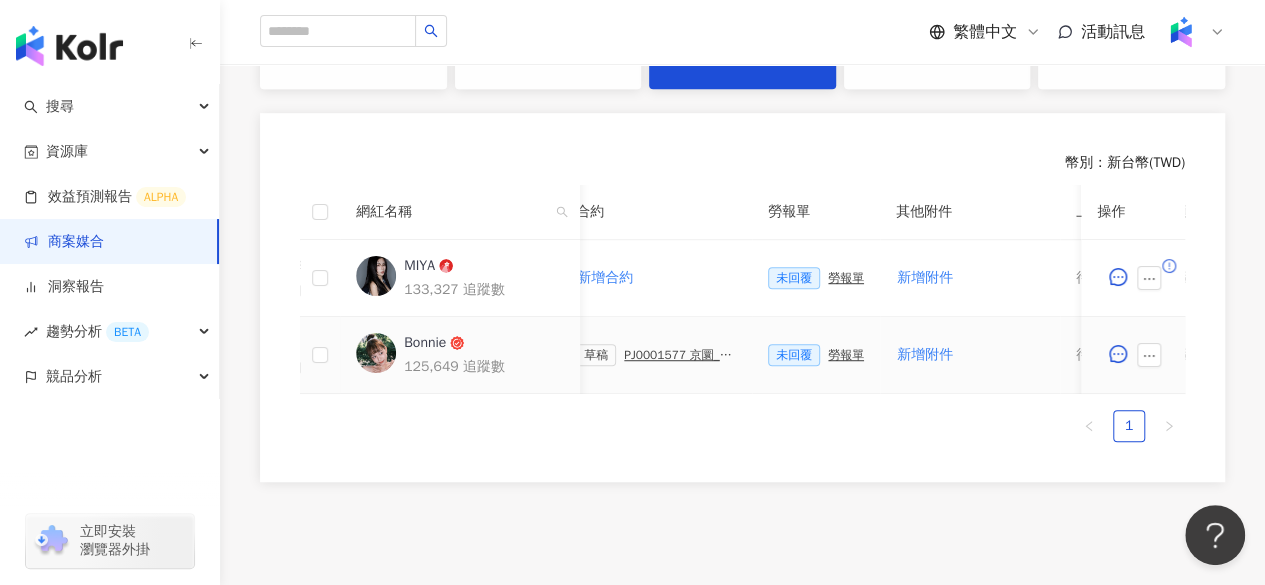 click on "草稿 PJ0001577 京圜_蒂巴蕾_202507_08_KOL" at bounding box center (656, 355) 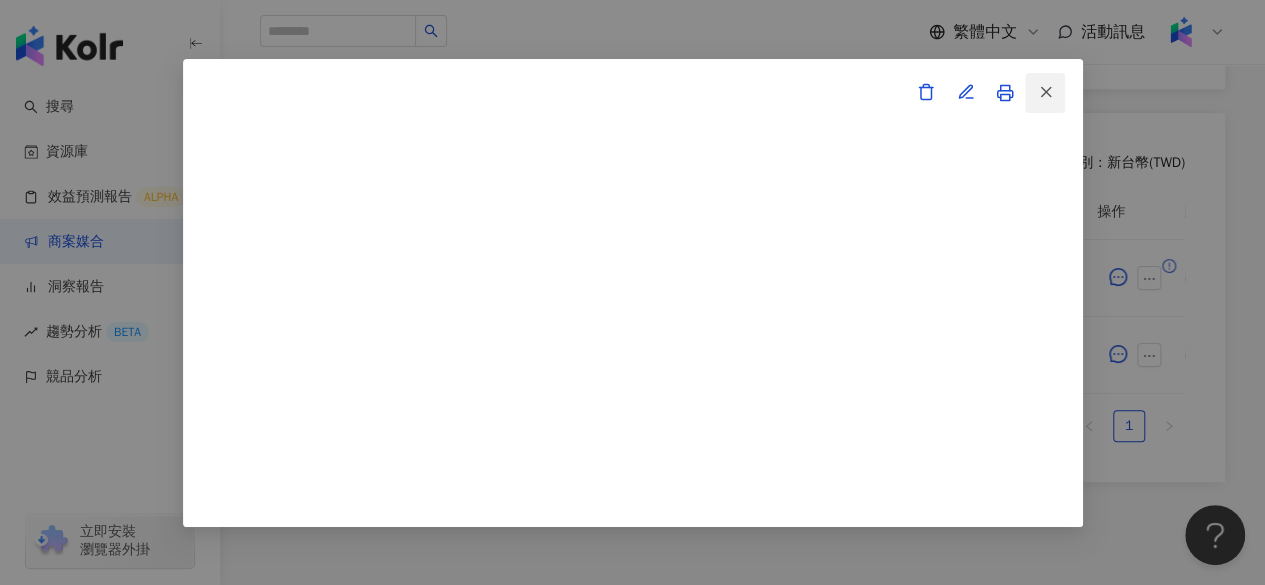 click at bounding box center [1045, 93] 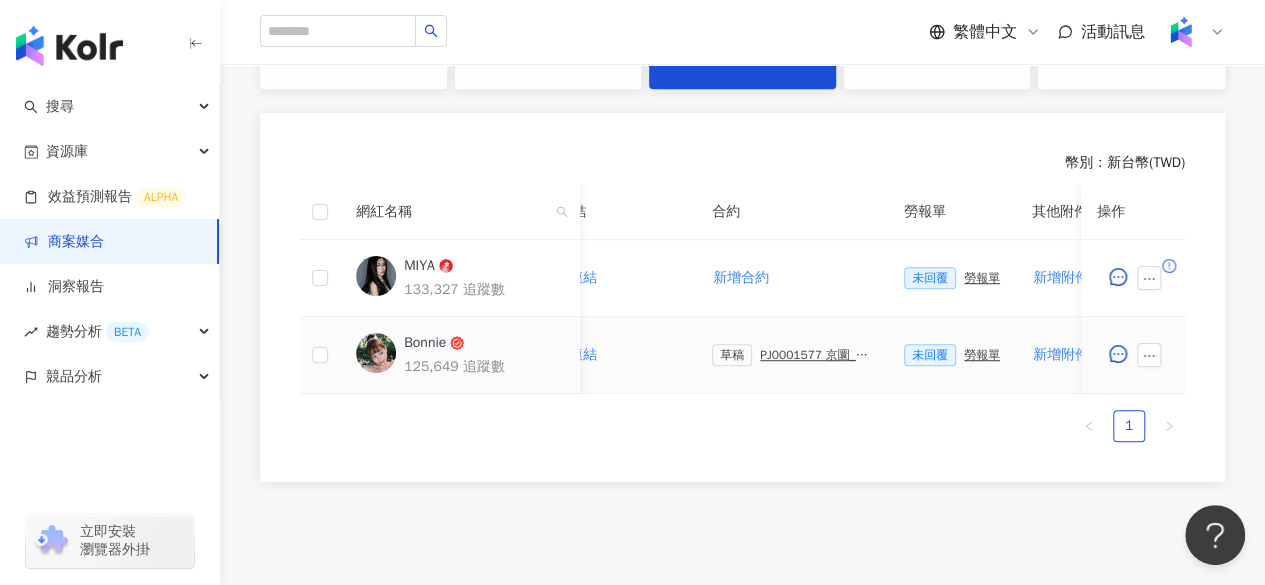scroll, scrollTop: 0, scrollLeft: 437, axis: horizontal 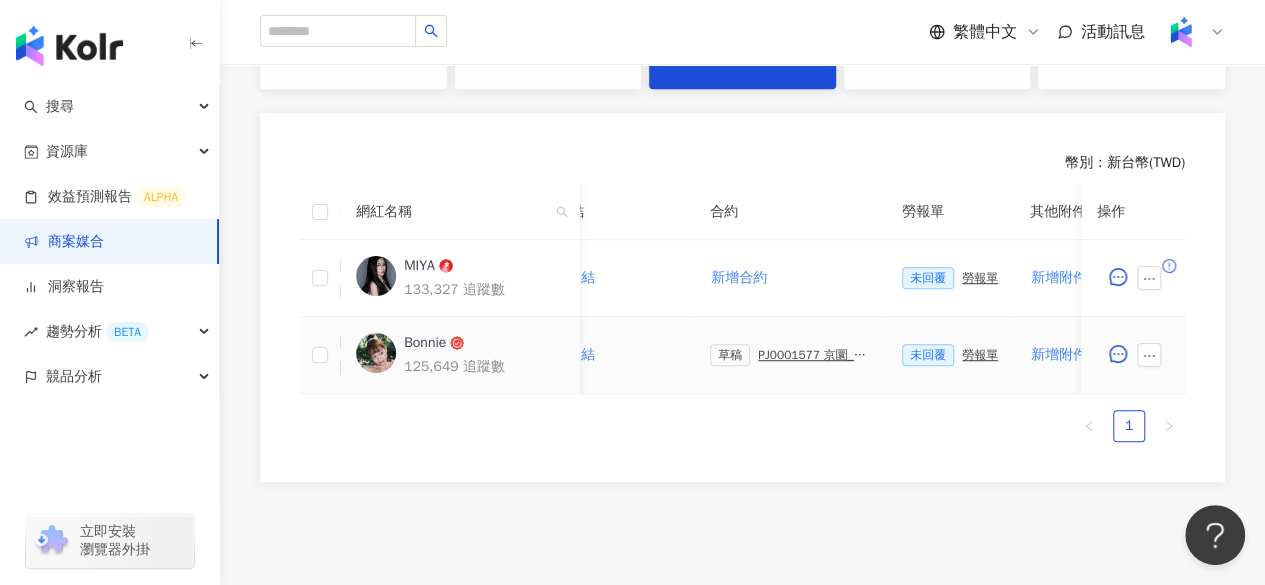 click on "PJ0001577 京圜_蒂巴蕾_202507_08_KOL" at bounding box center (814, 355) 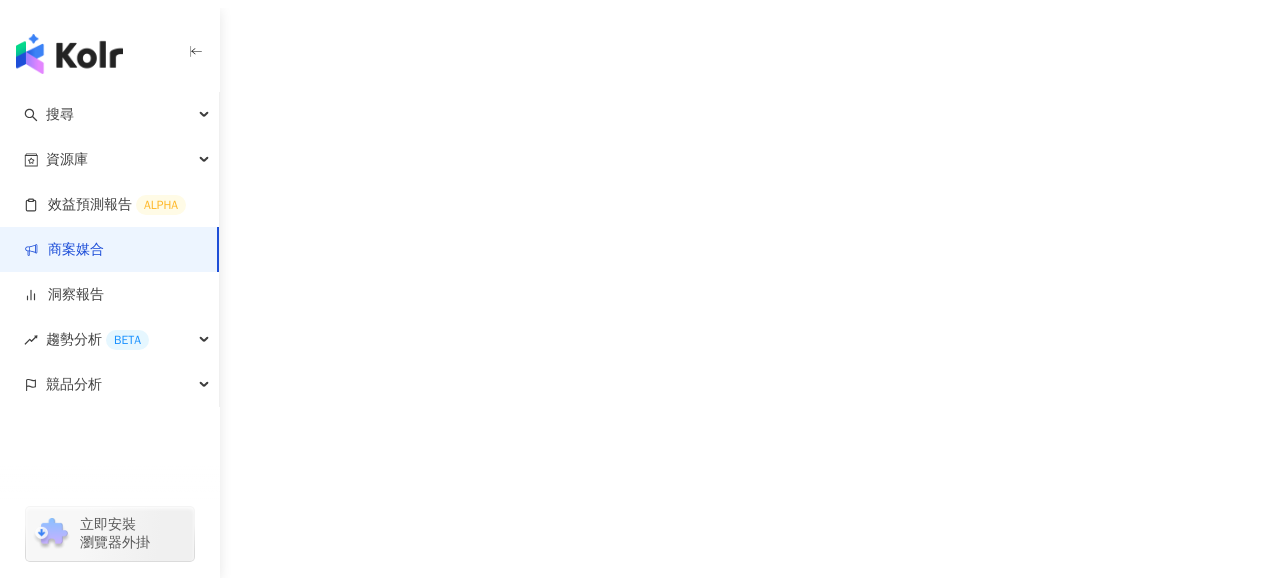 scroll, scrollTop: 0, scrollLeft: 0, axis: both 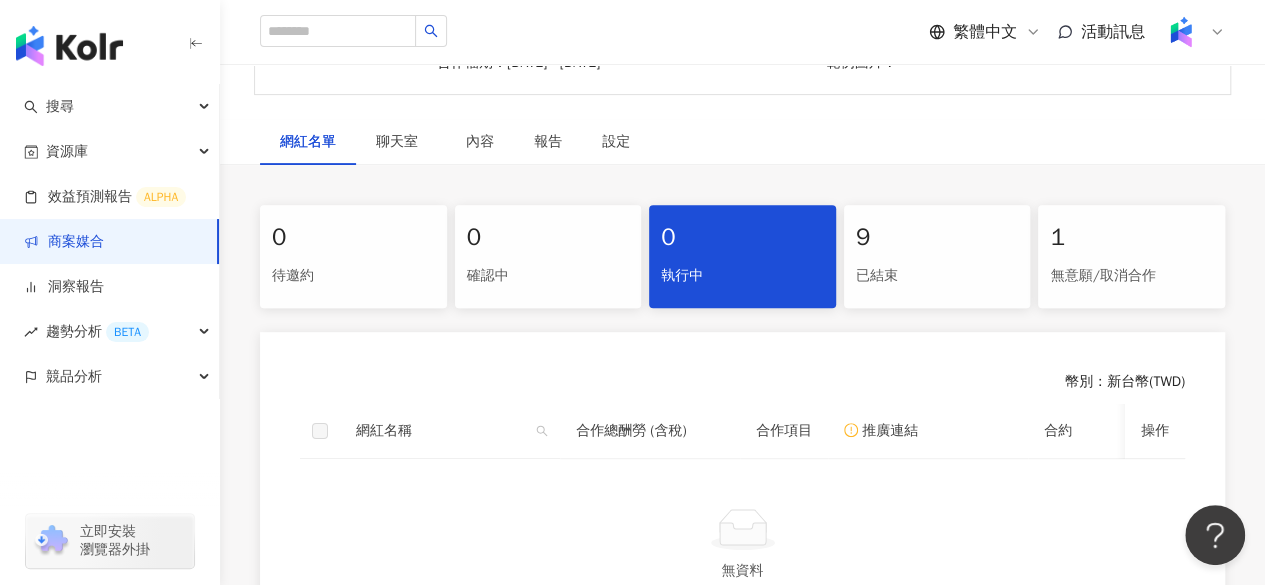 click on "9" at bounding box center (937, 238) 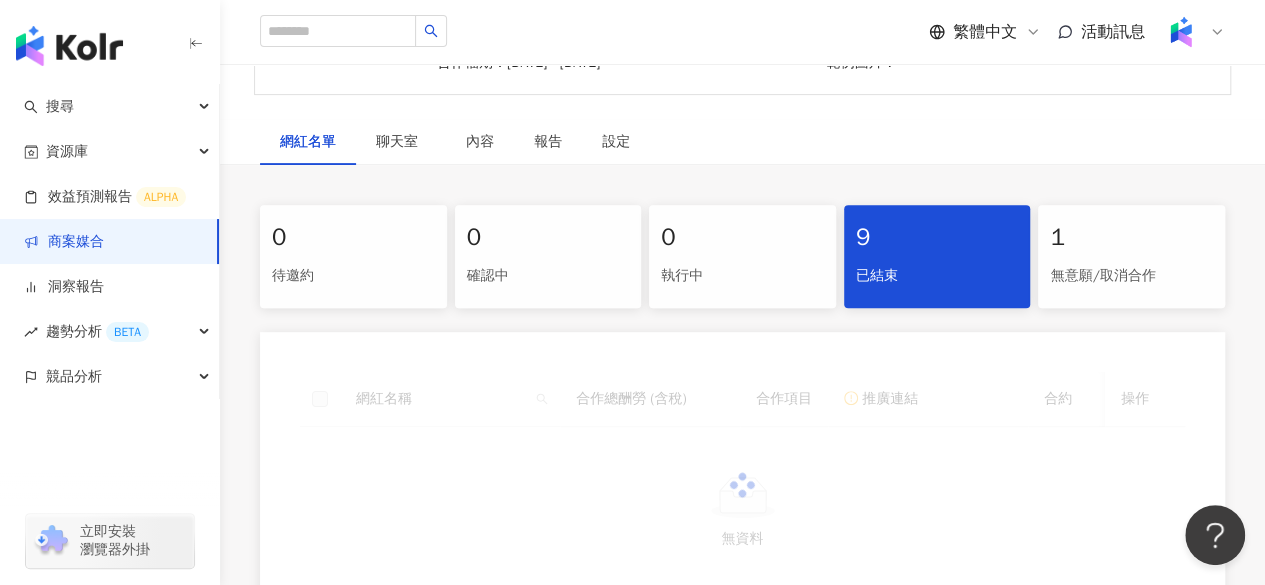 scroll, scrollTop: 563, scrollLeft: 0, axis: vertical 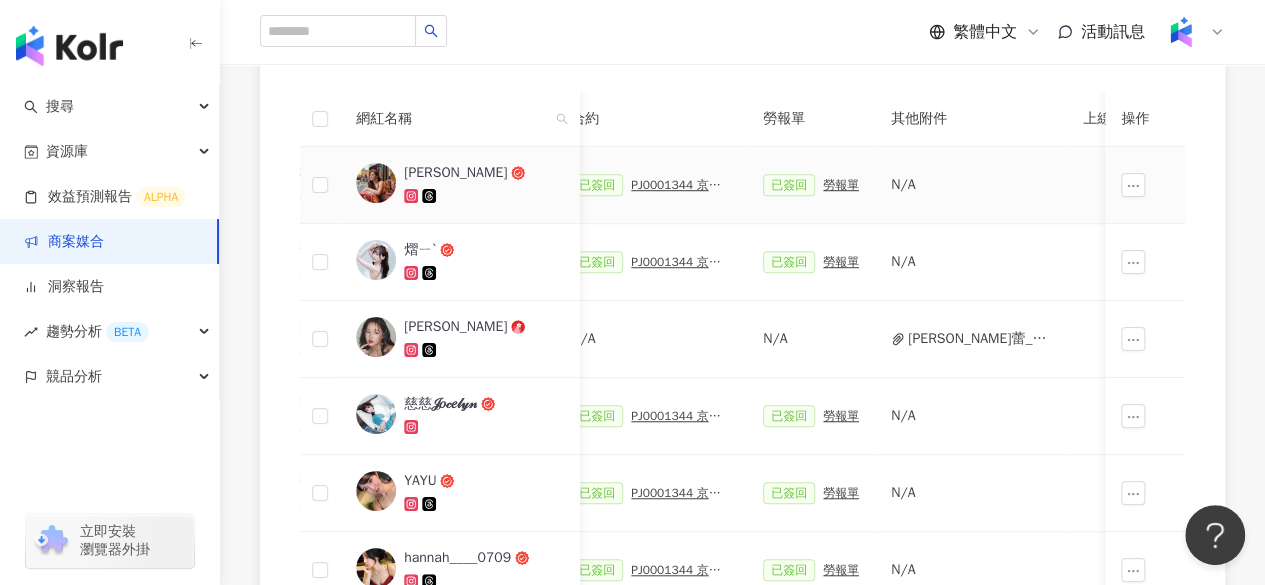 click on "PJ0001344 京圜_蒂巴蕾_202502_03_無痕冰絲內衣KOL_活動確認單" at bounding box center [681, 185] 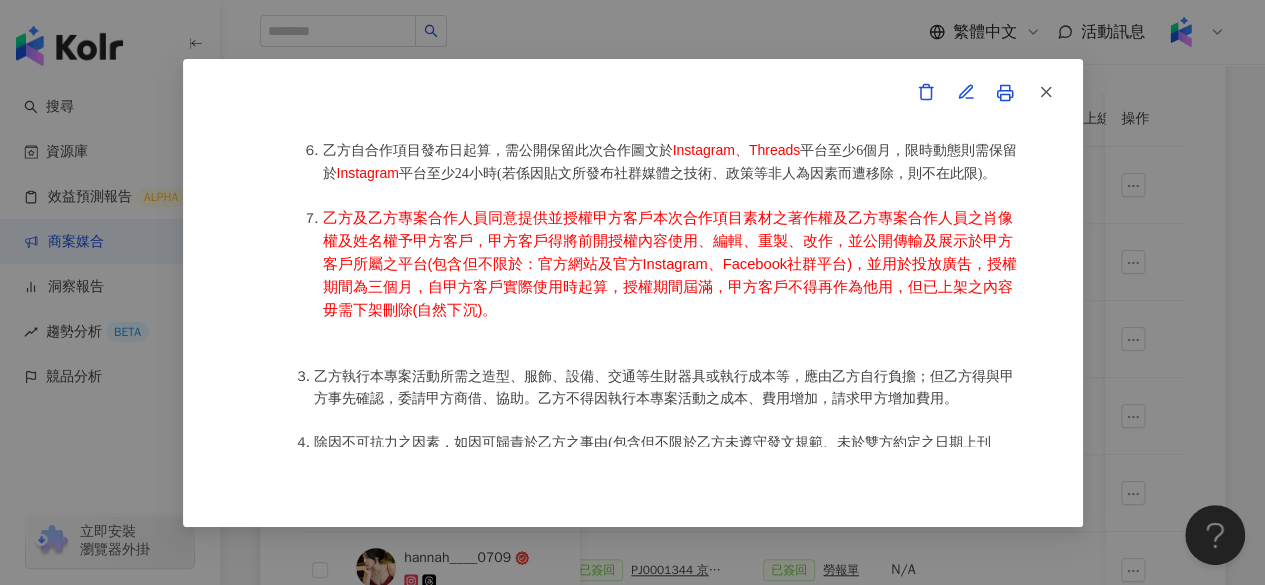 scroll, scrollTop: 1433, scrollLeft: 0, axis: vertical 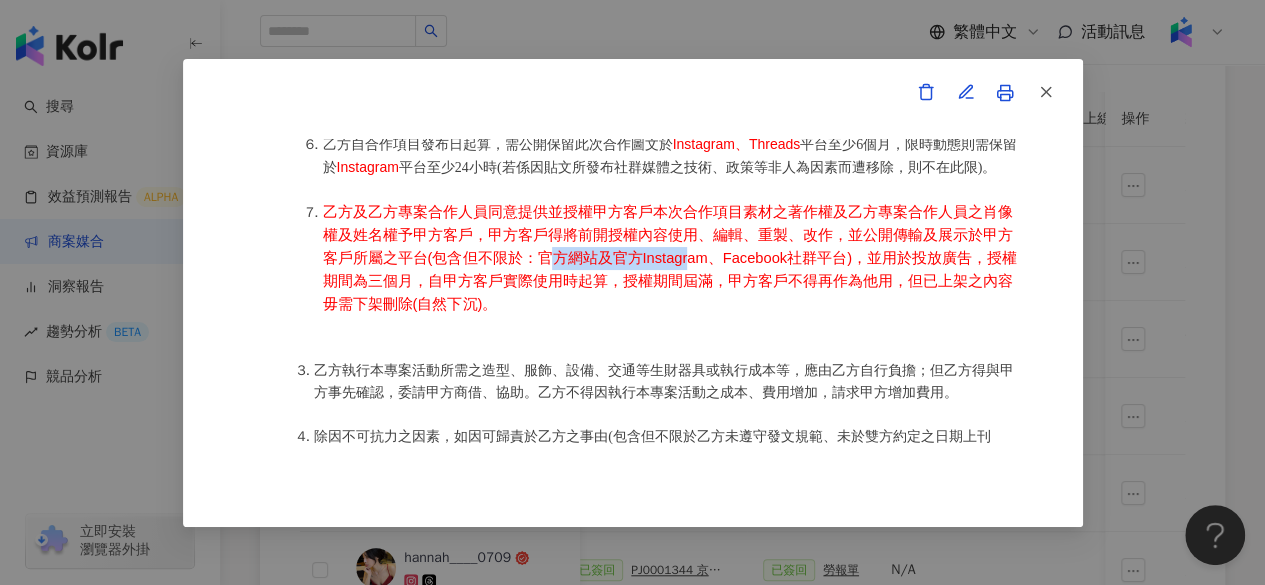 drag, startPoint x: 544, startPoint y: 315, endPoint x: 682, endPoint y: 311, distance: 138.05795 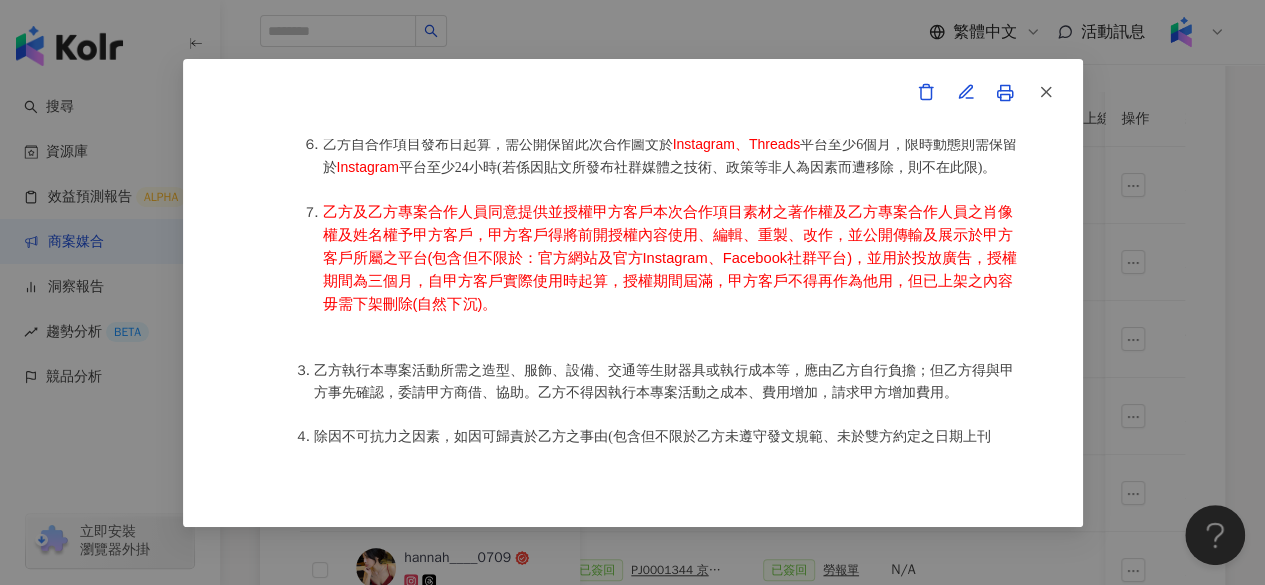 click on "乙方及乙方專案合作人員同意提供並授權甲方客戶本次合作項目素材之著作權及乙方專案合作人員之肖像權及姓名權予甲方客戶，甲方客戶得將前開授權內容使用、編輯、重製、改作，並公開傳輸及展示於甲方客戶所屬之平台(包含但不限於：官方網站及官方Instagram、Facebook社群平台)，並用於投放廣吿，授權期間為三個月，自甲方客戶實際使用時起算，授權期間屆滿，甲方客戶不得再作為他用，但已上架之內容毋需下架刪除(自然下沉)。" at bounding box center (670, 258) 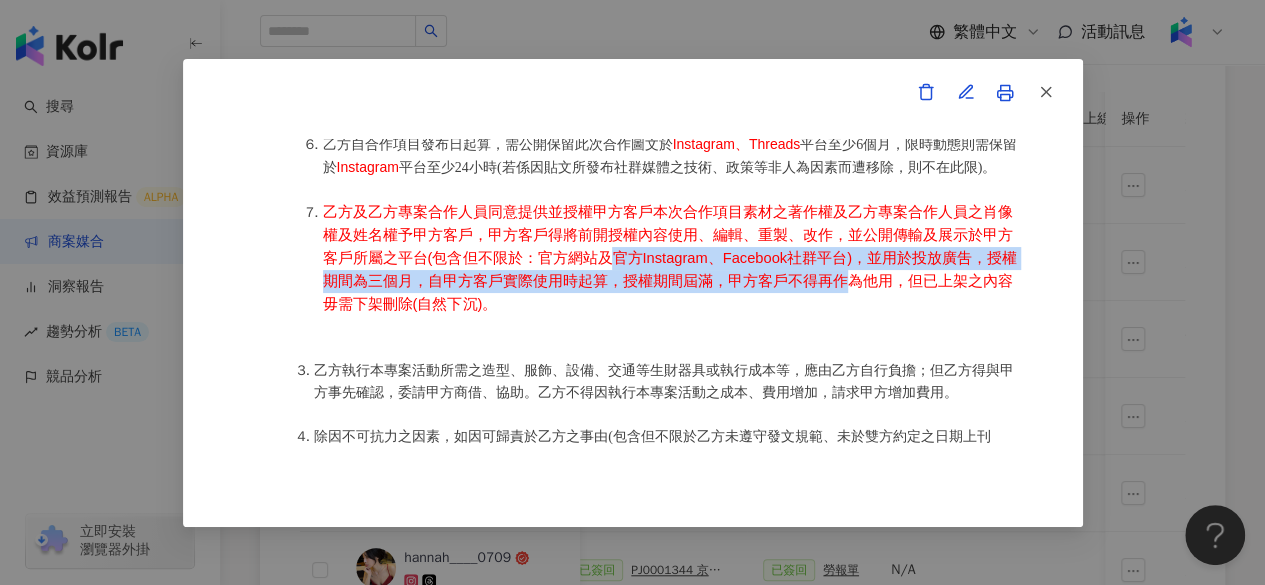 drag, startPoint x: 605, startPoint y: 309, endPoint x: 827, endPoint y: 353, distance: 226.31836 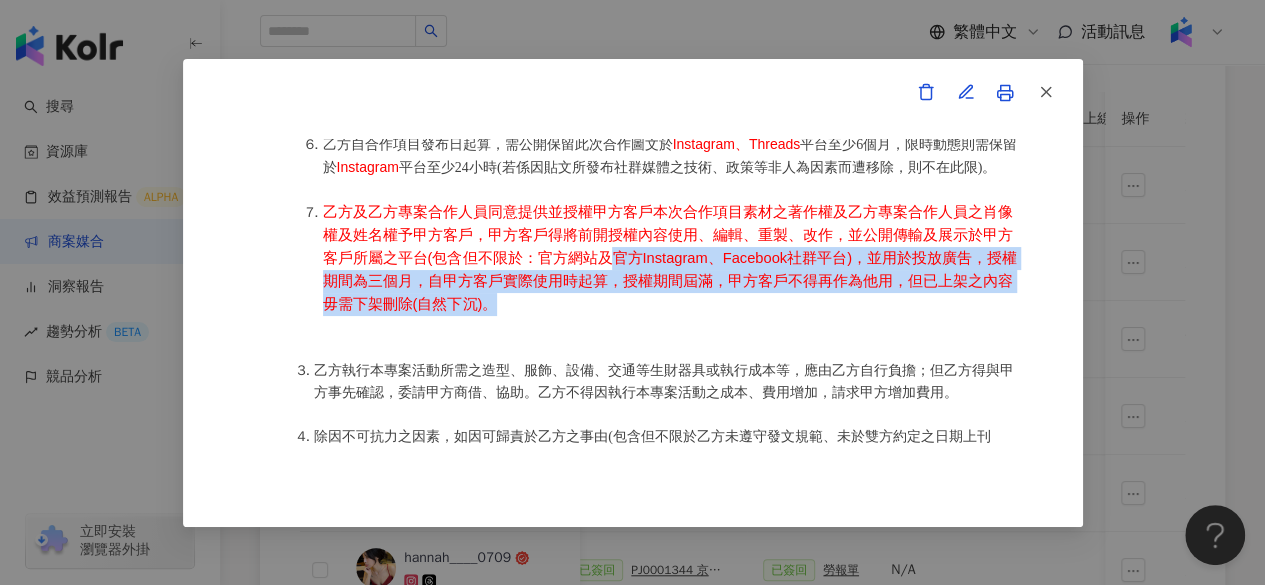 click on "乙方及乙方專案合作人員同意提供並授權甲方客戶本次合作項目素材之著作權及乙方專案合作人員之肖像權及姓名權予甲方客戶，甲方客戶得將前開授權內容使用、編輯、重製、改作，並公開傳輸及展示於甲方客戶所屬之平台(包含但不限於：官方網站及官方Instagram、Facebook社群平台)，並用於投放廣吿，授權期間為三個月，自甲方客戶實際使用時起算，授權期間屆滿，甲方客戶不得再作為他用，但已上架之內容毋需下架刪除(自然下沉)。" at bounding box center [670, 258] 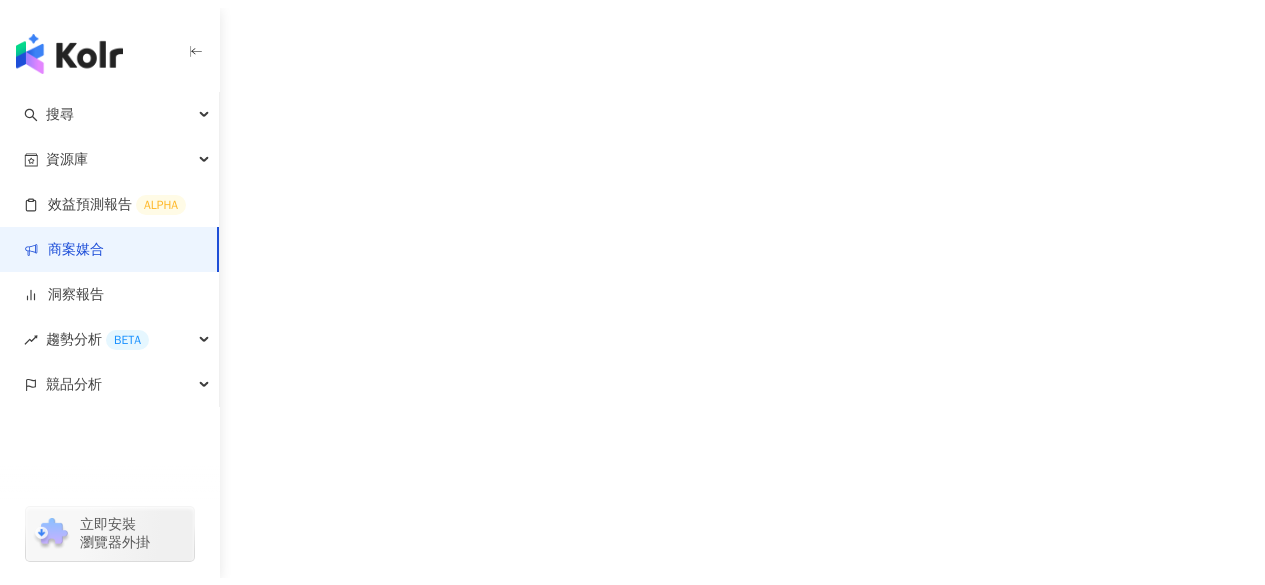 scroll, scrollTop: 0, scrollLeft: 0, axis: both 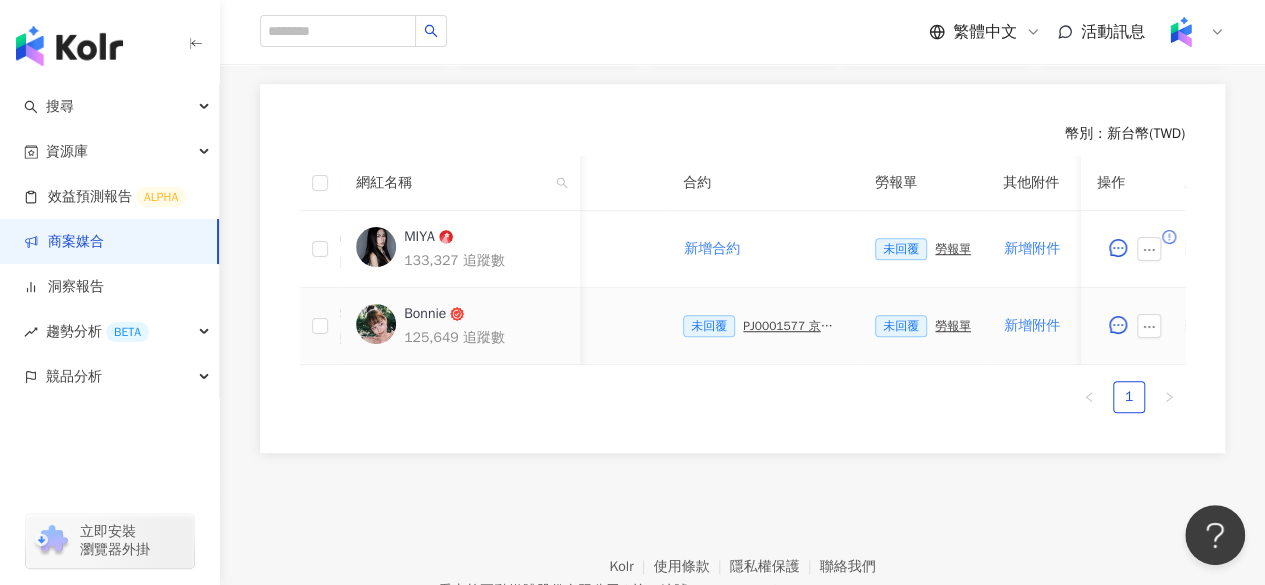 click on "PJ0001577 京圜_蒂巴蕾_202507_08_KOL" at bounding box center [793, 326] 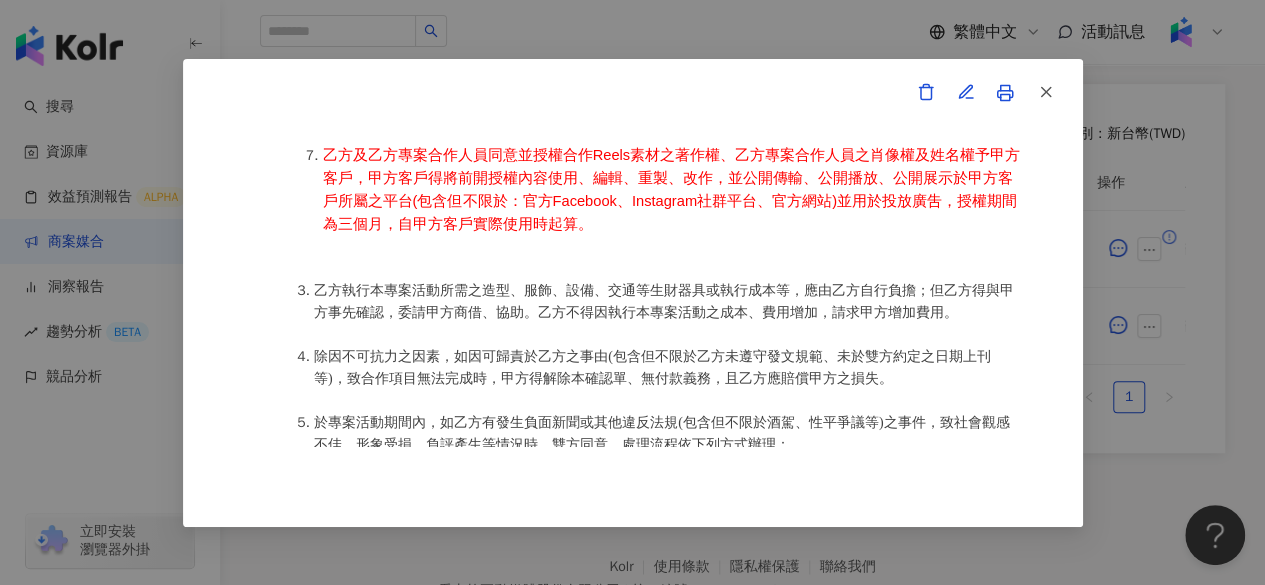scroll, scrollTop: 1577, scrollLeft: 0, axis: vertical 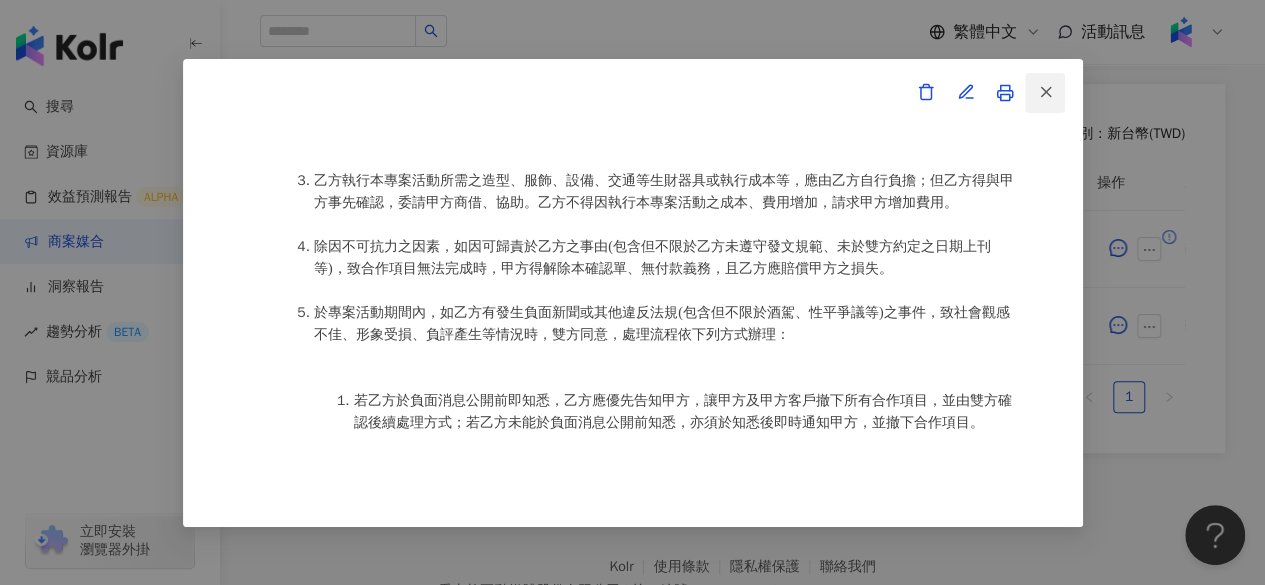 click 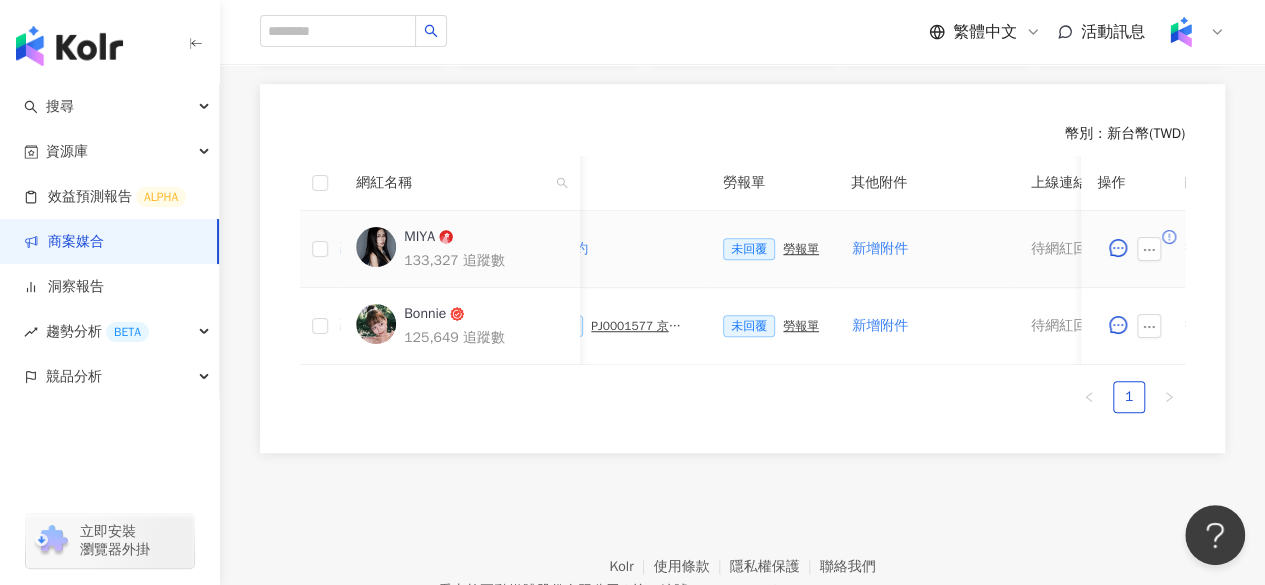 scroll, scrollTop: 0, scrollLeft: 617, axis: horizontal 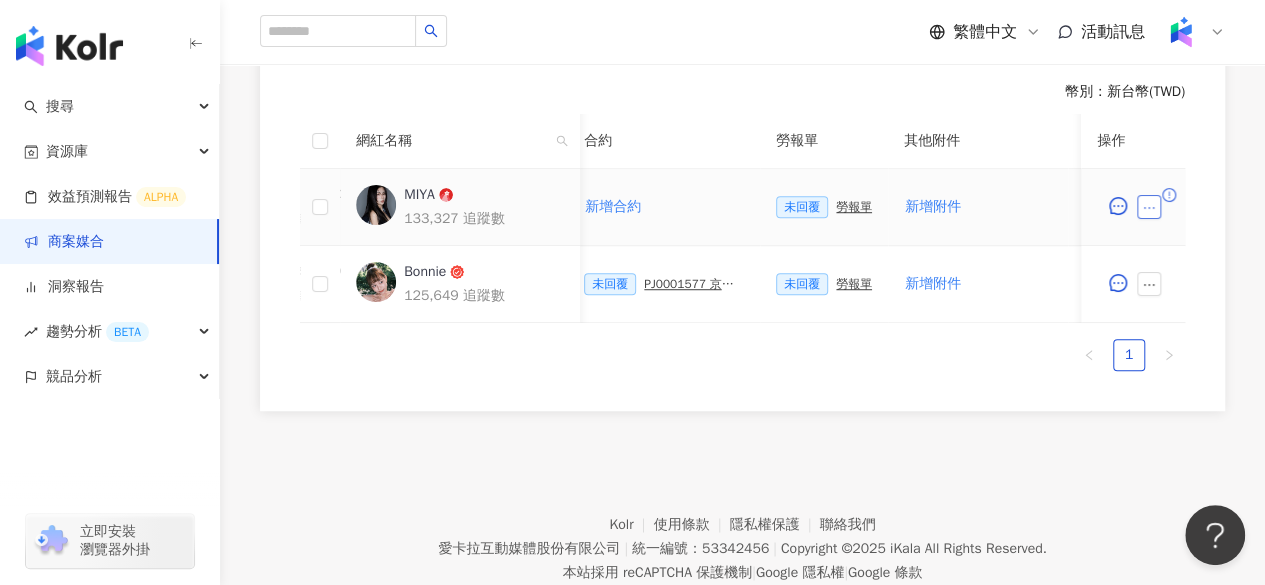 click 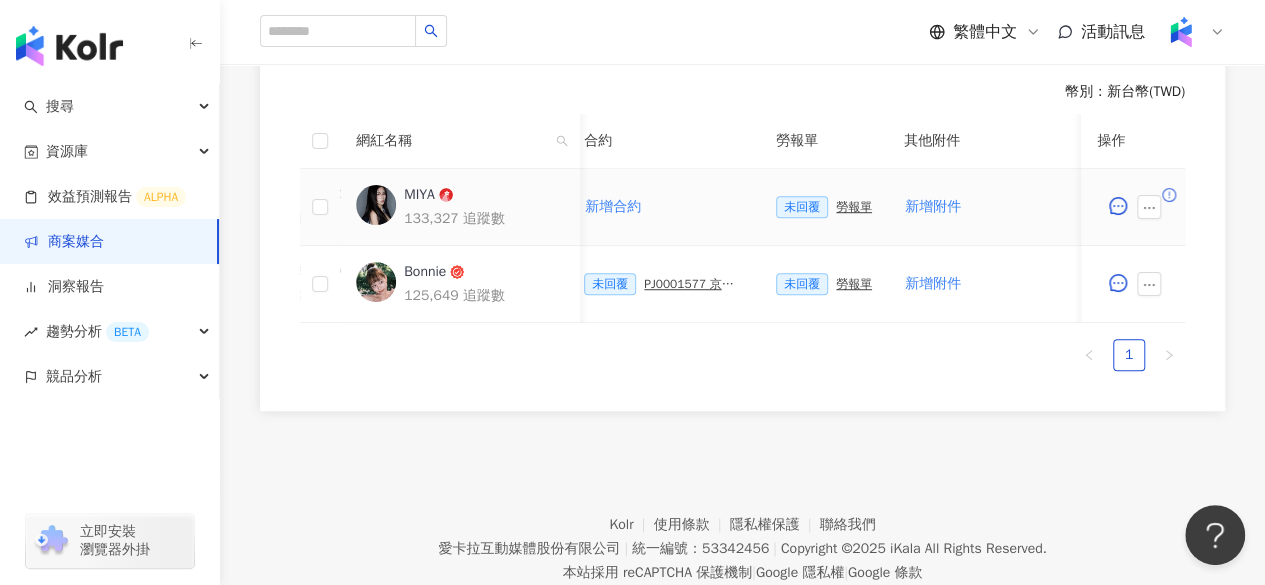 click on "勞報單" at bounding box center (854, 207) 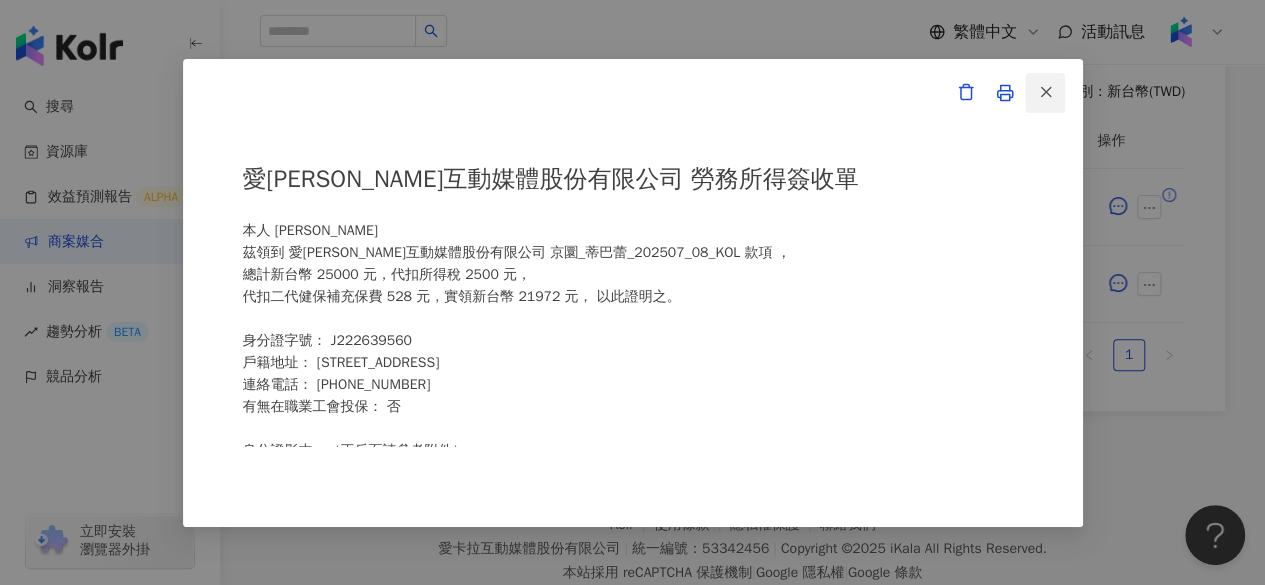 click at bounding box center [1045, 93] 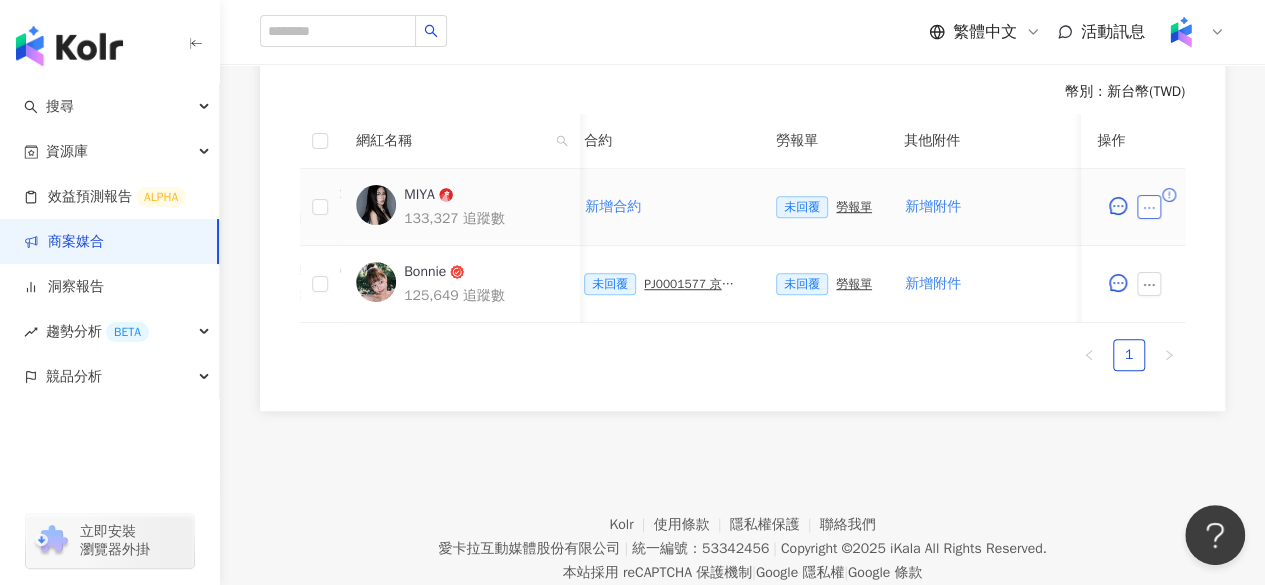 click at bounding box center [1149, 207] 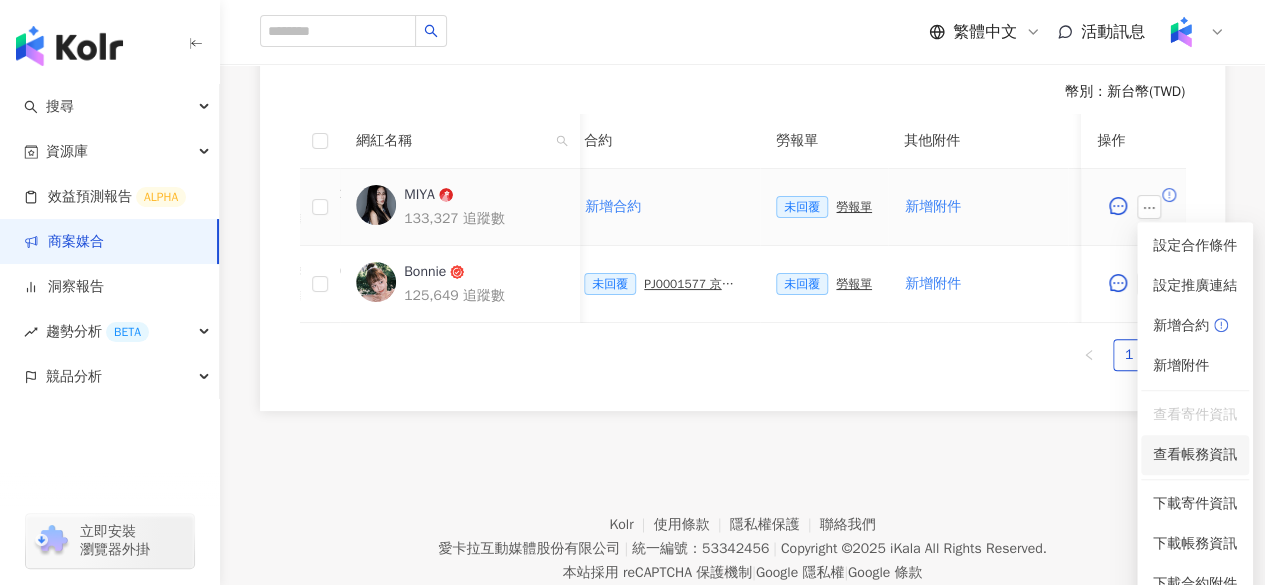 click on "查看帳務資訊" at bounding box center [1195, 455] 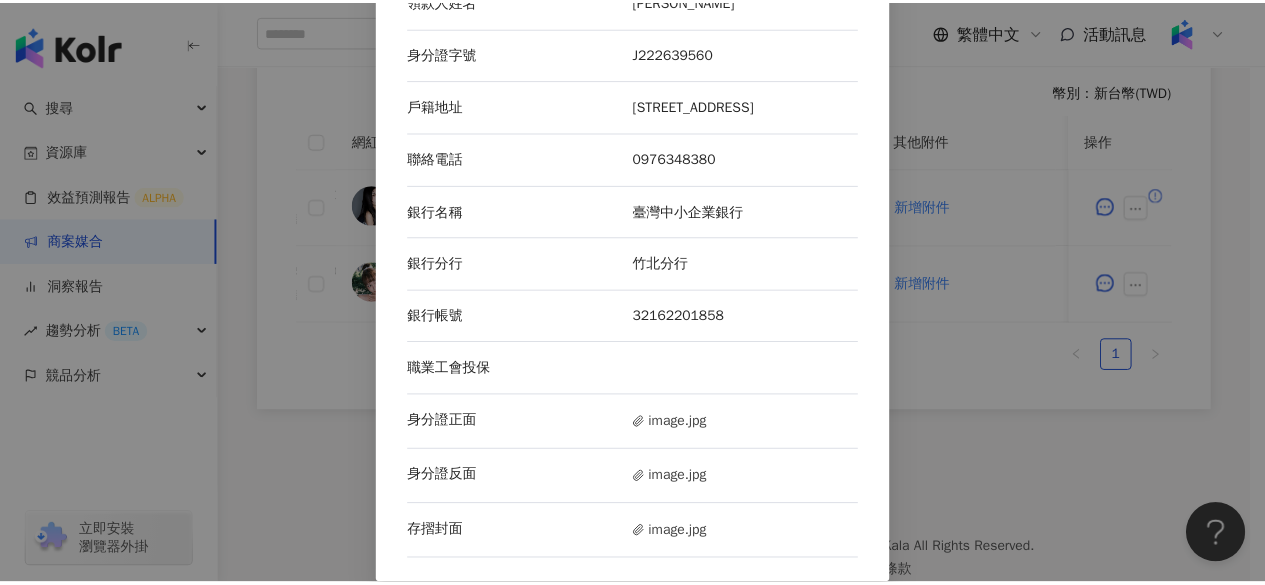 scroll, scrollTop: 0, scrollLeft: 0, axis: both 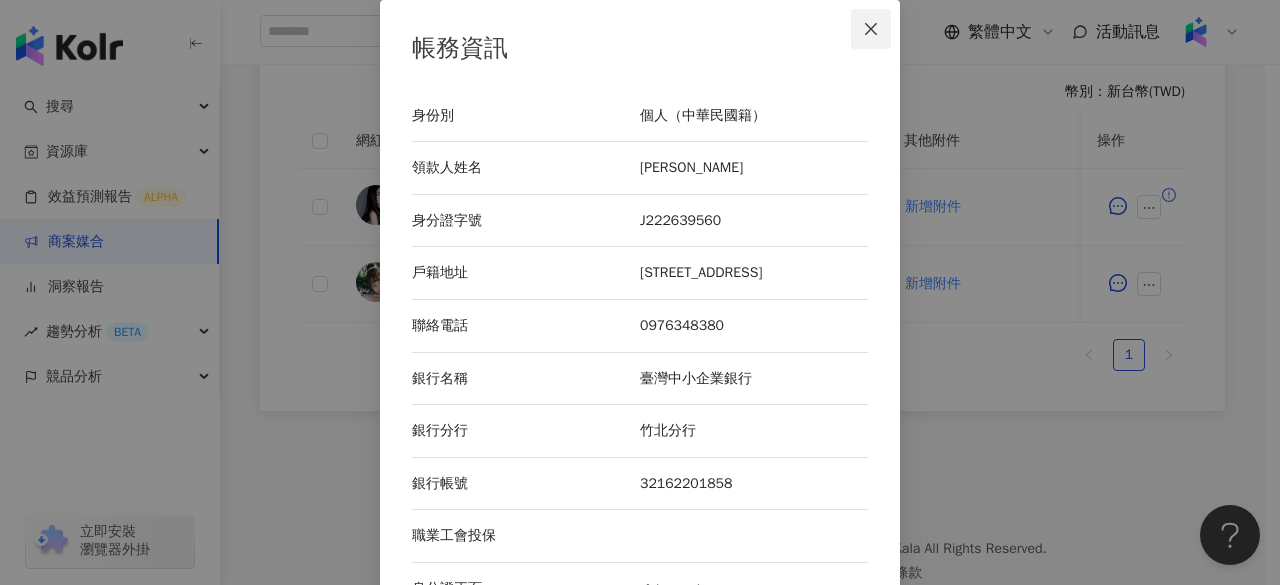 click 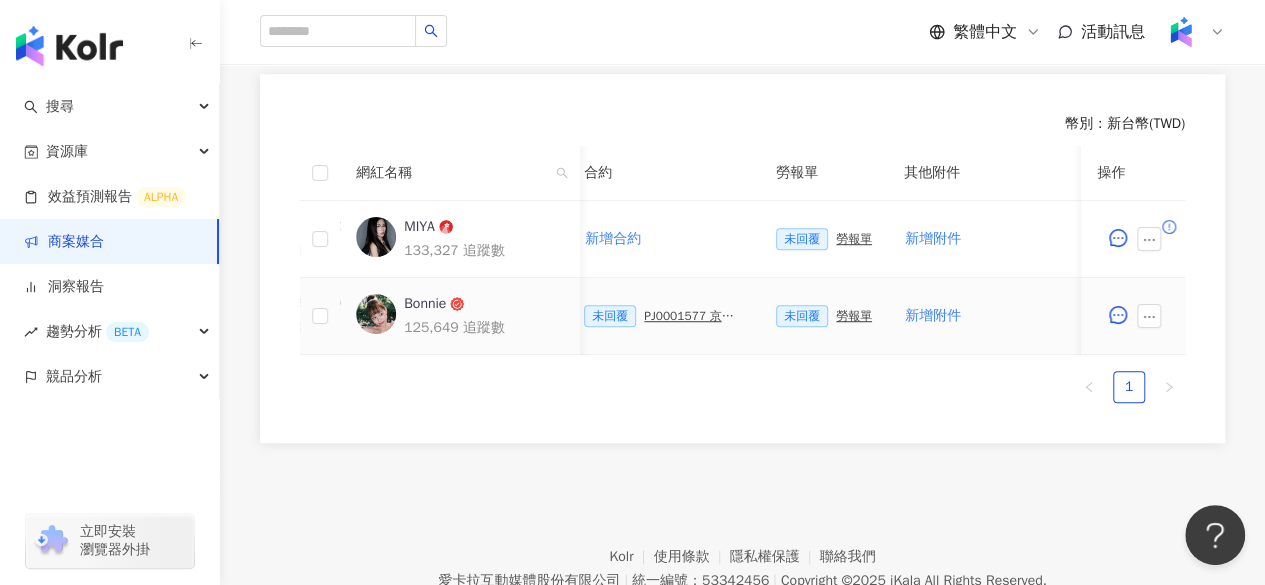 scroll, scrollTop: 539, scrollLeft: 0, axis: vertical 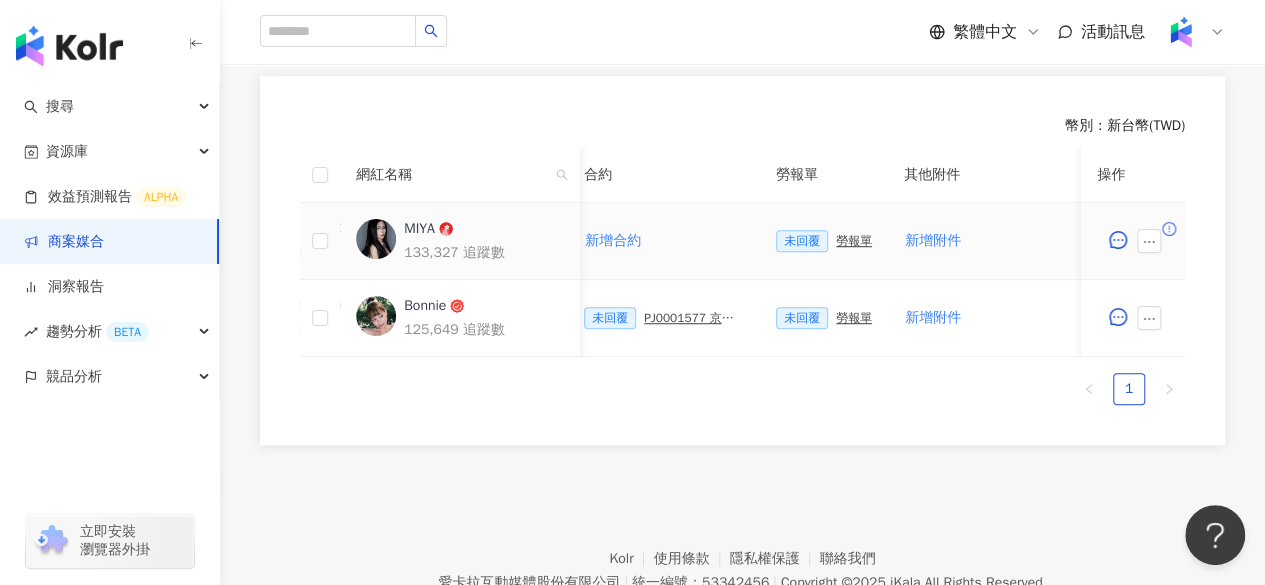 click on "勞報單" at bounding box center (854, 241) 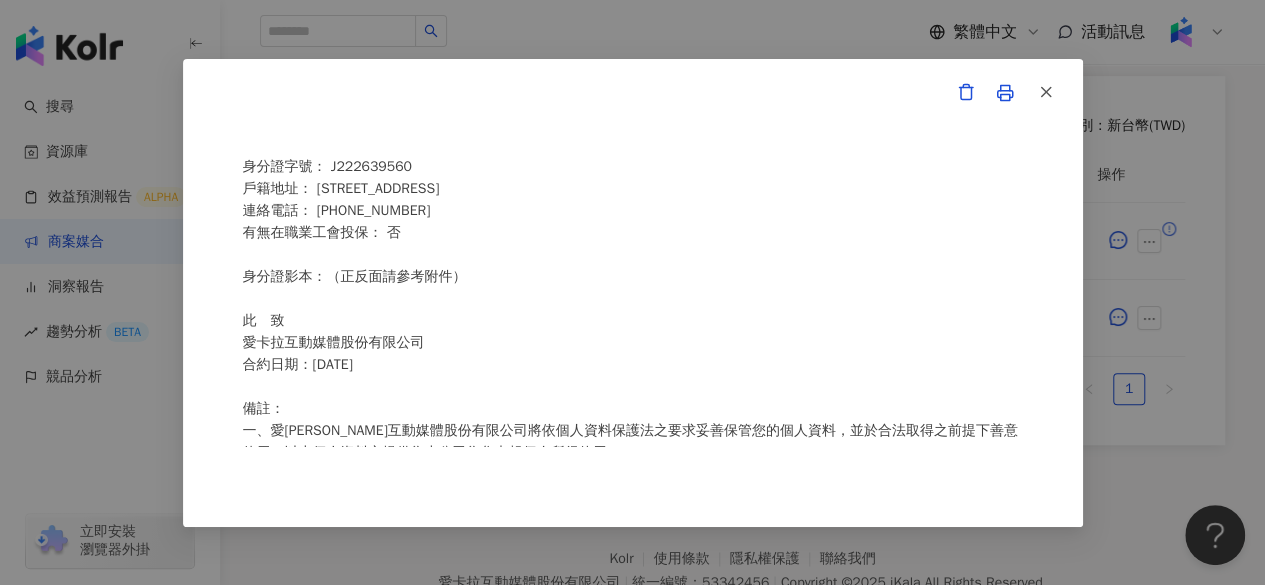 scroll, scrollTop: 0, scrollLeft: 0, axis: both 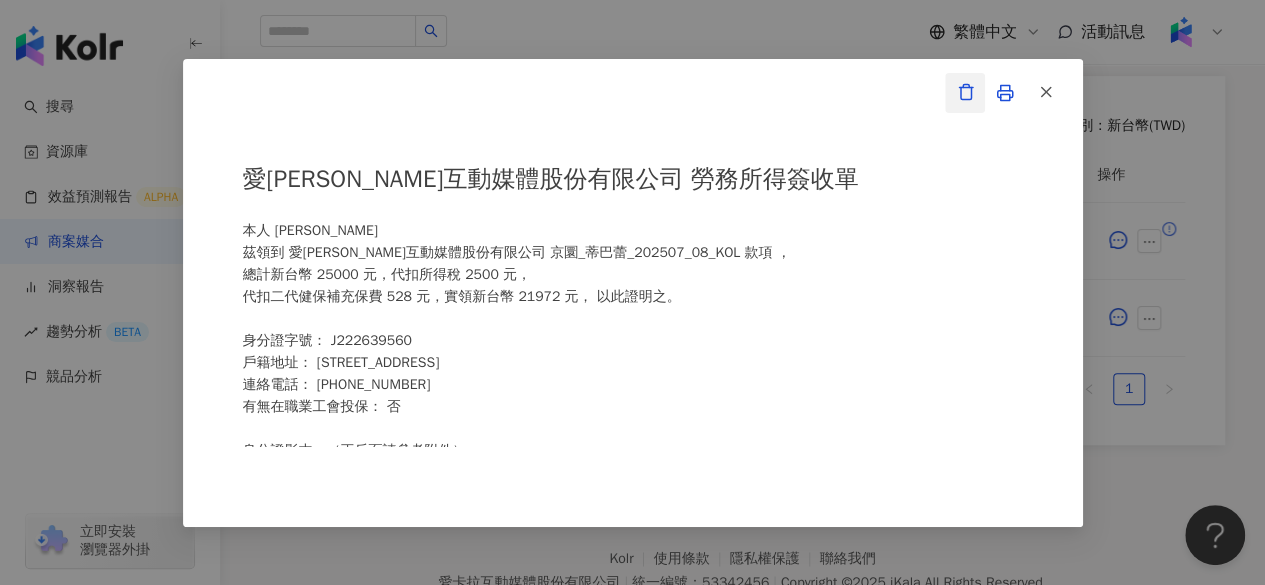 click at bounding box center [965, 93] 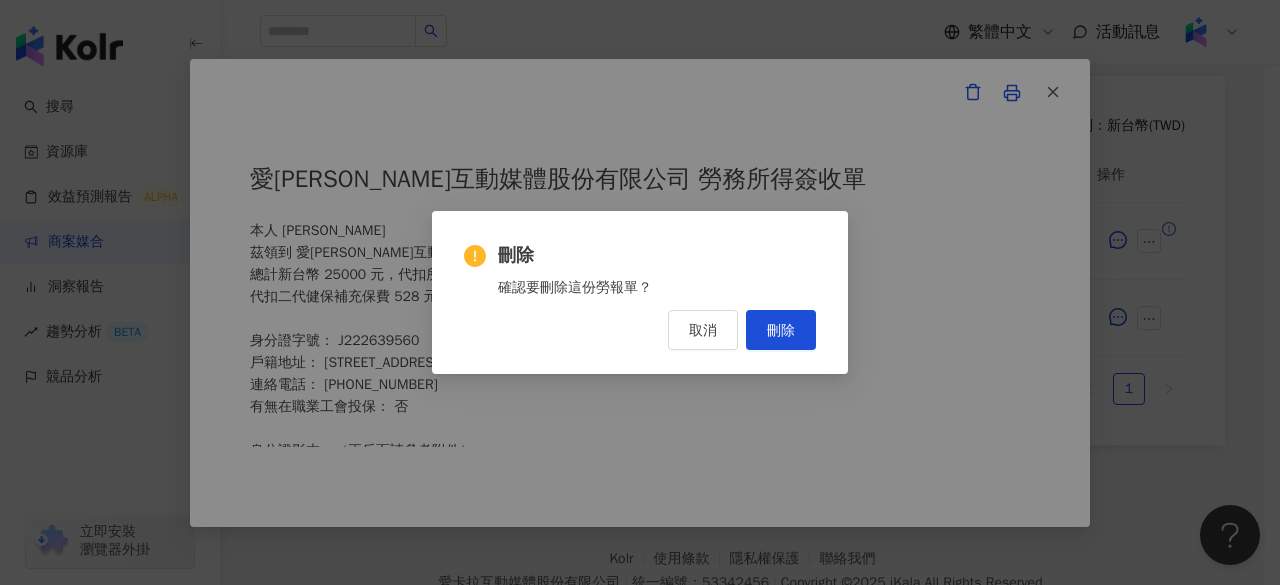 click on "刪除 確認要刪除這份勞報單？ 取消 刪除" at bounding box center (640, 292) 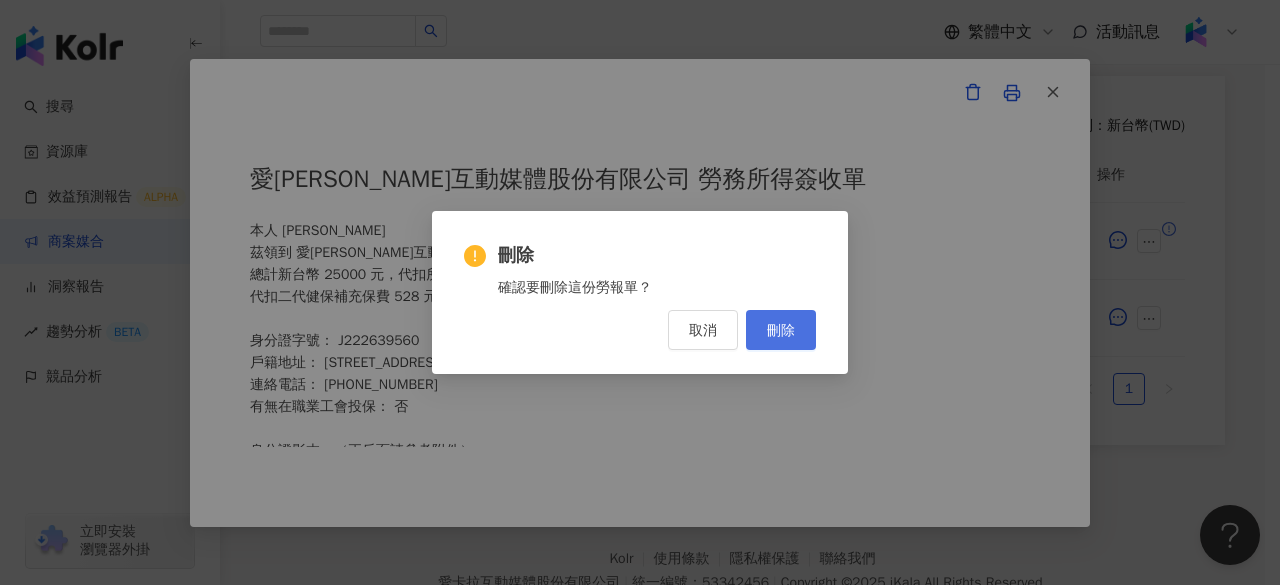click on "刪除" at bounding box center [781, 330] 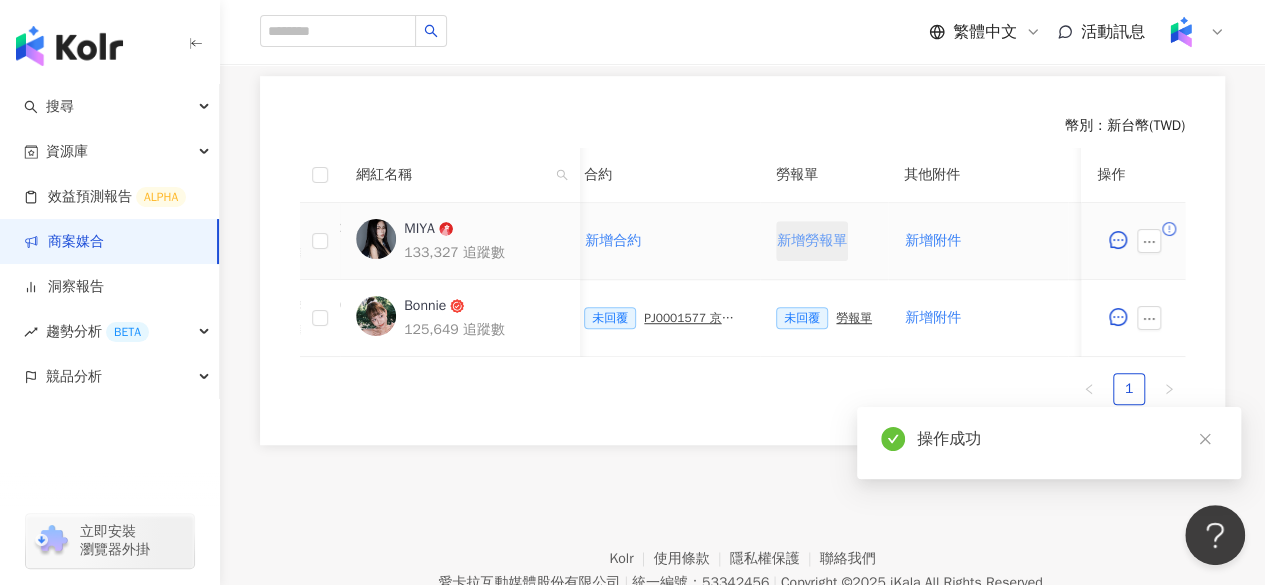 click on "新增勞報單" at bounding box center [812, 241] 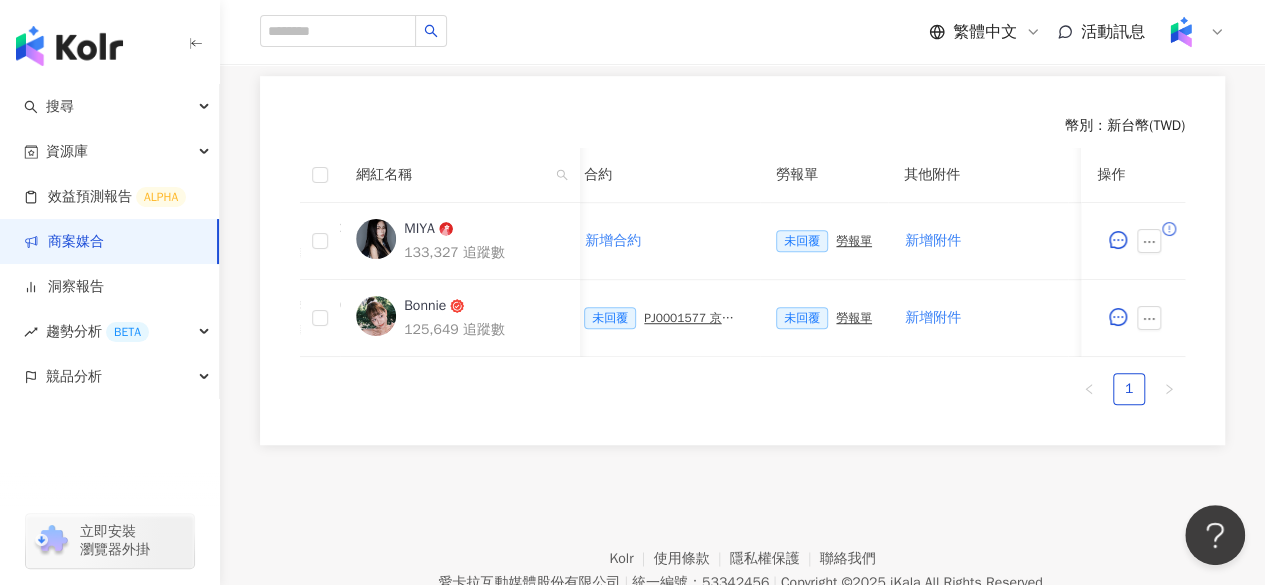 click on "勞報單" at bounding box center [854, 241] 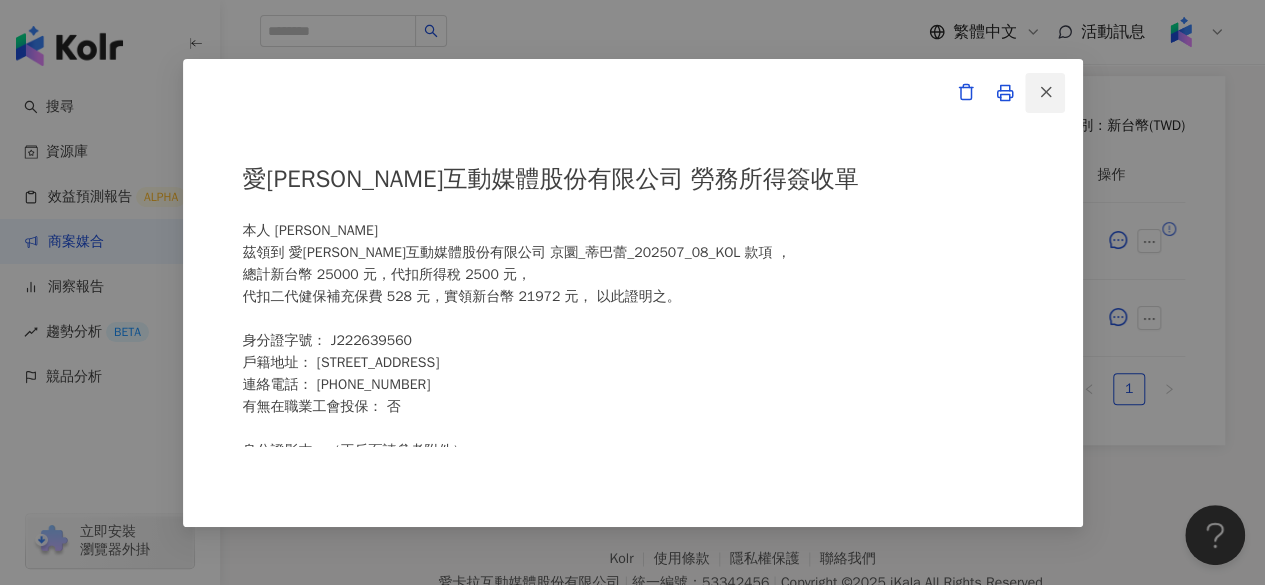 click 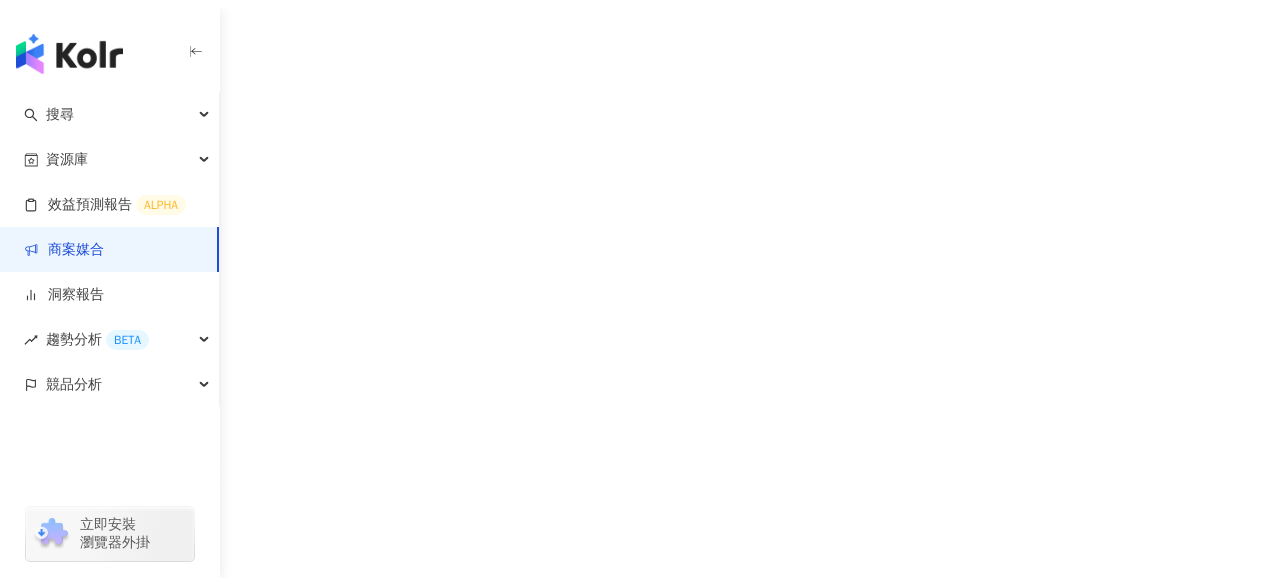 scroll, scrollTop: 0, scrollLeft: 0, axis: both 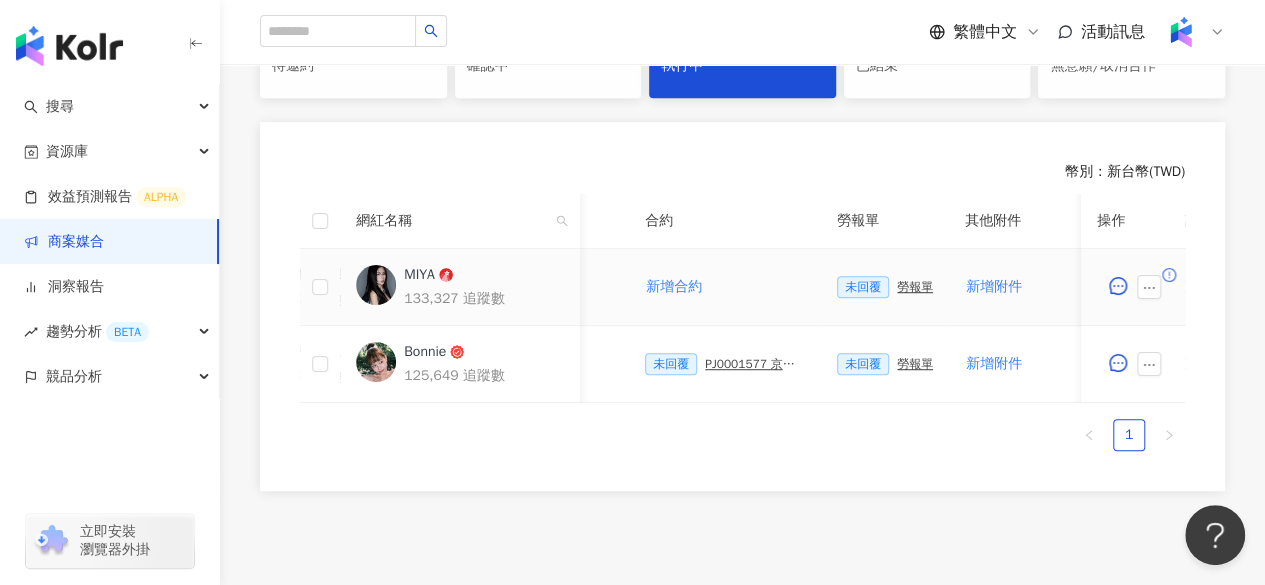 click on "勞報單" at bounding box center (915, 287) 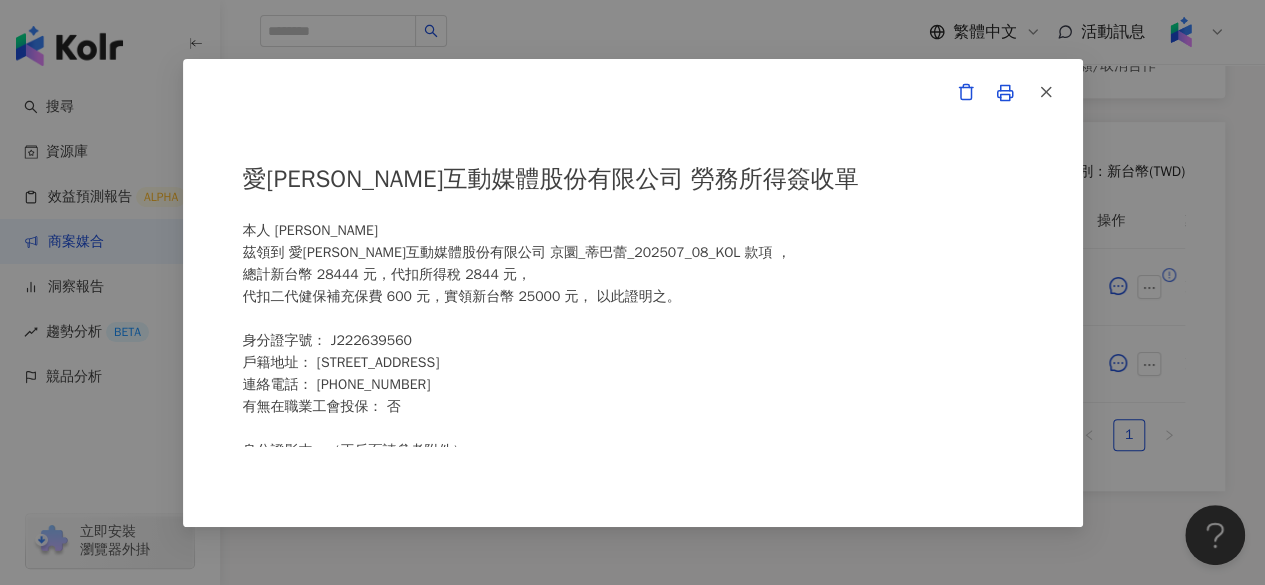 scroll, scrollTop: 61, scrollLeft: 0, axis: vertical 